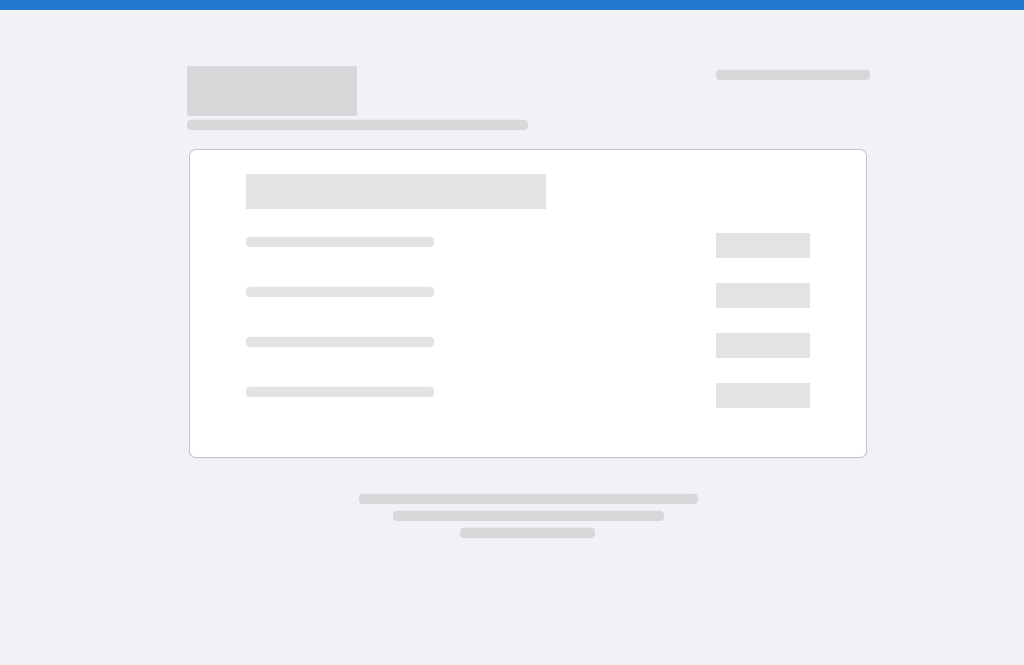 scroll, scrollTop: 0, scrollLeft: 0, axis: both 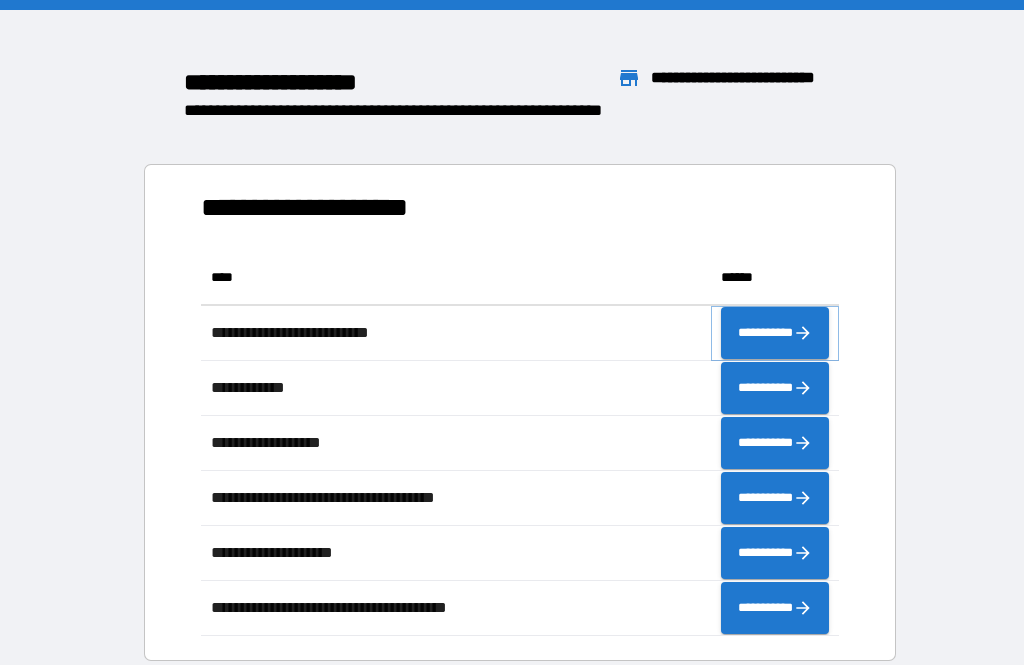 click 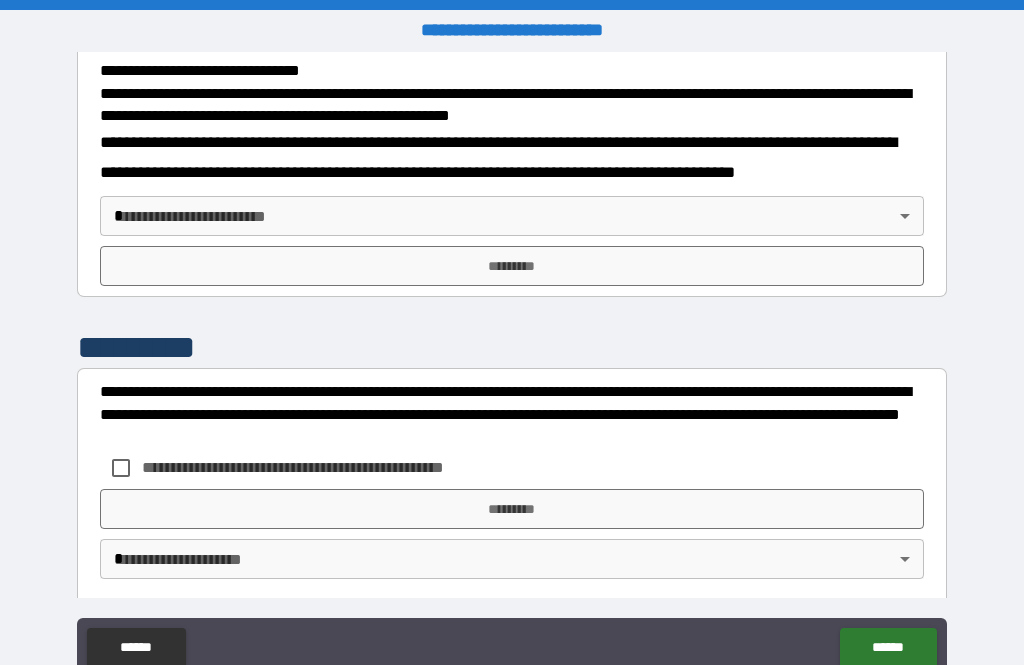 scroll, scrollTop: 717, scrollLeft: 0, axis: vertical 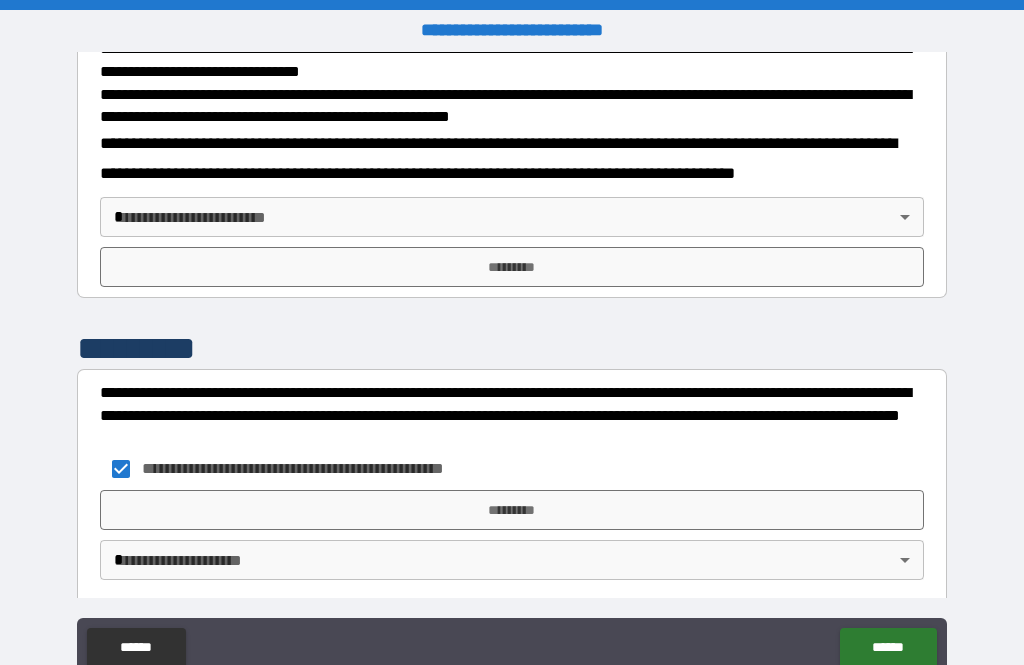 click on "*********" at bounding box center (512, 510) 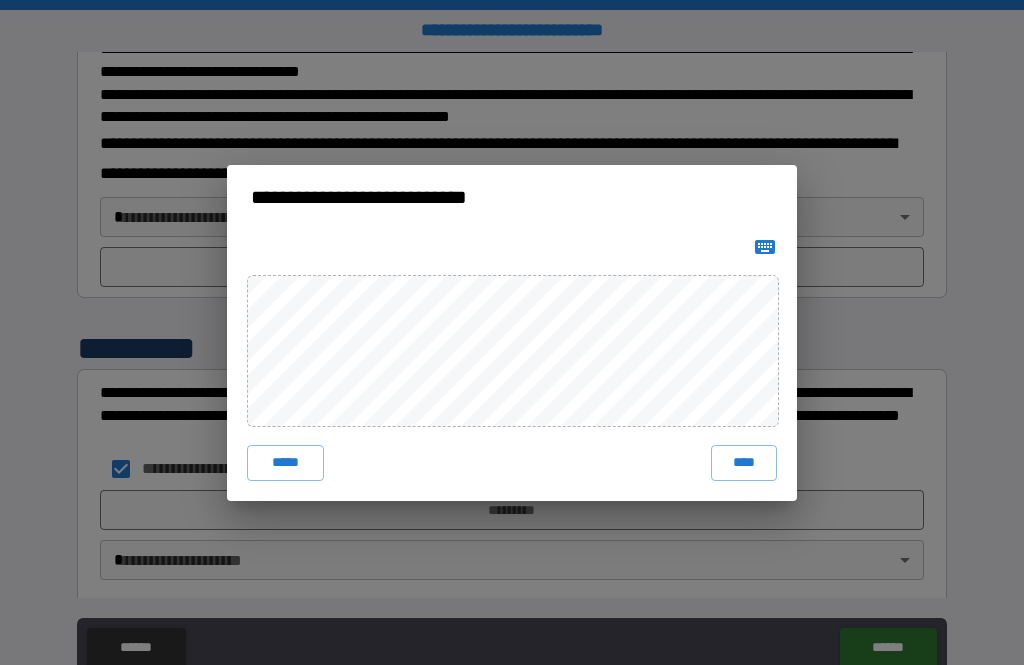 click on "****" at bounding box center [744, 463] 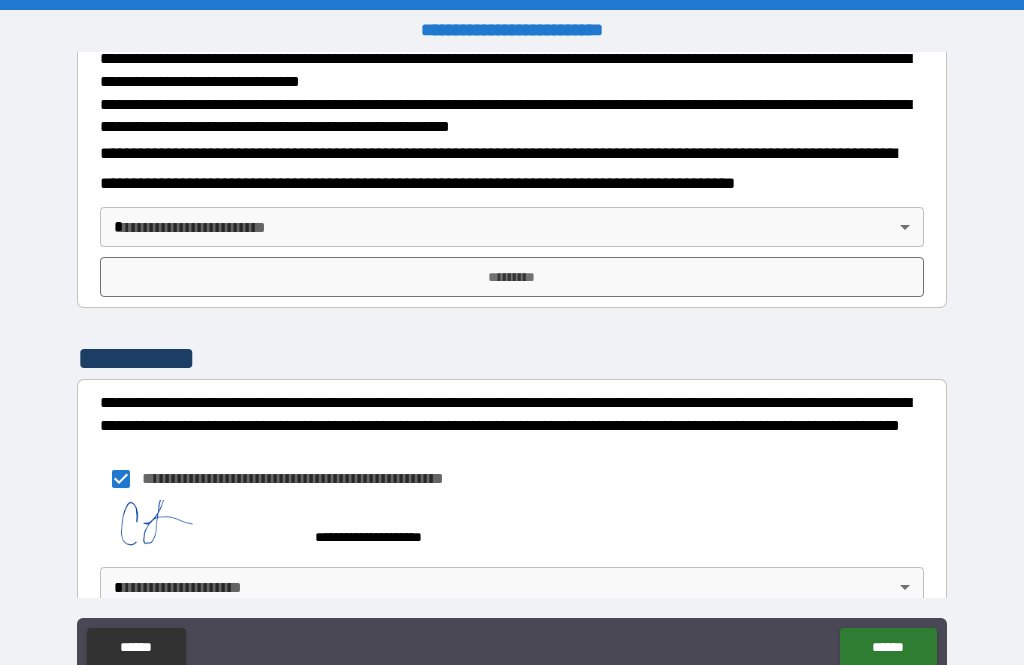 click on "*********" at bounding box center (512, 277) 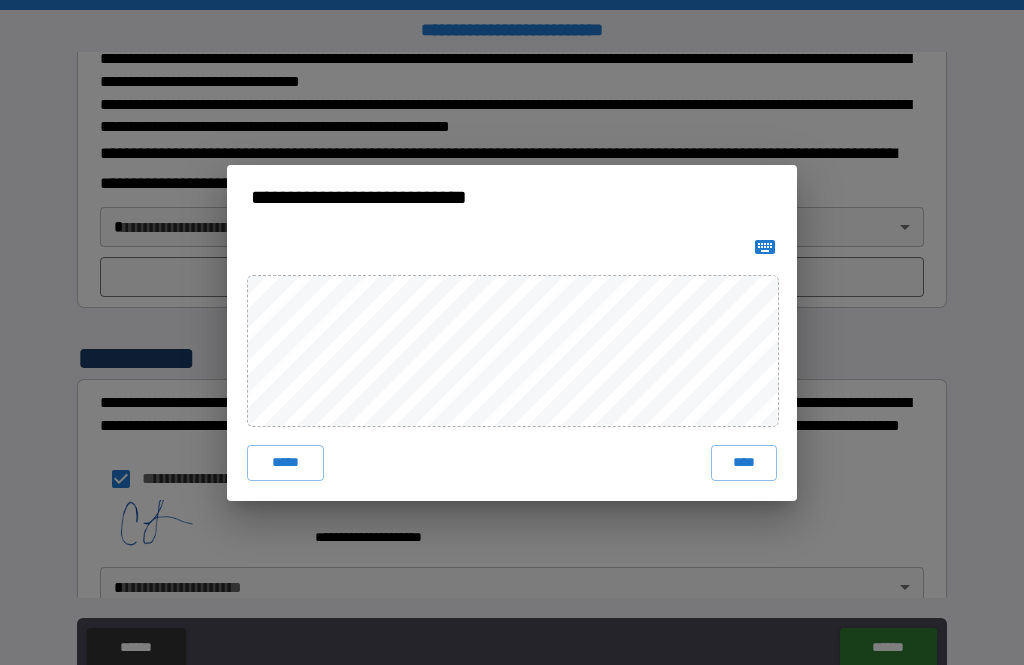 click on "***** ****" at bounding box center [512, 463] 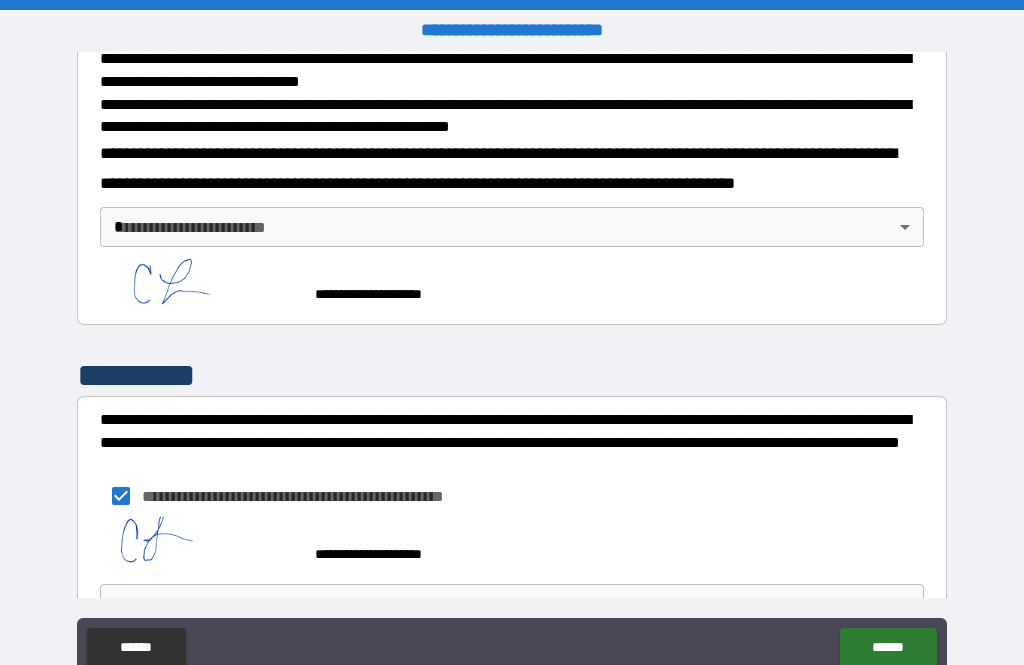 click on "**********" at bounding box center (512, 364) 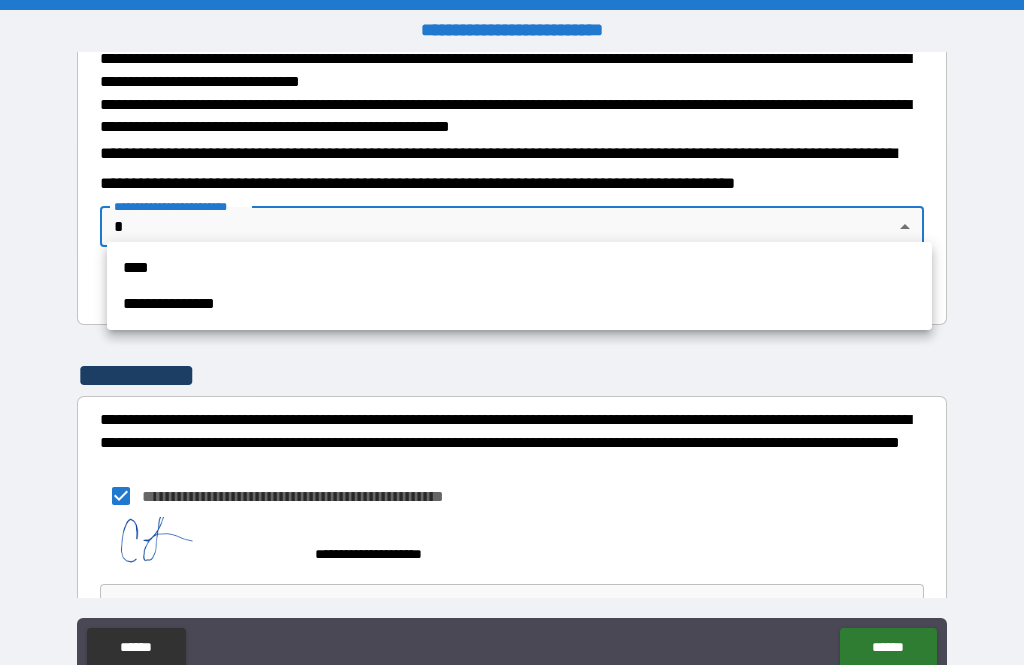 click on "**********" at bounding box center [519, 304] 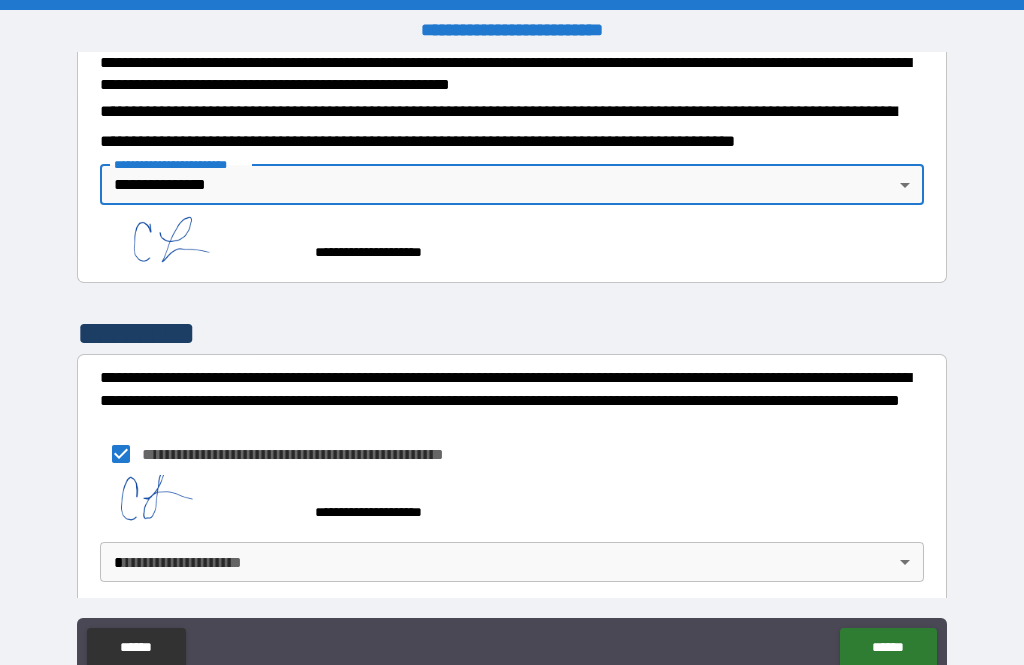 scroll, scrollTop: 749, scrollLeft: 0, axis: vertical 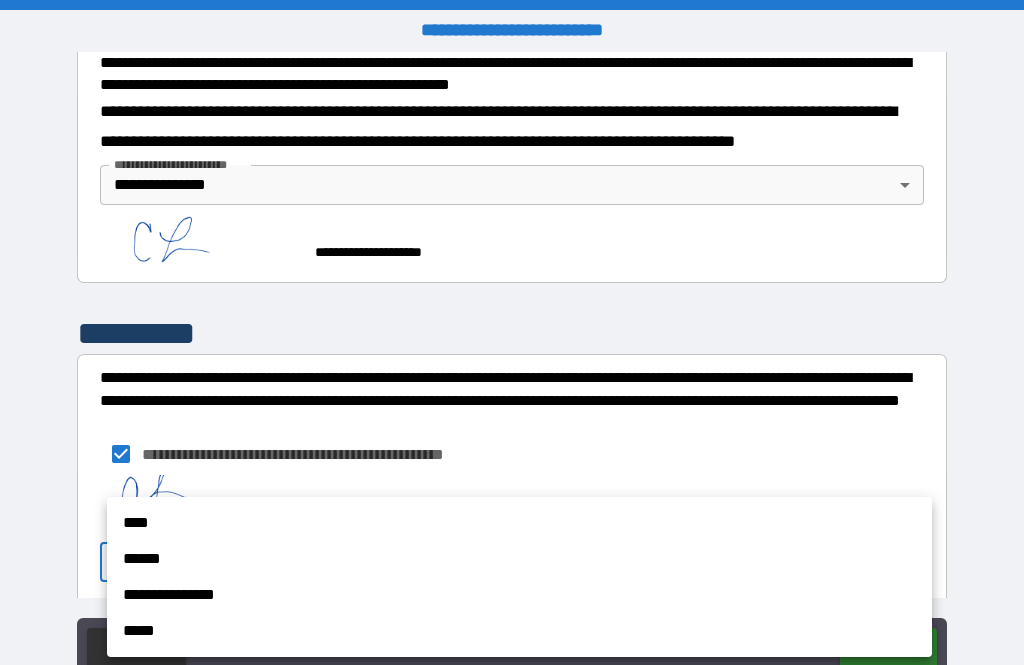 click on "**********" at bounding box center [519, 595] 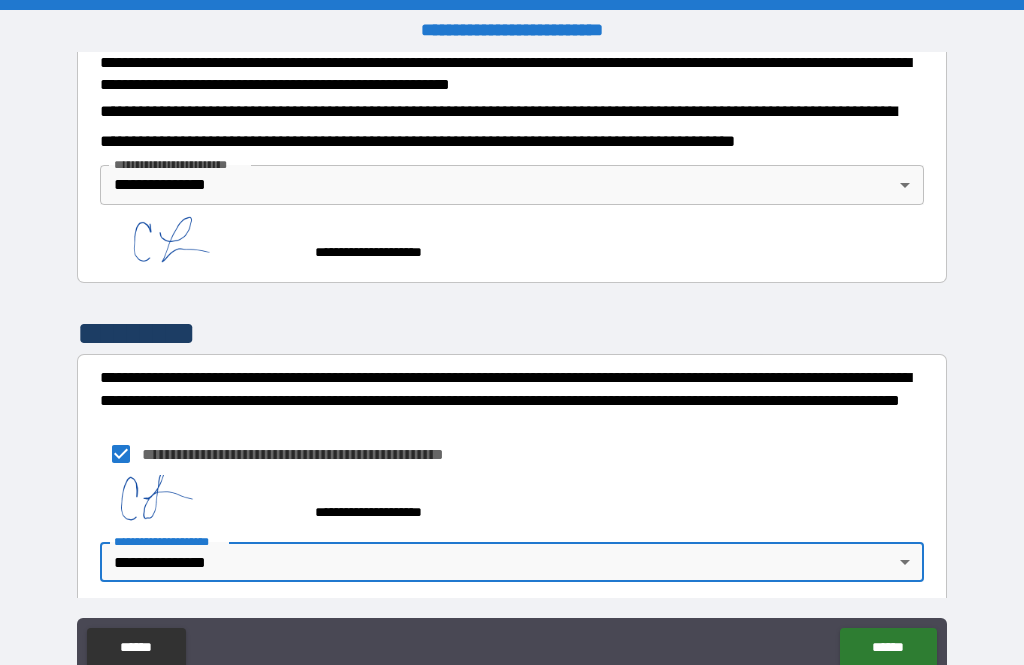 type on "**********" 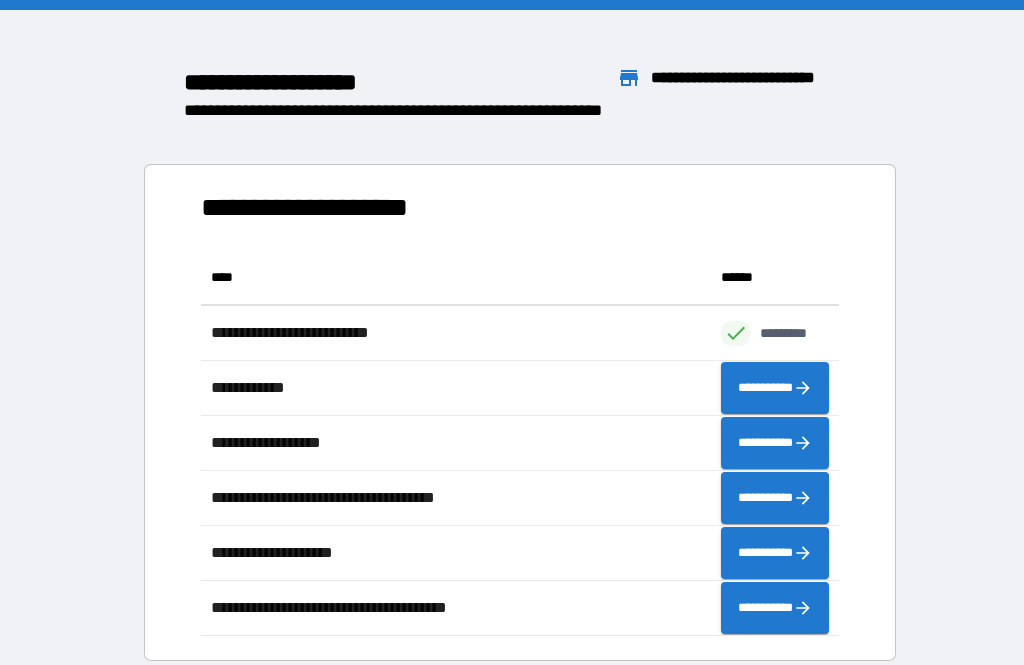 scroll, scrollTop: 1, scrollLeft: 1, axis: both 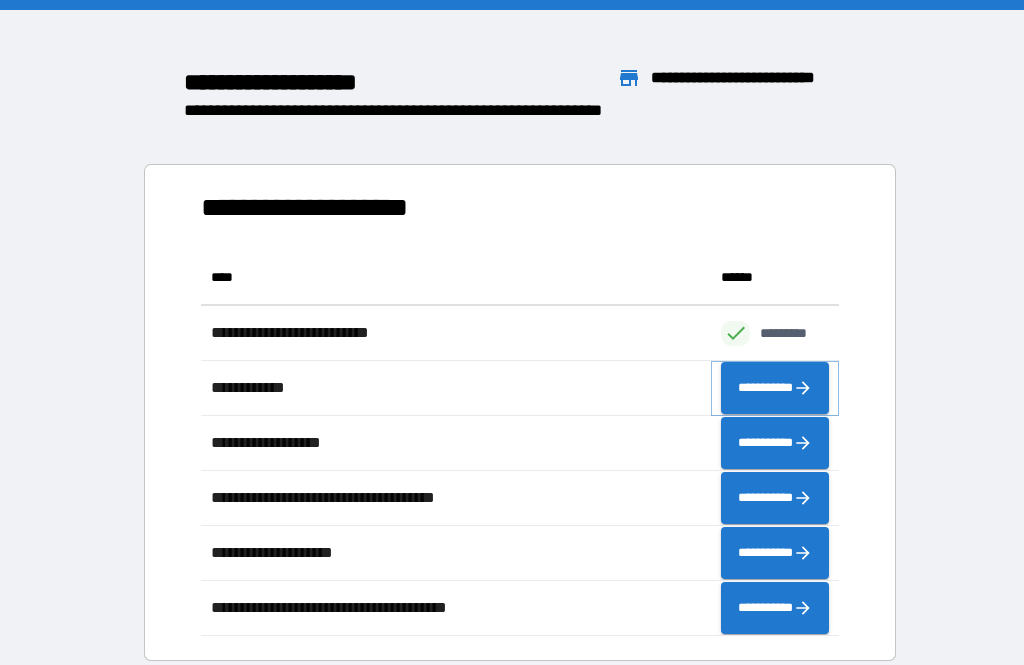 click on "**********" at bounding box center [775, 388] 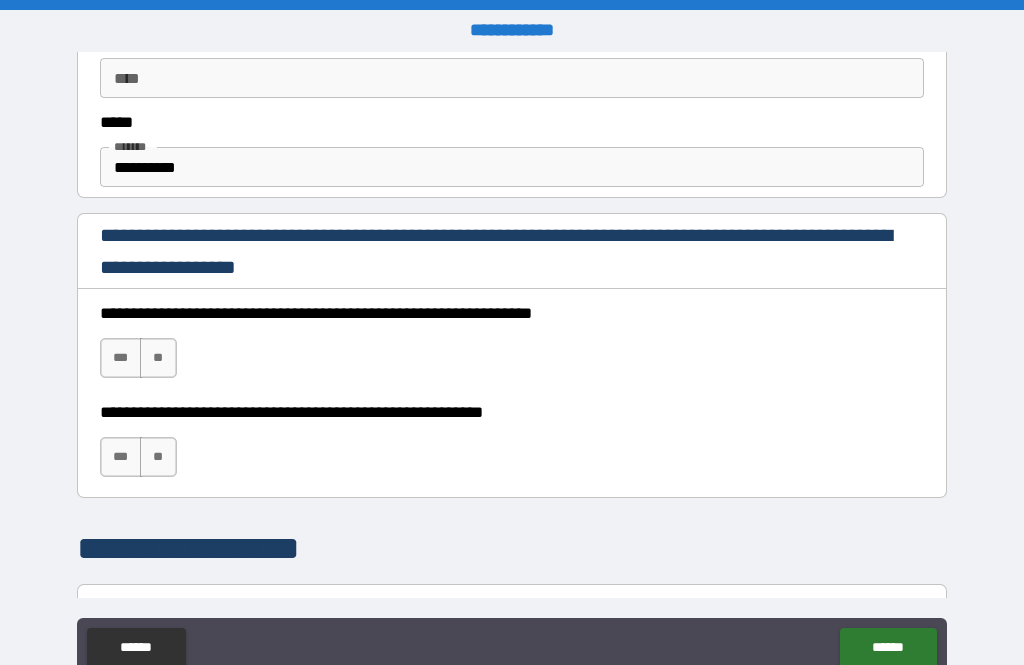 scroll, scrollTop: 1195, scrollLeft: 0, axis: vertical 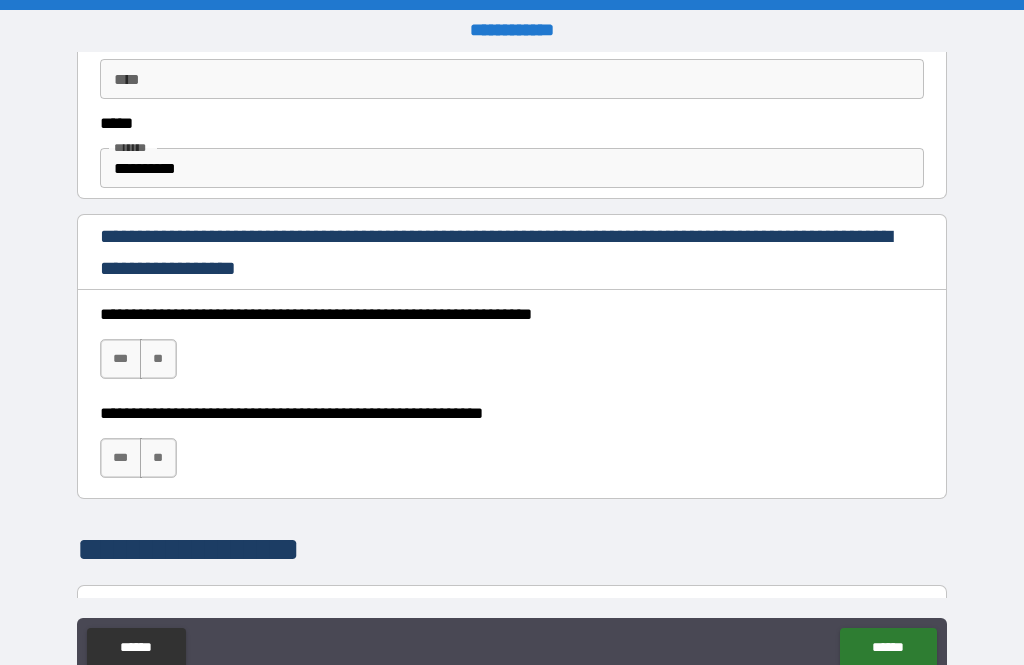 click on "**" at bounding box center [158, 359] 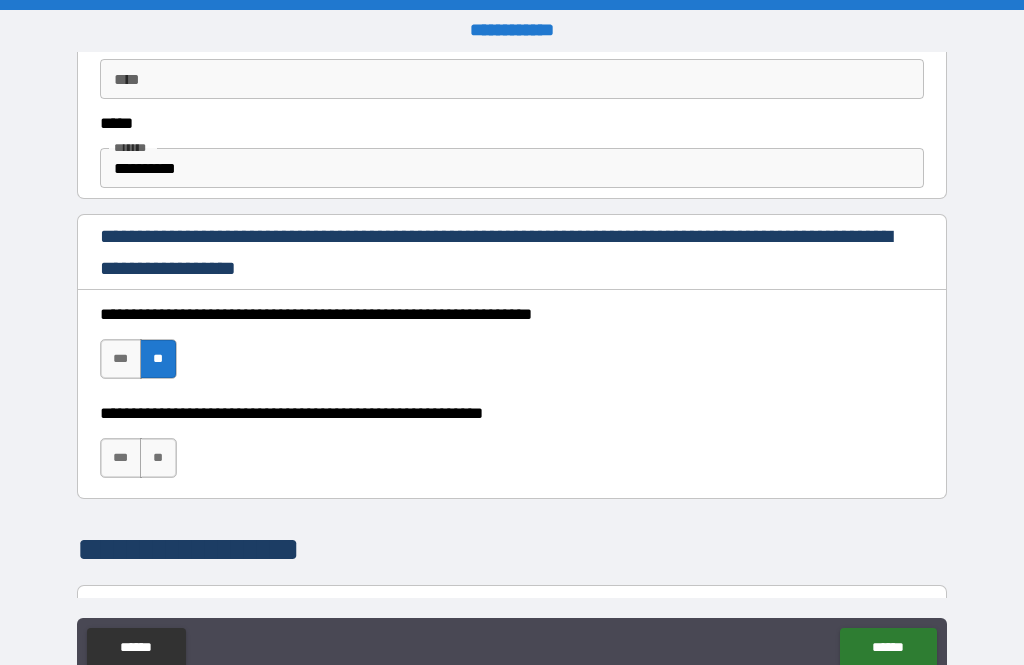 click on "***" at bounding box center (121, 359) 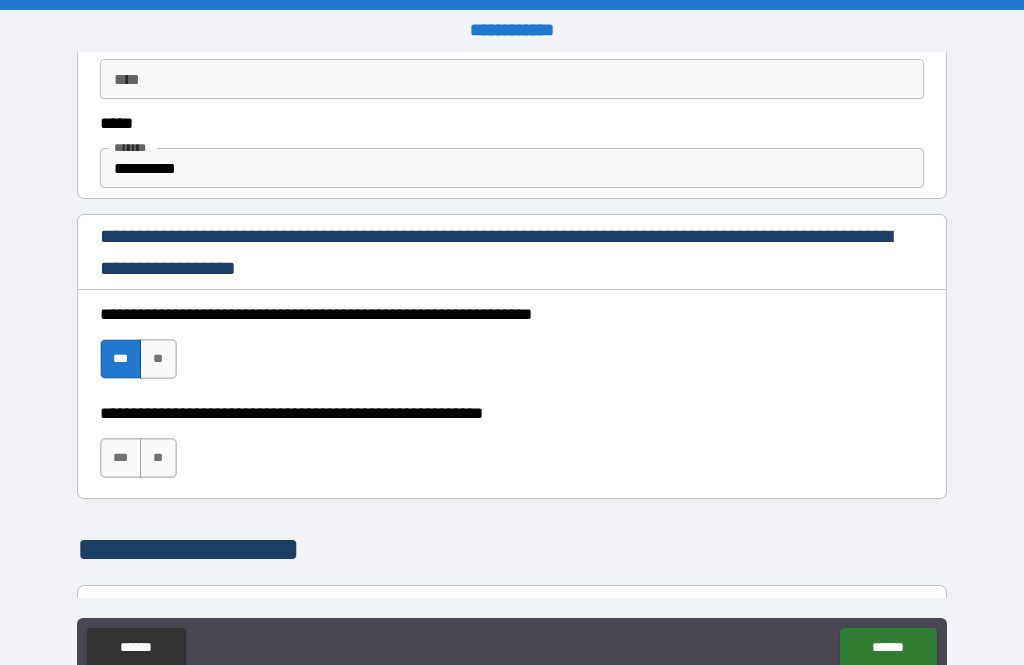 click on "***" at bounding box center [121, 458] 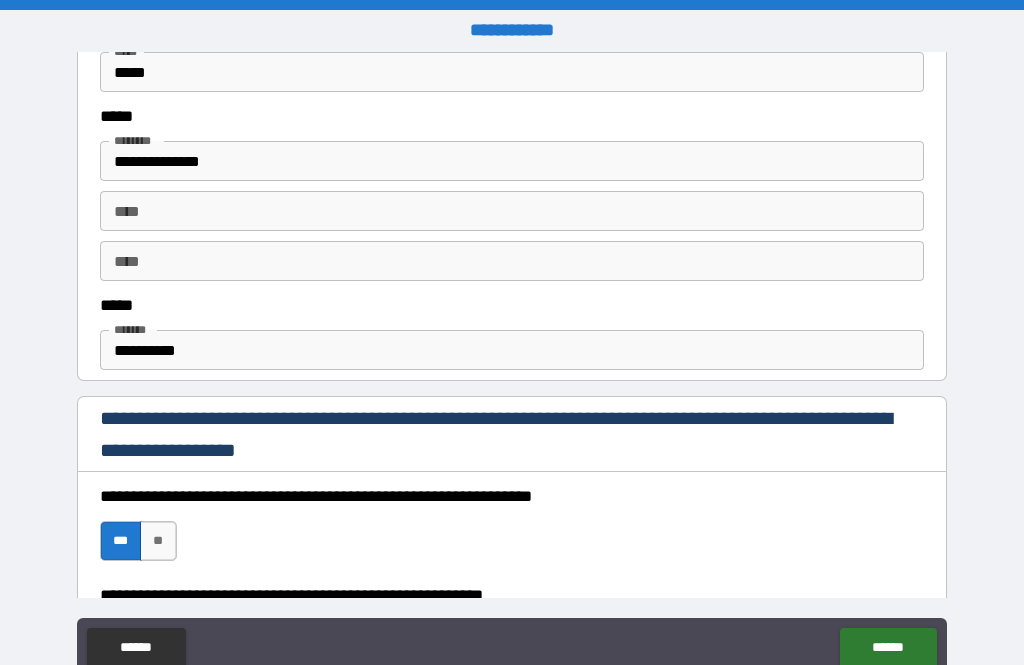scroll, scrollTop: 1009, scrollLeft: 0, axis: vertical 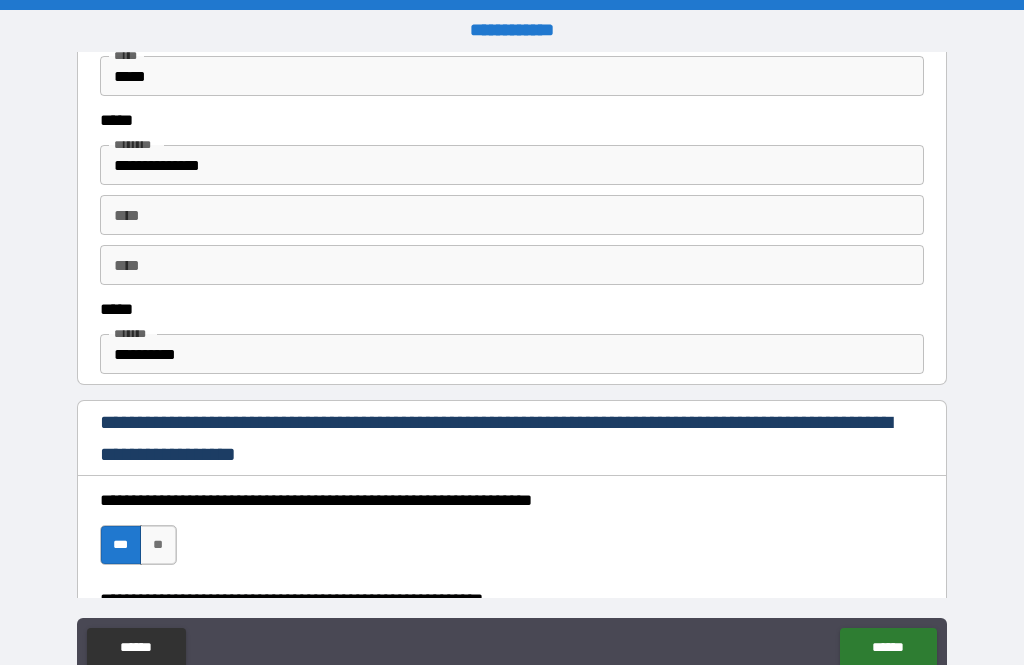 click on "**********" at bounding box center [512, 354] 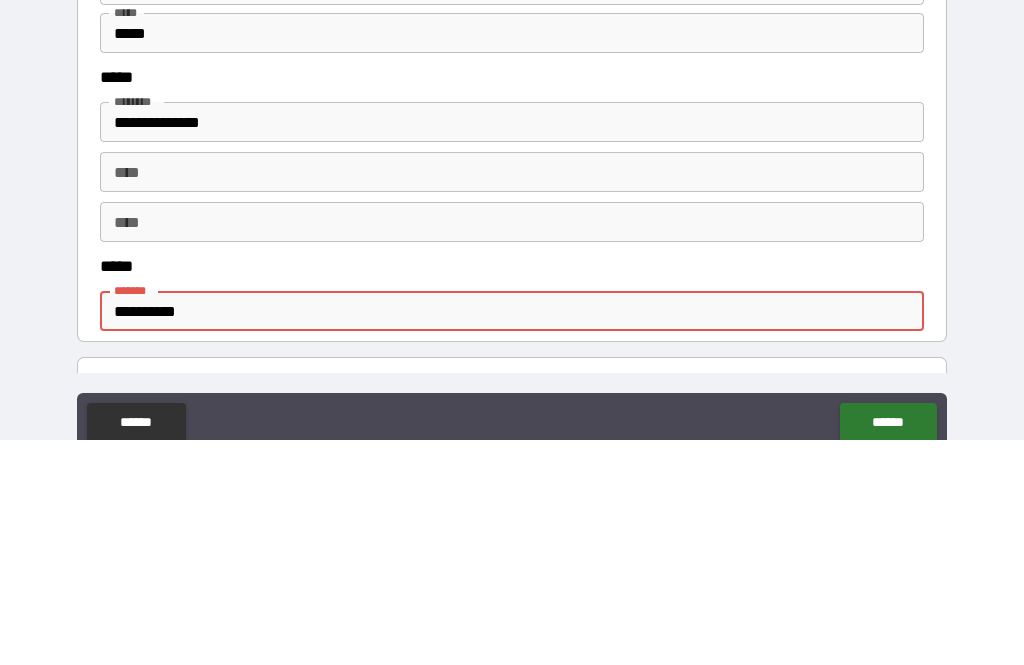 scroll, scrollTop: 823, scrollLeft: 0, axis: vertical 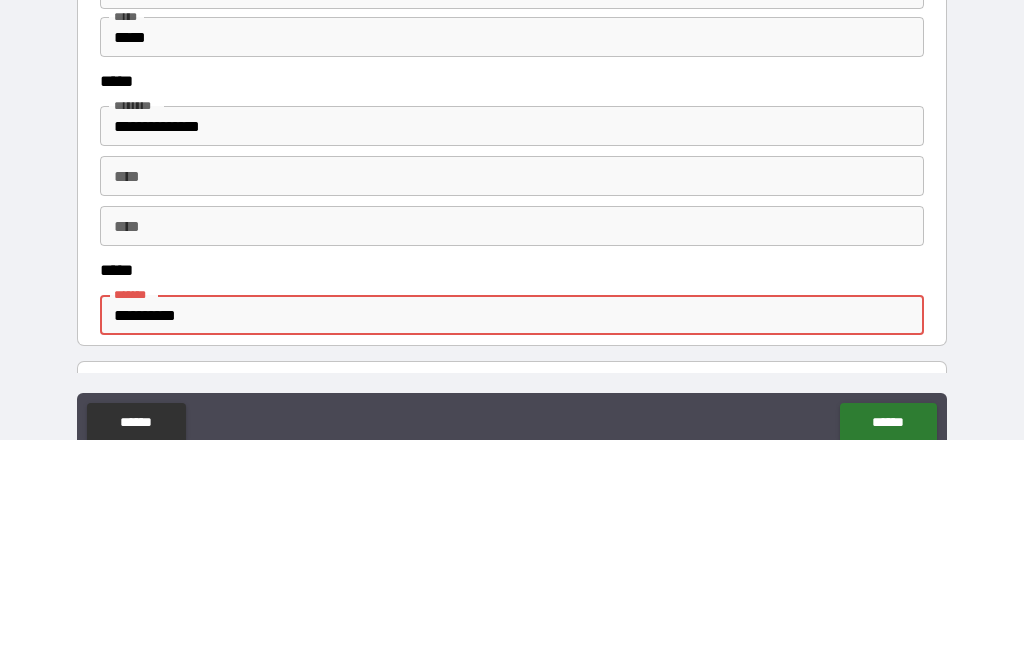 type on "**********" 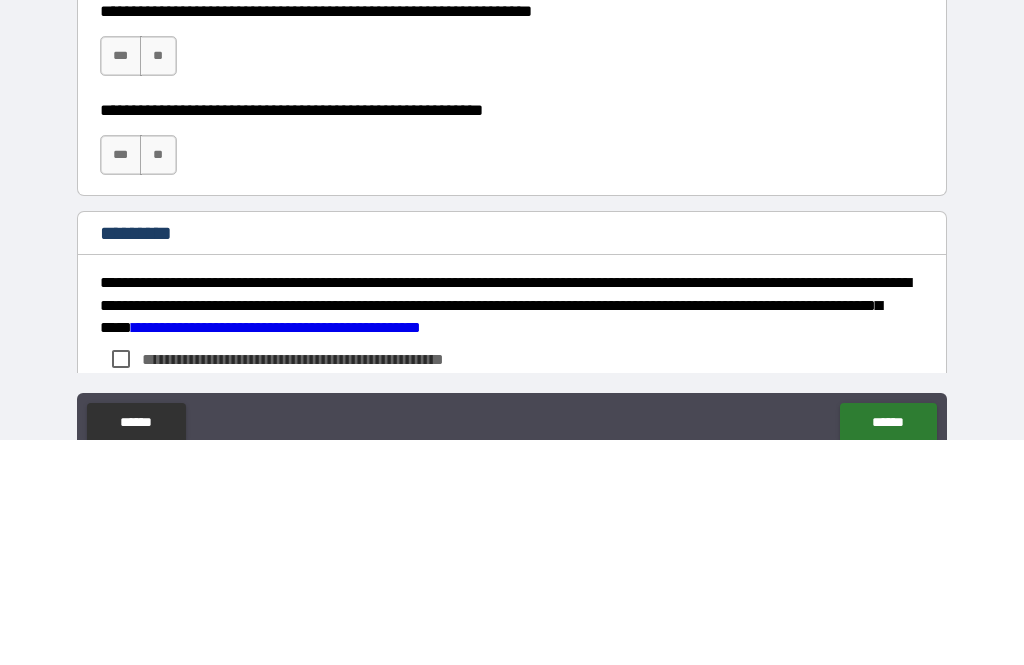 scroll, scrollTop: 2888, scrollLeft: 0, axis: vertical 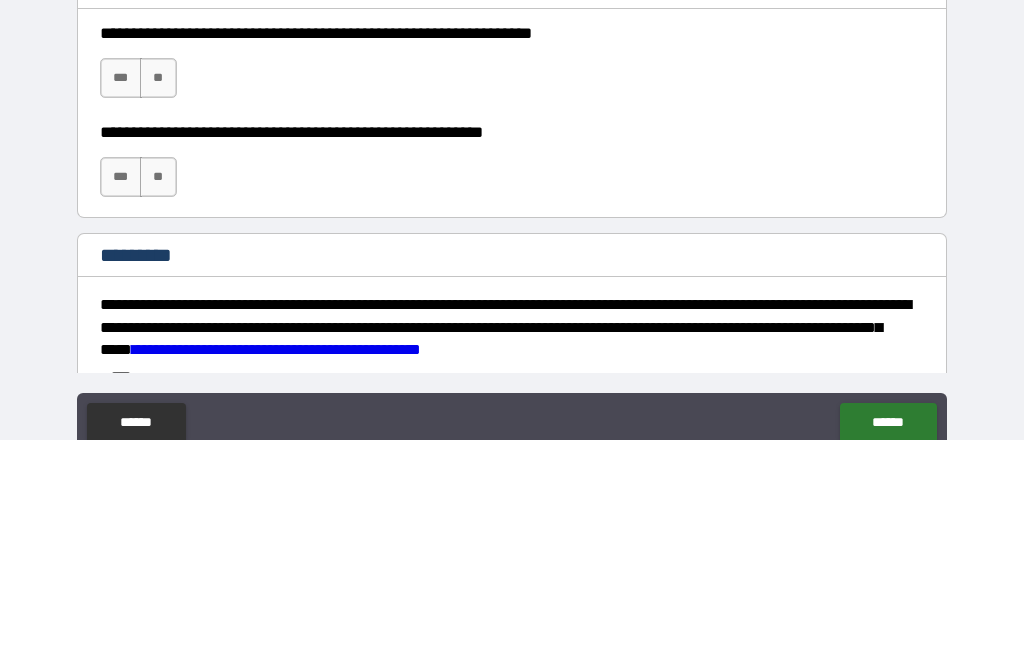 type on "**********" 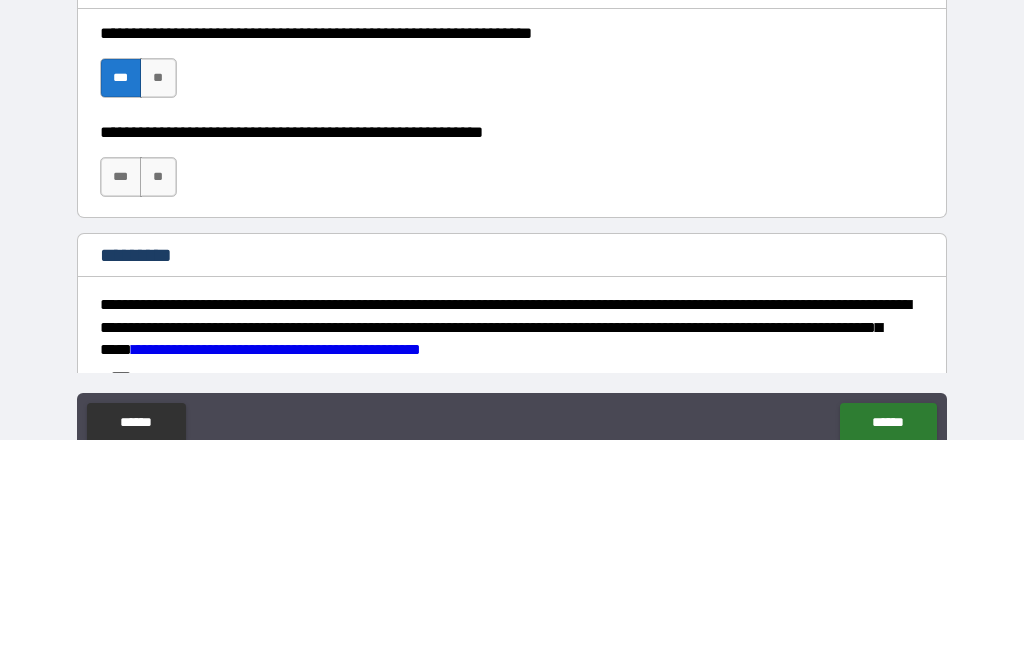 scroll, scrollTop: 64, scrollLeft: 0, axis: vertical 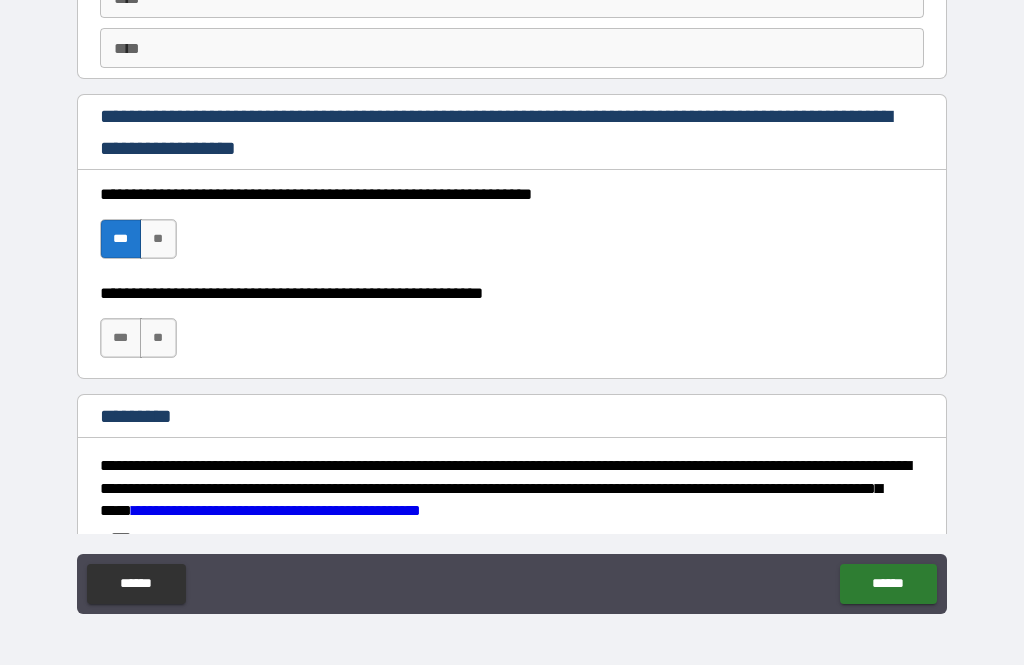 click on "***" at bounding box center [121, 338] 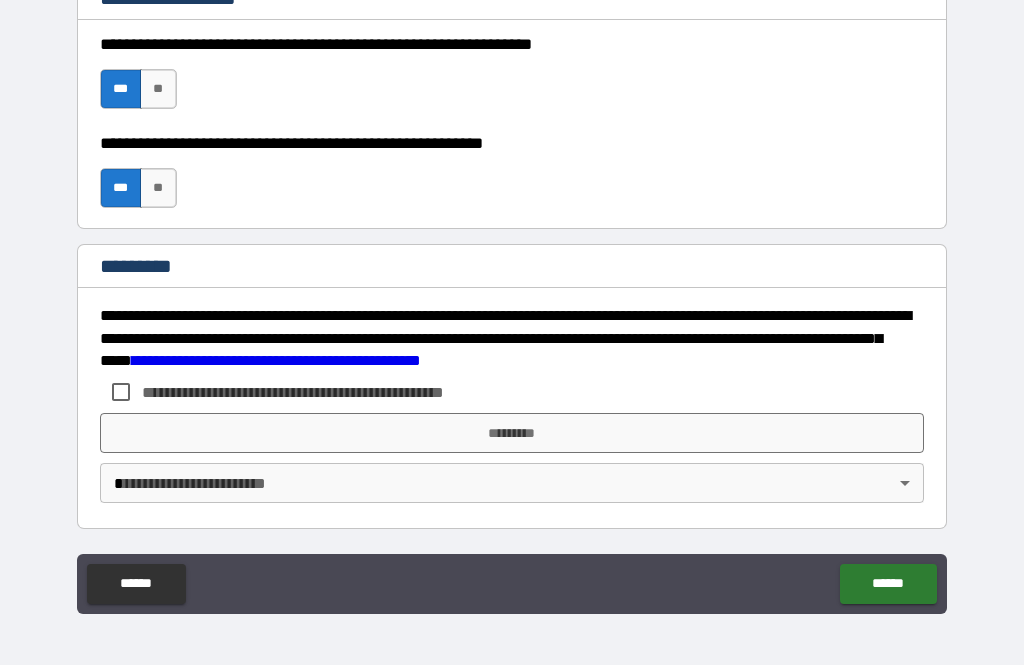 scroll, scrollTop: 3038, scrollLeft: 0, axis: vertical 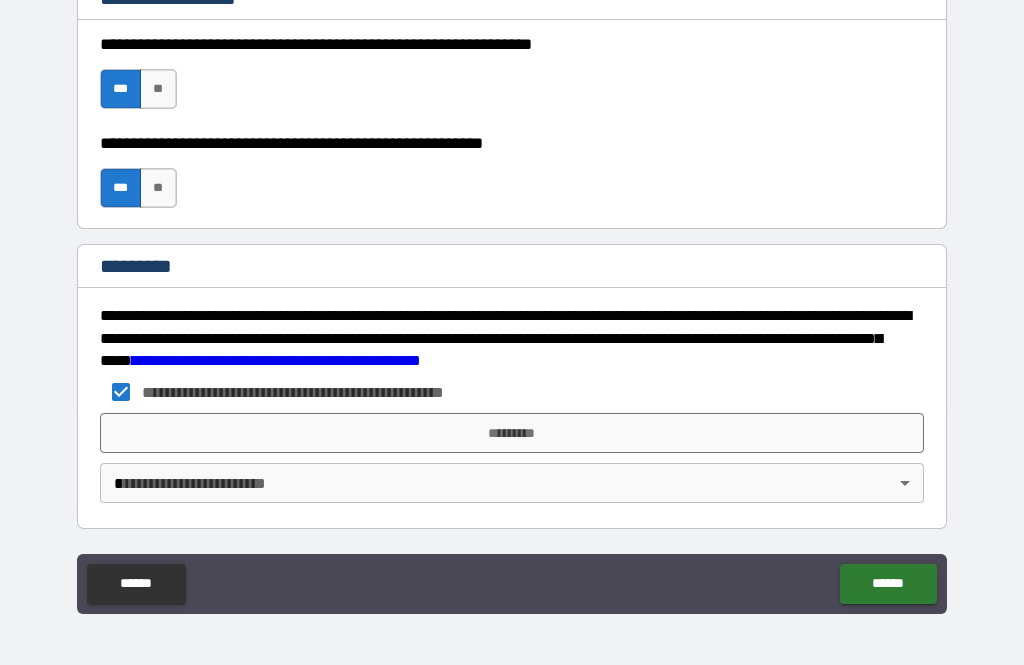click on "*********" at bounding box center (512, 433) 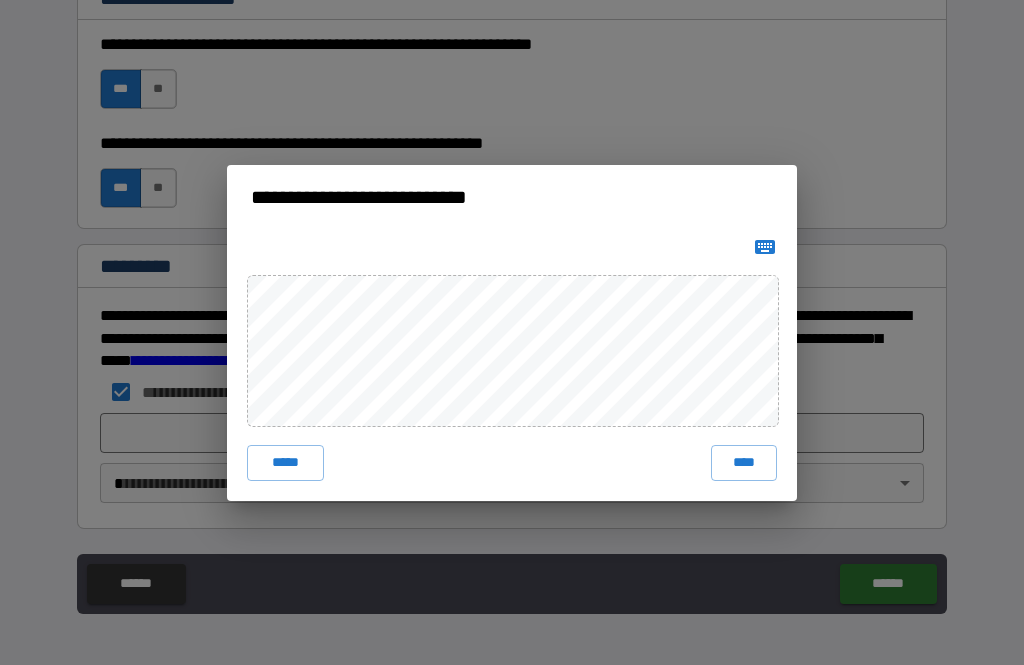 click on "****" at bounding box center [744, 463] 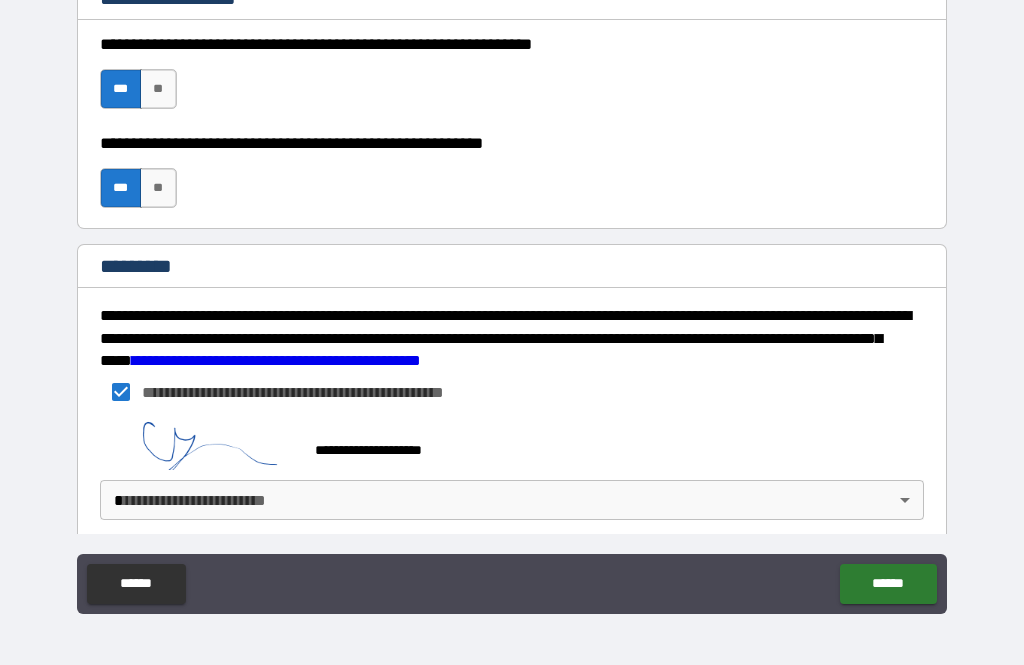 click on "**********" at bounding box center (512, 300) 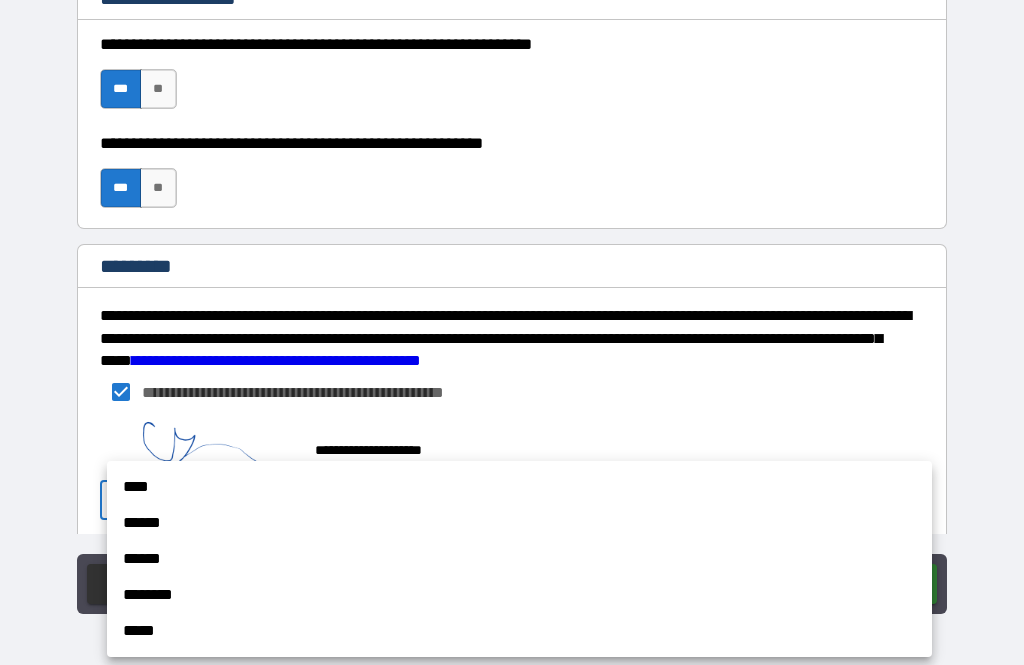 click on "******" at bounding box center (519, 523) 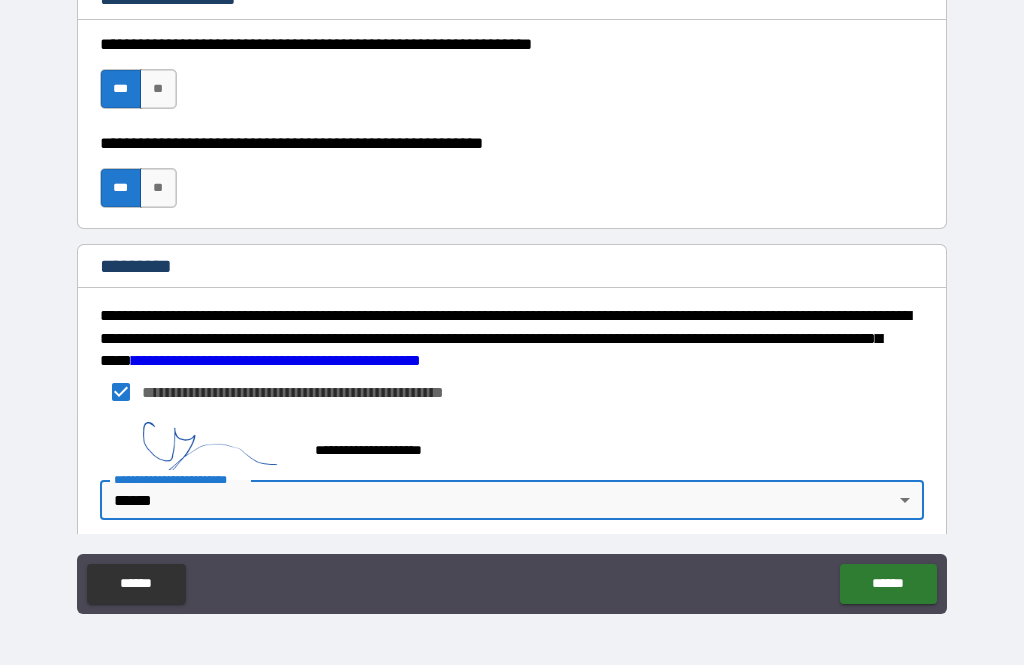 click on "******" at bounding box center [888, 584] 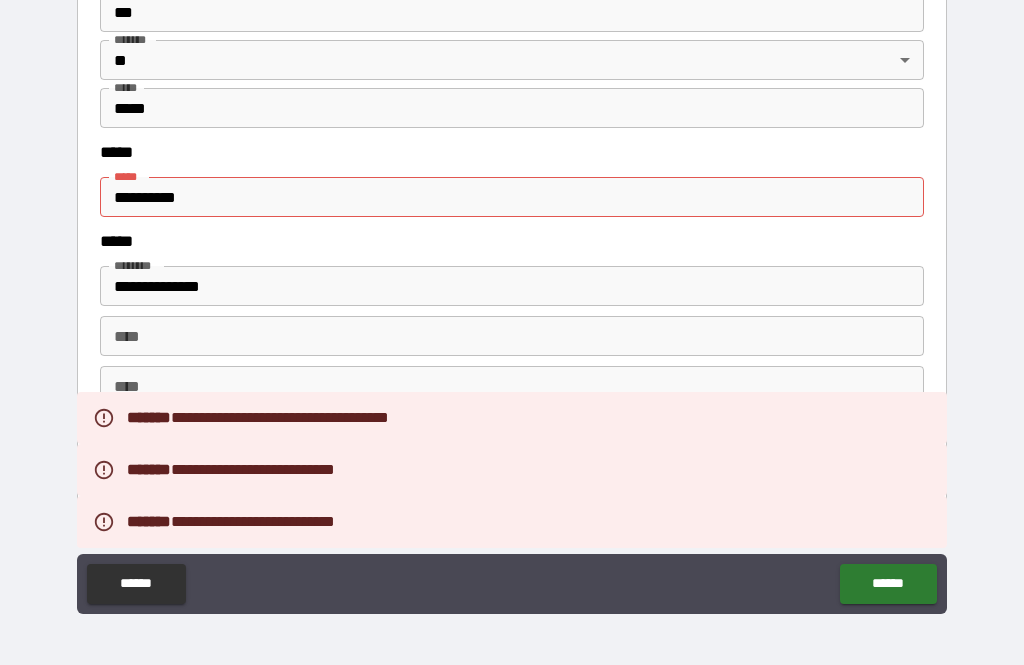 scroll, scrollTop: 2533, scrollLeft: 0, axis: vertical 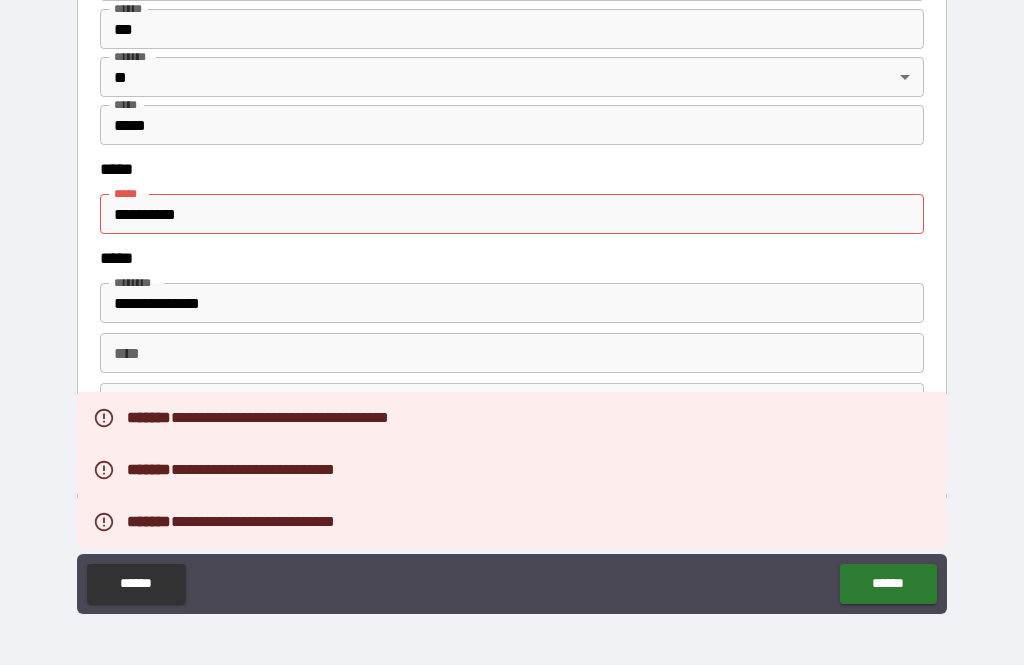 click on "**********" at bounding box center [512, 214] 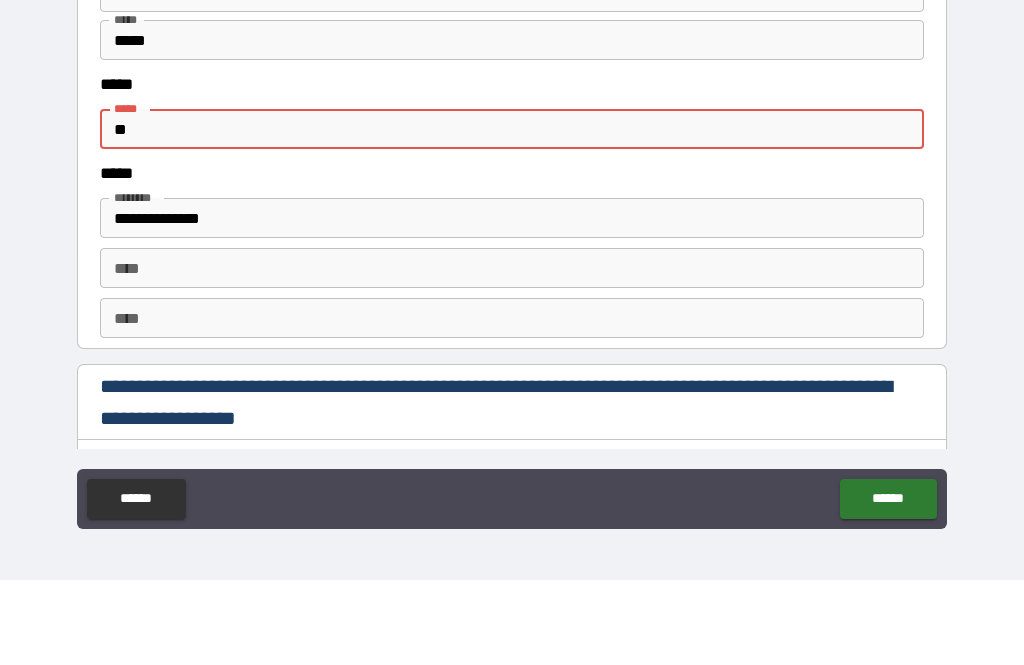 type on "*" 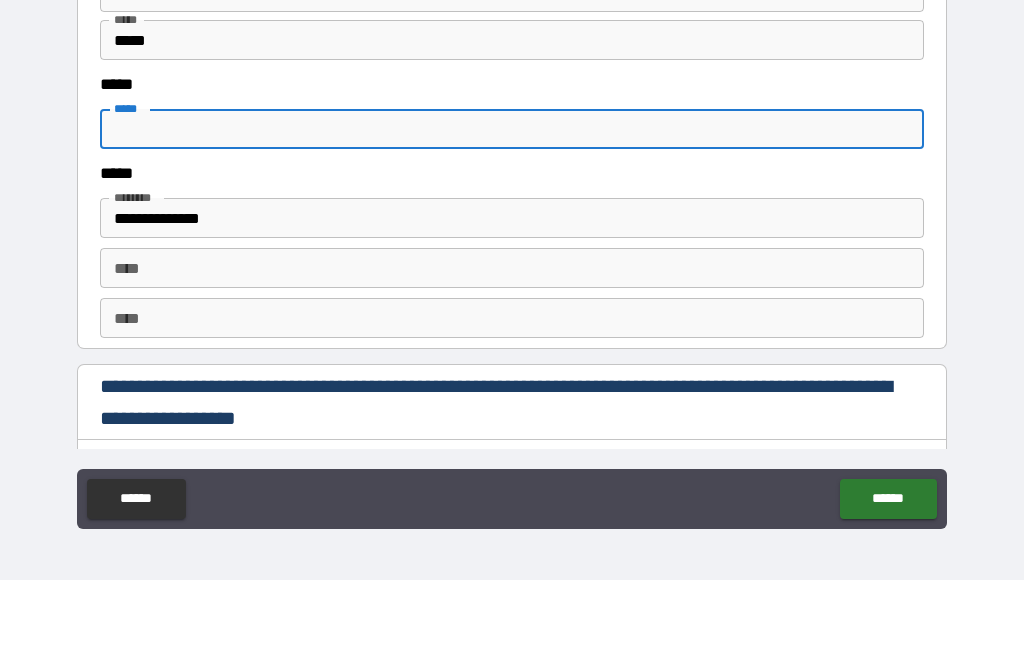 type 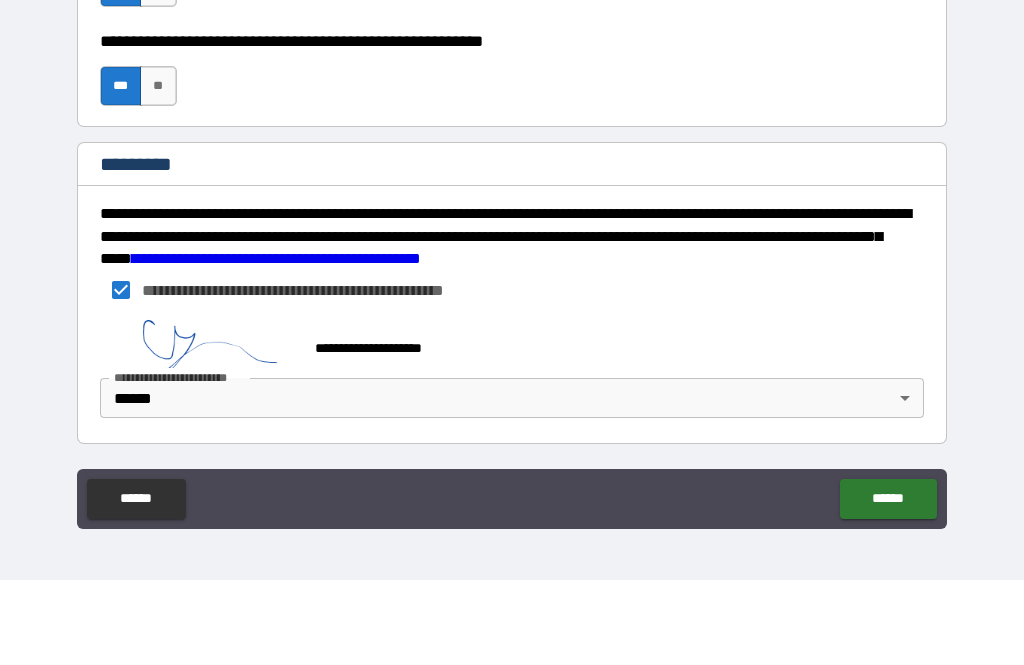 scroll, scrollTop: 3055, scrollLeft: 0, axis: vertical 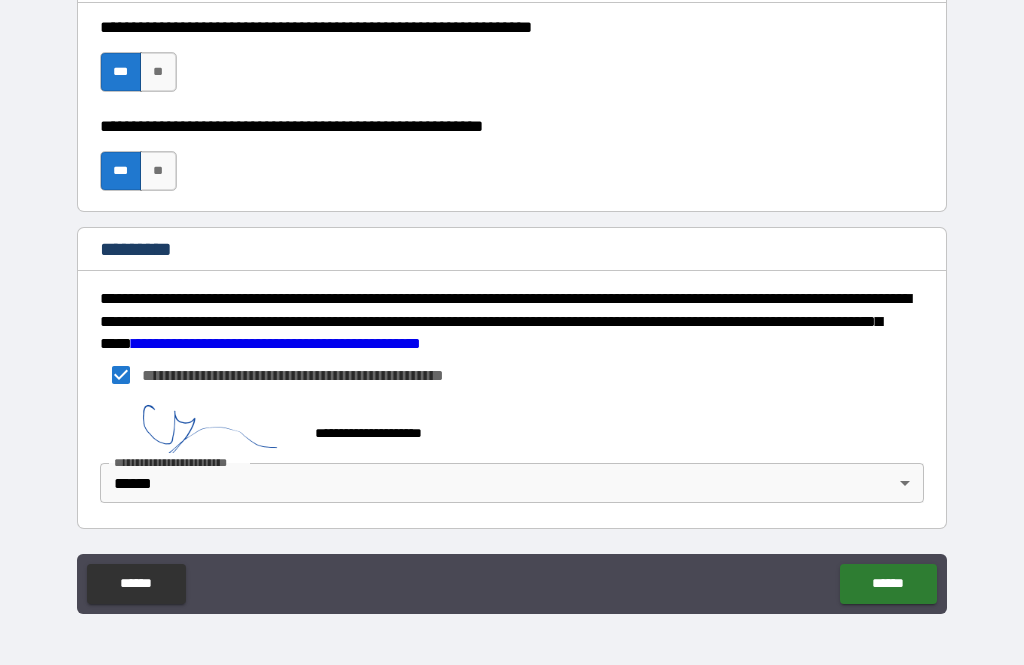 click on "******" at bounding box center (888, 584) 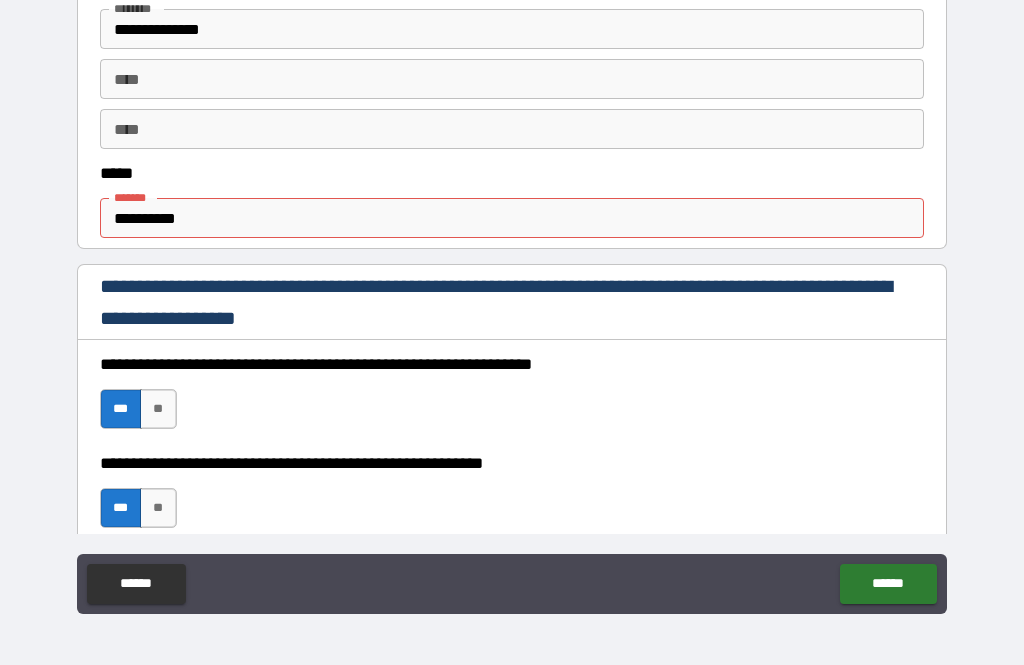 scroll, scrollTop: 1020, scrollLeft: 0, axis: vertical 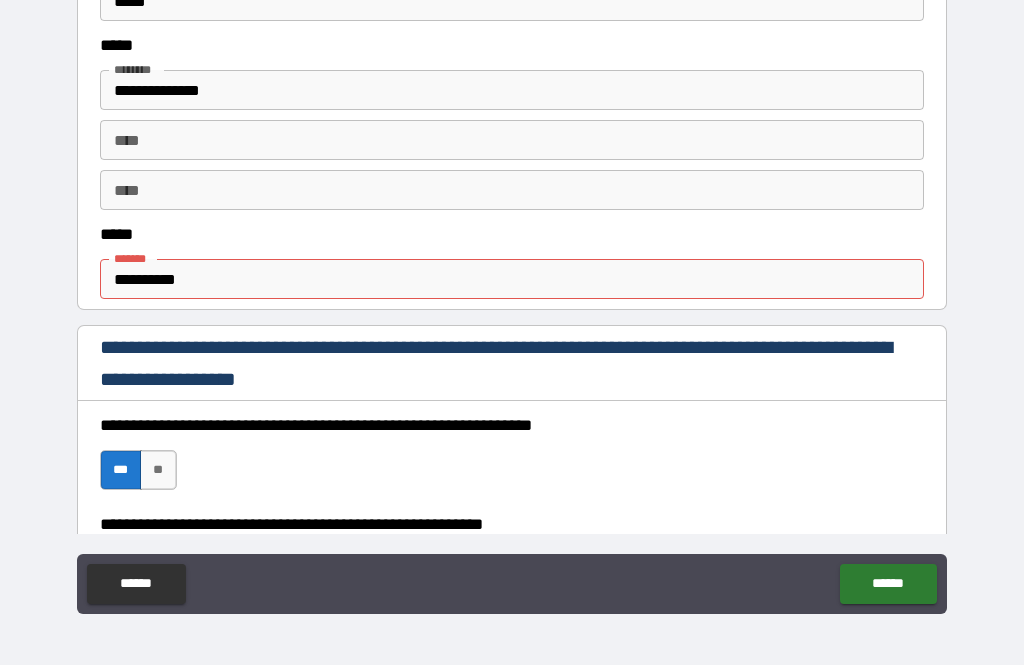 click on "**********" at bounding box center [512, 279] 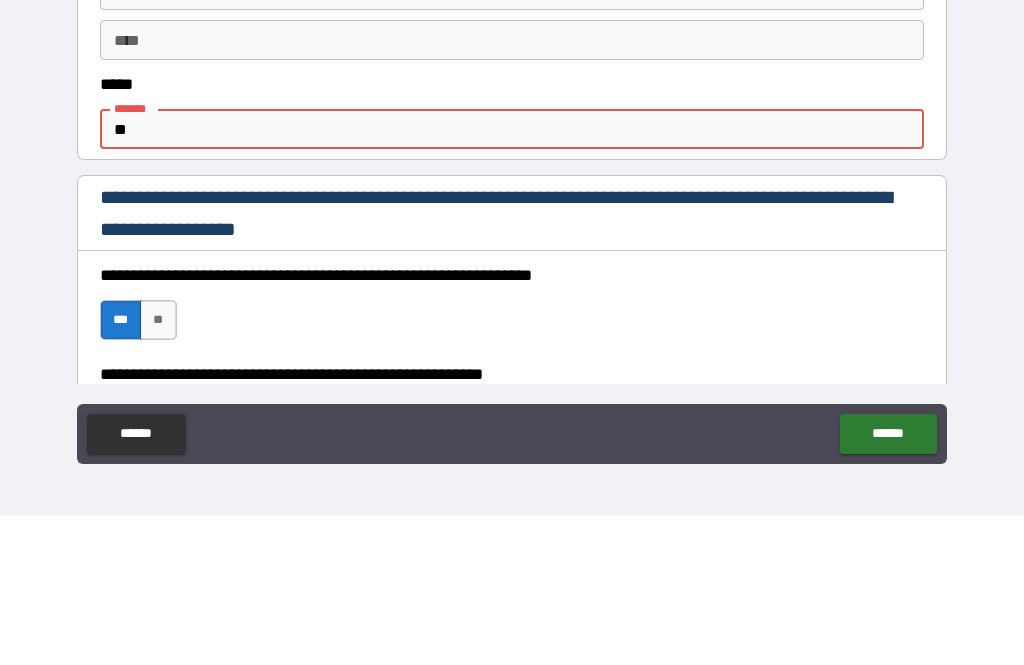 type on "*" 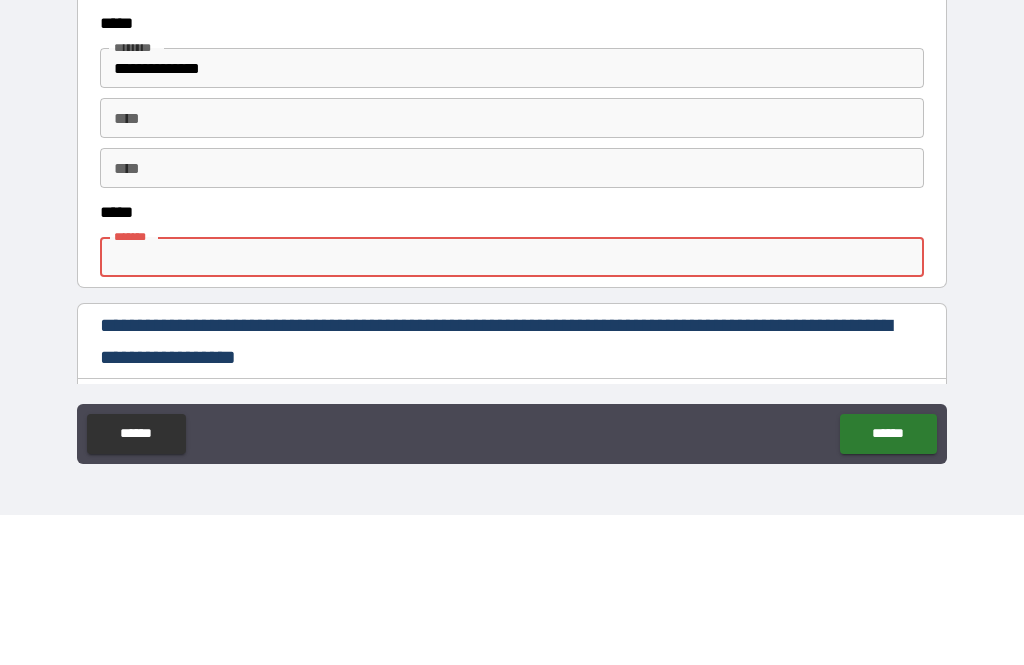 scroll, scrollTop: 908, scrollLeft: 0, axis: vertical 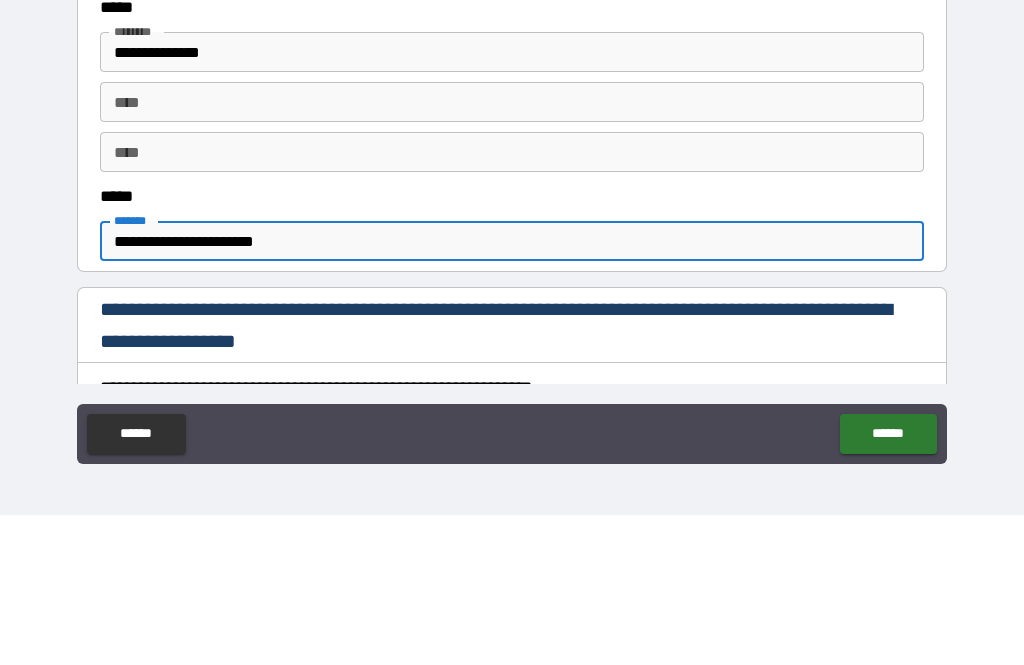 type on "**********" 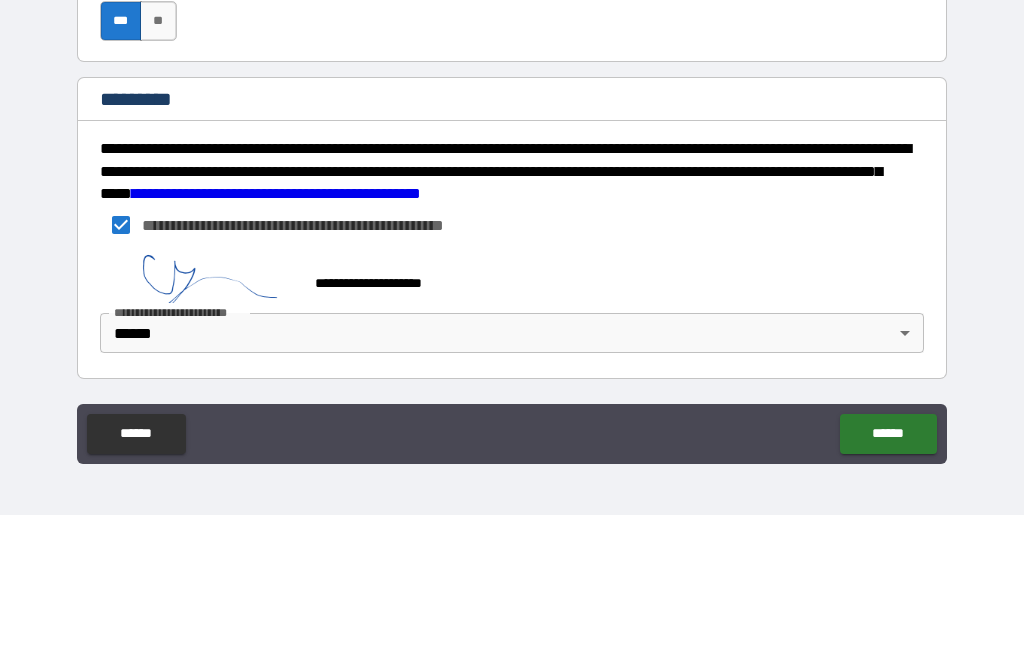 scroll, scrollTop: 3055, scrollLeft: 0, axis: vertical 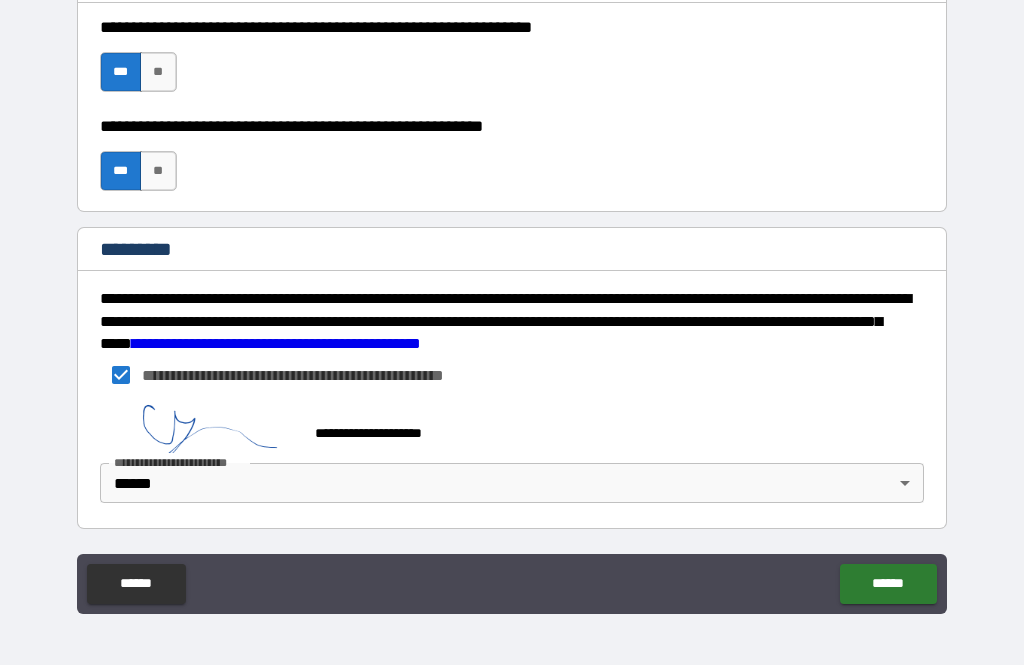 click on "******" at bounding box center (888, 584) 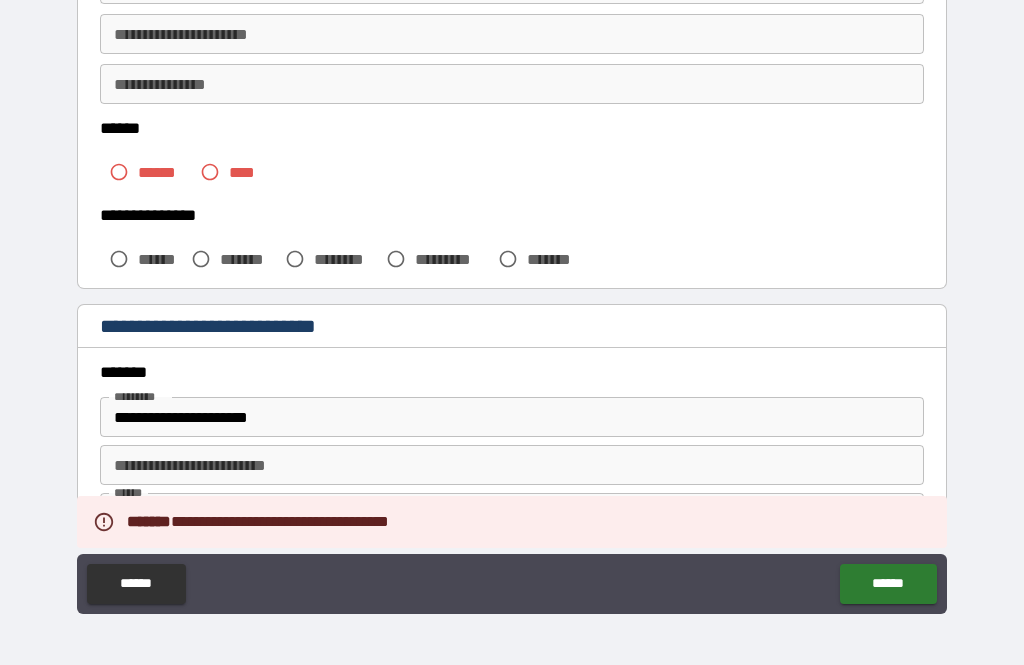 scroll, scrollTop: 411, scrollLeft: 0, axis: vertical 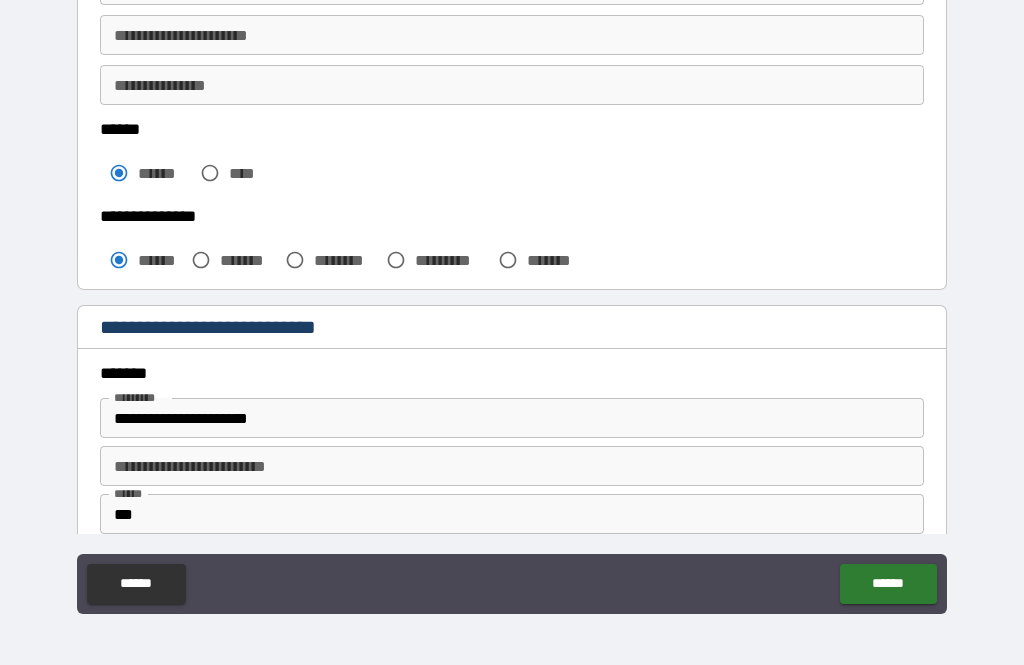 click on "******" at bounding box center (888, 584) 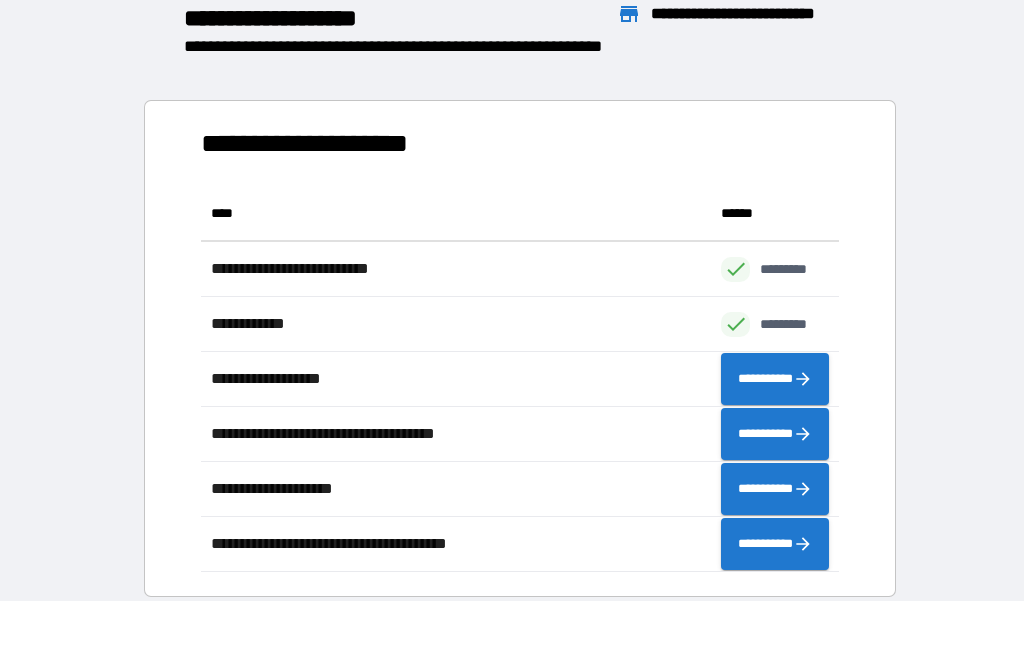 scroll, scrollTop: 386, scrollLeft: 638, axis: both 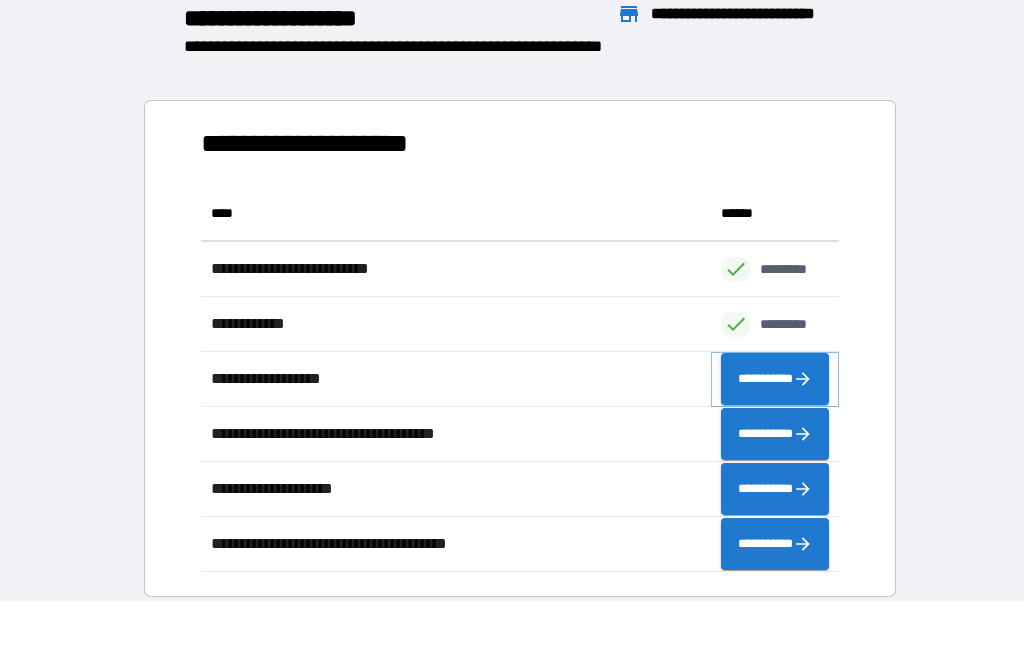 click on "**********" at bounding box center (775, 379) 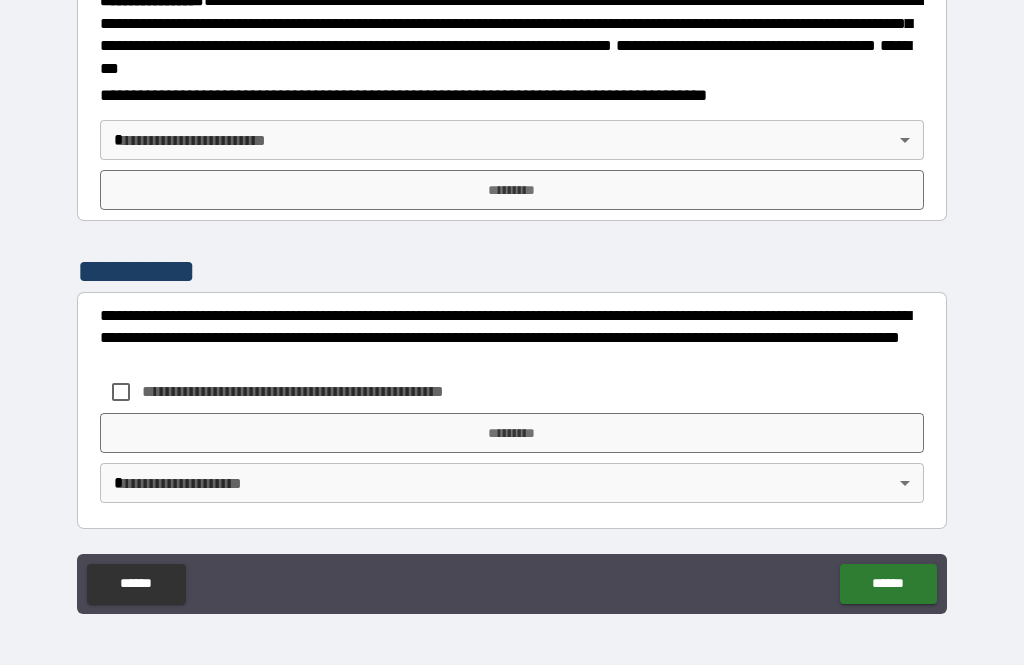 scroll, scrollTop: 2219, scrollLeft: 0, axis: vertical 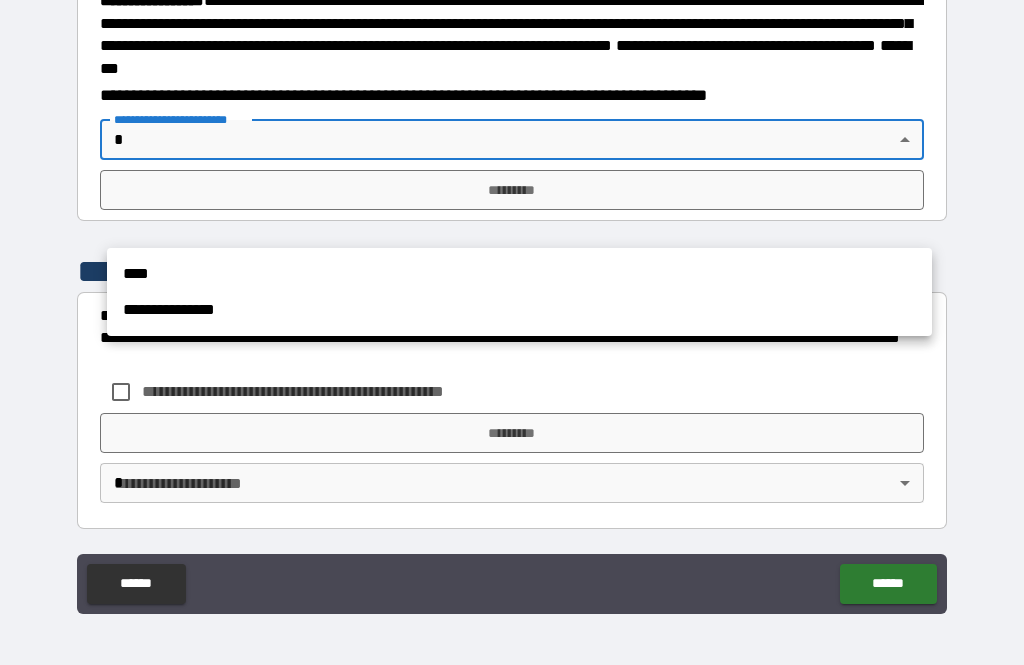 click on "**********" at bounding box center (519, 310) 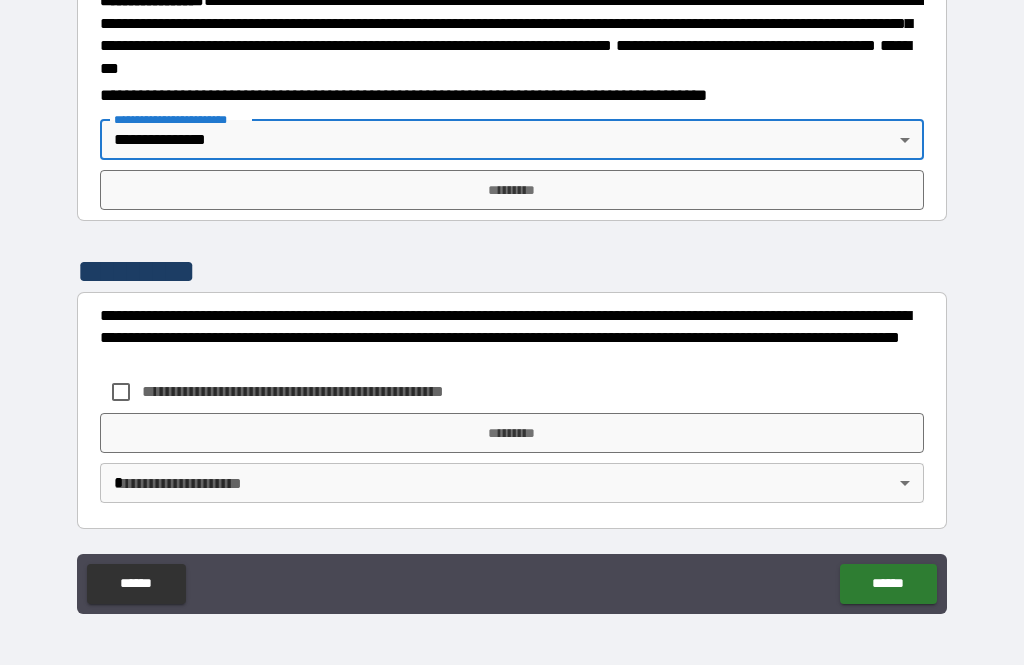 click on "*********" at bounding box center [512, 190] 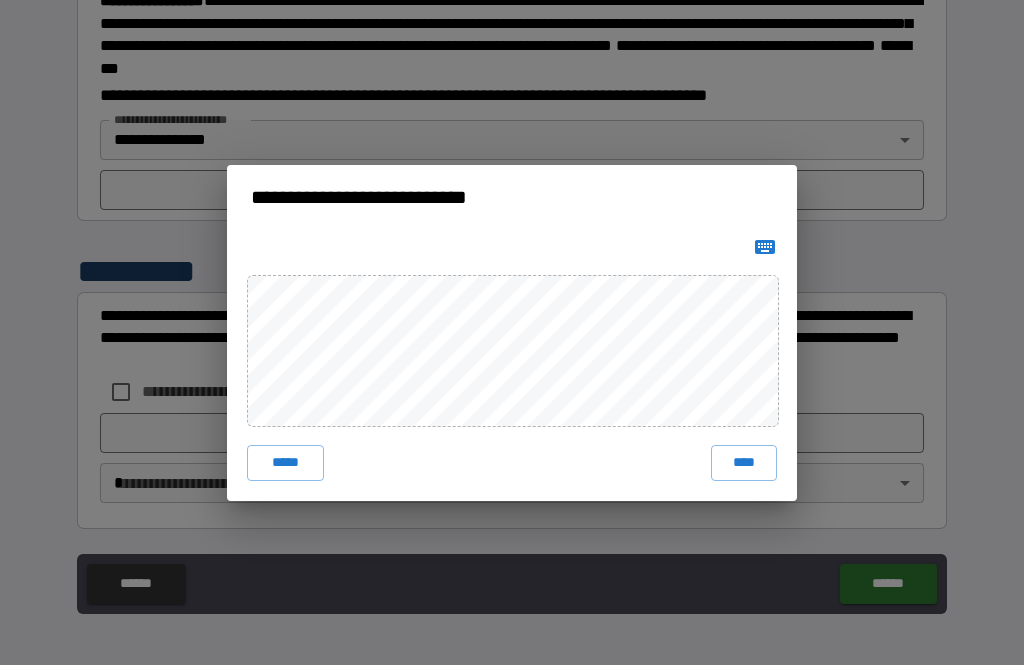 click on "****" at bounding box center [744, 463] 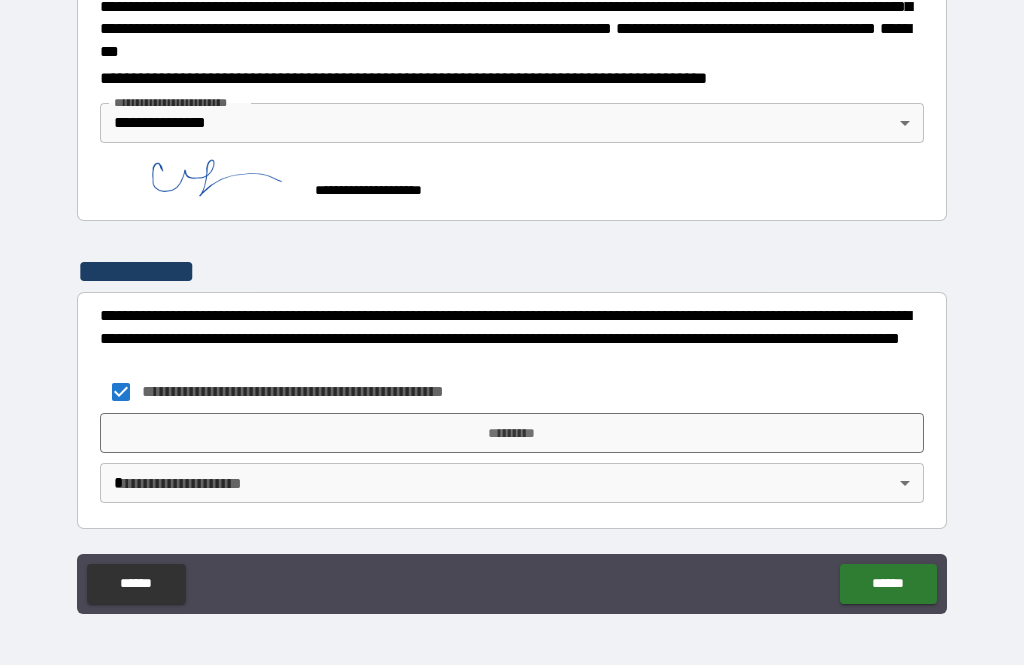 scroll, scrollTop: 2316, scrollLeft: 0, axis: vertical 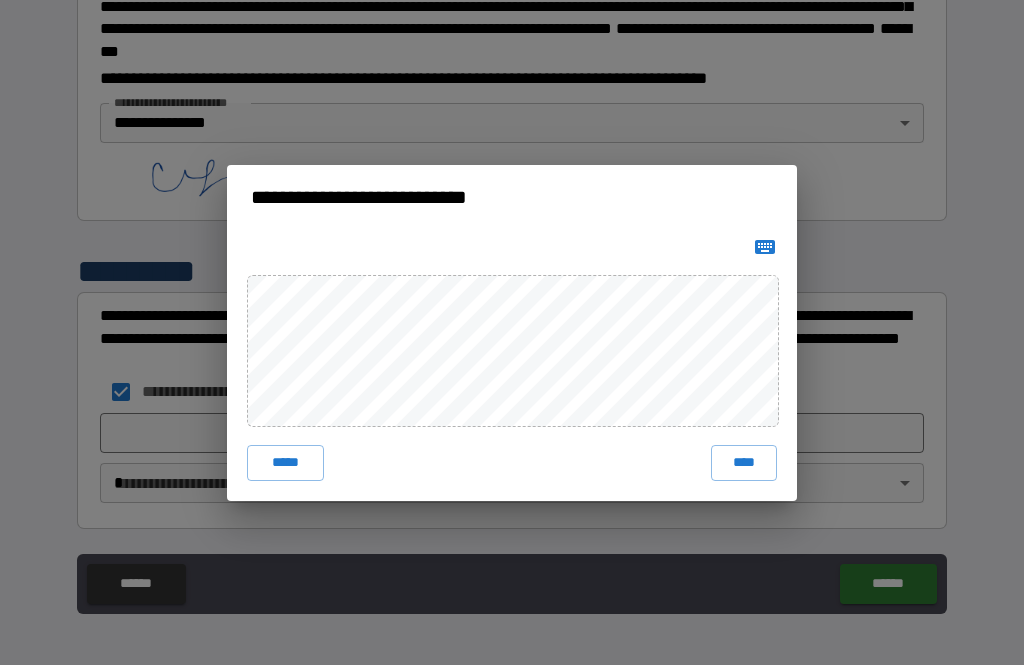 click on "****" at bounding box center (744, 463) 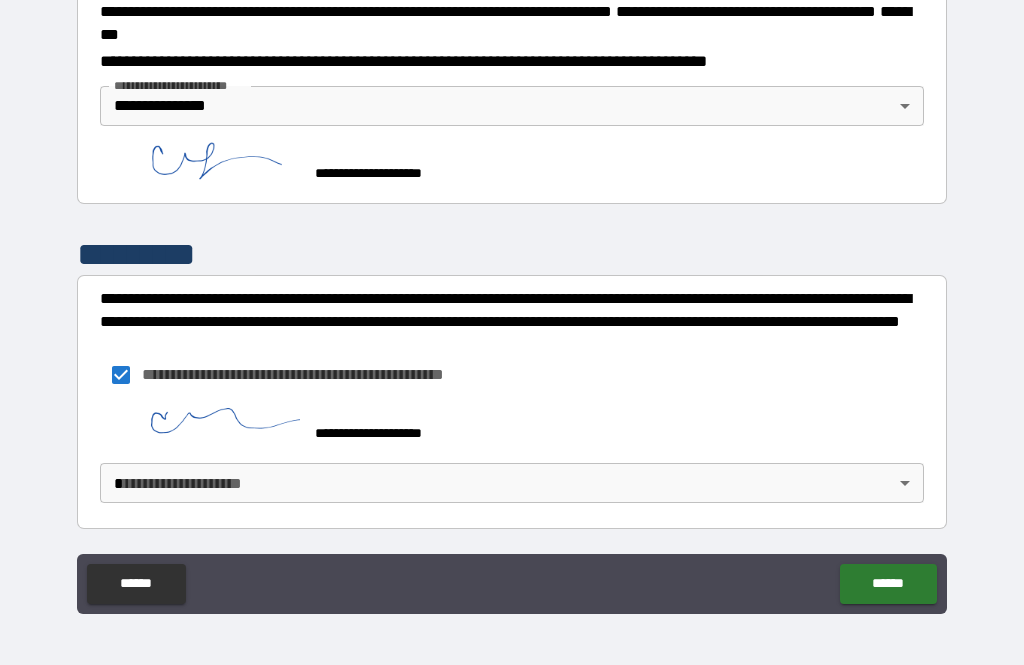 click on "**********" at bounding box center (512, 300) 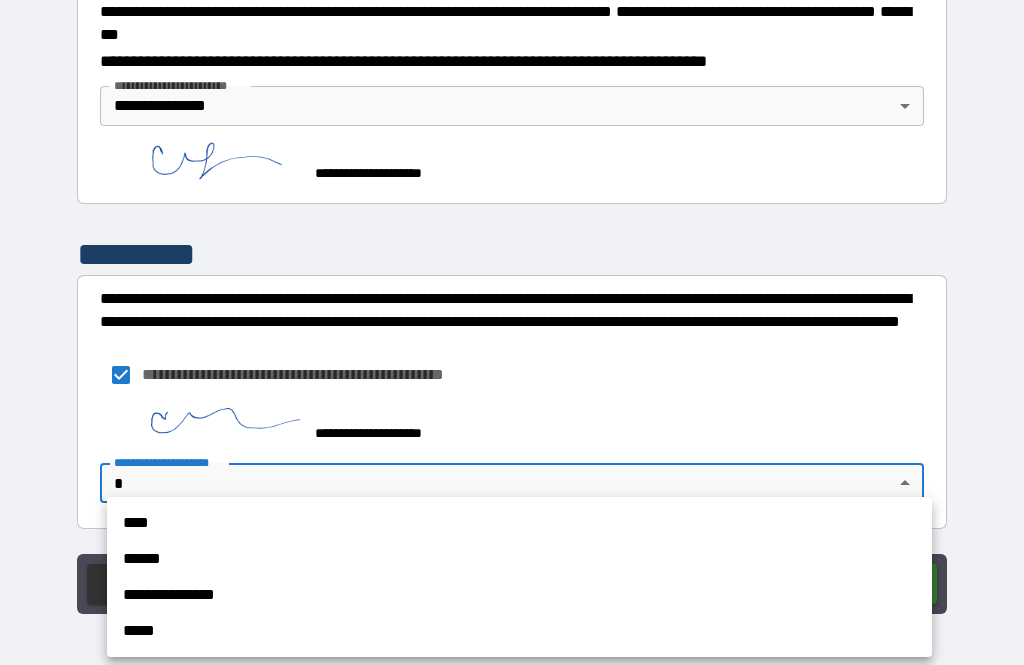 click on "**********" at bounding box center (519, 595) 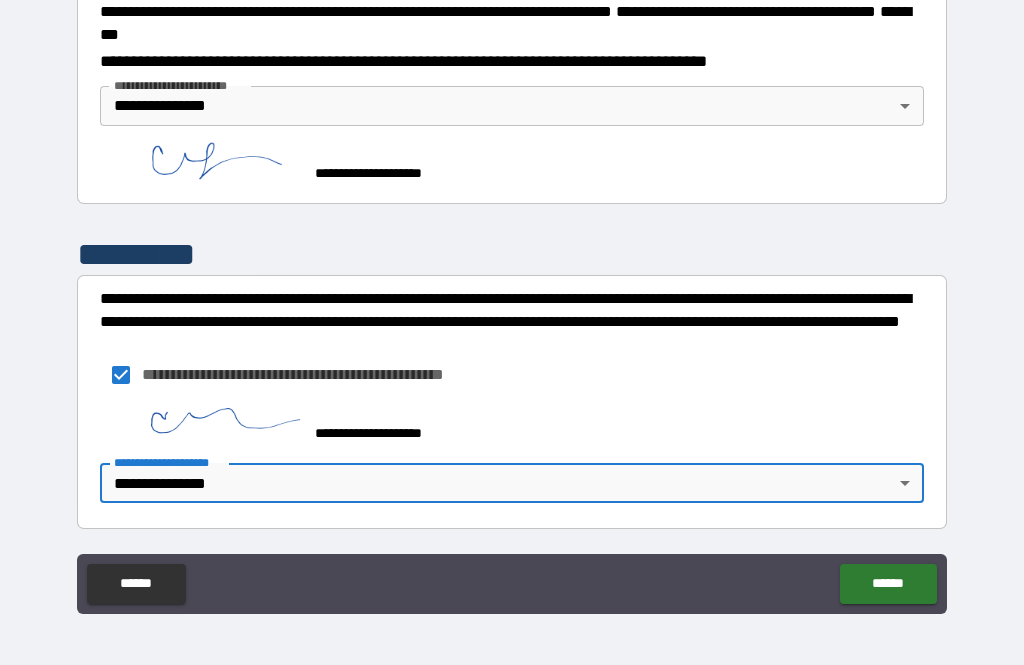 type on "**********" 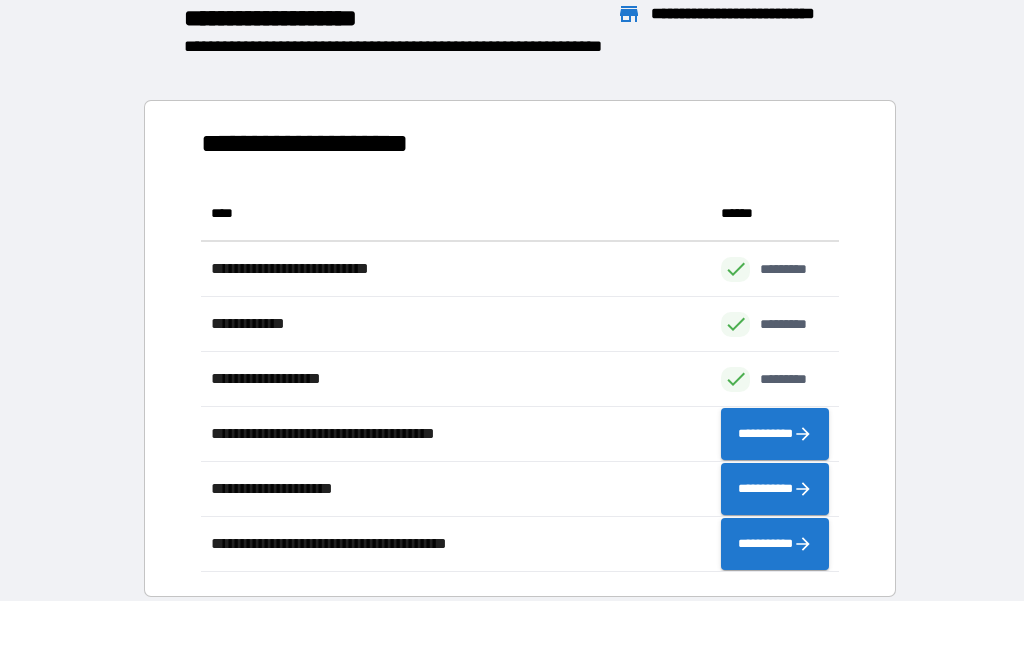 scroll, scrollTop: 1, scrollLeft: 1, axis: both 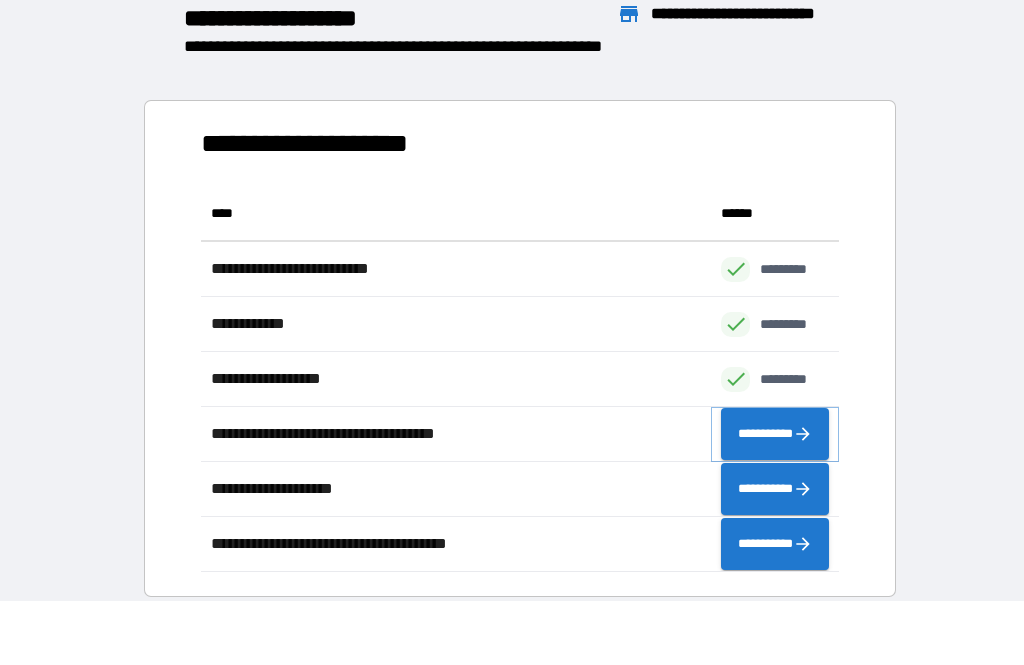 click on "**********" at bounding box center [775, 434] 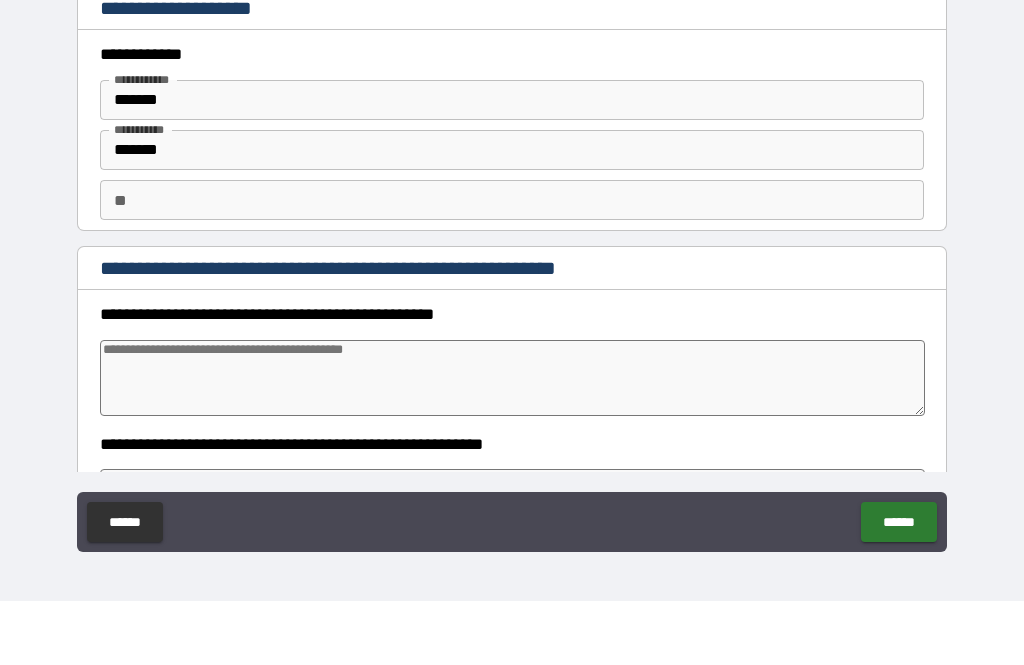 type on "*" 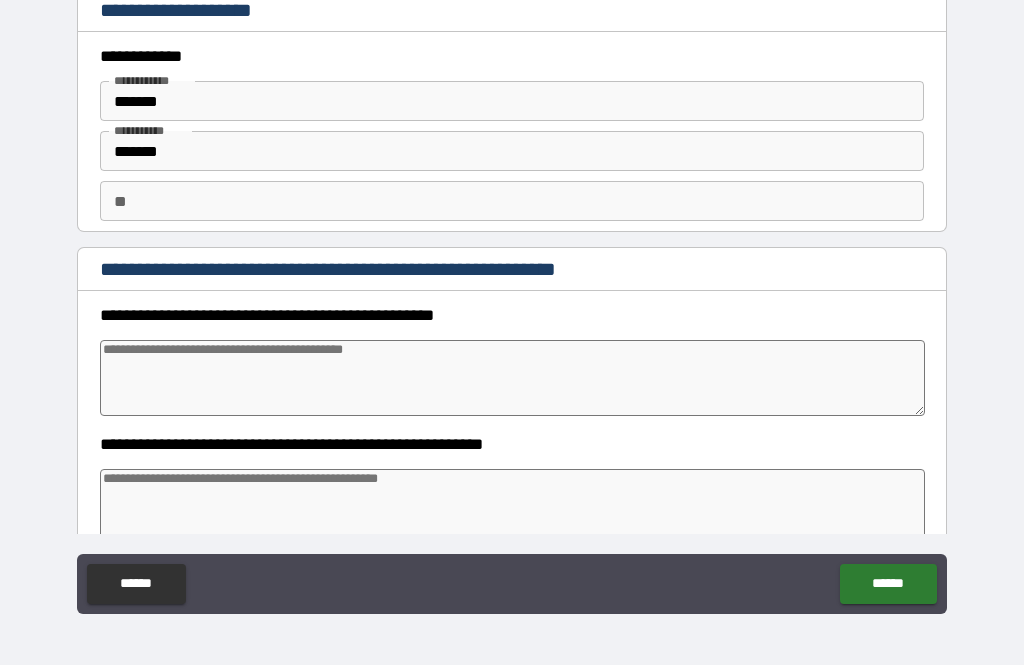 click at bounding box center [513, 378] 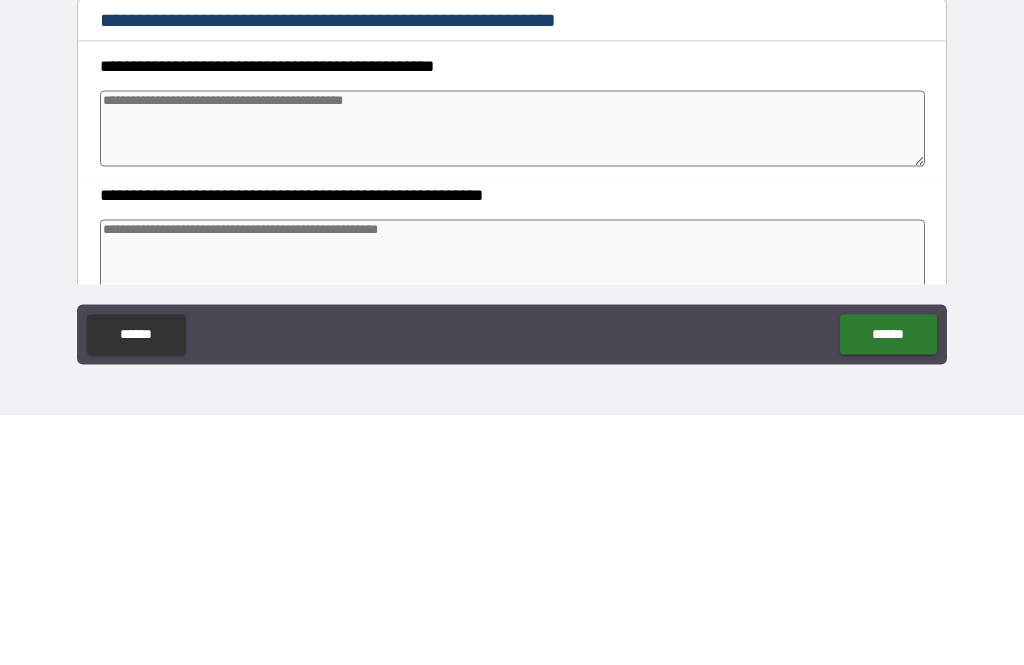 type on "*" 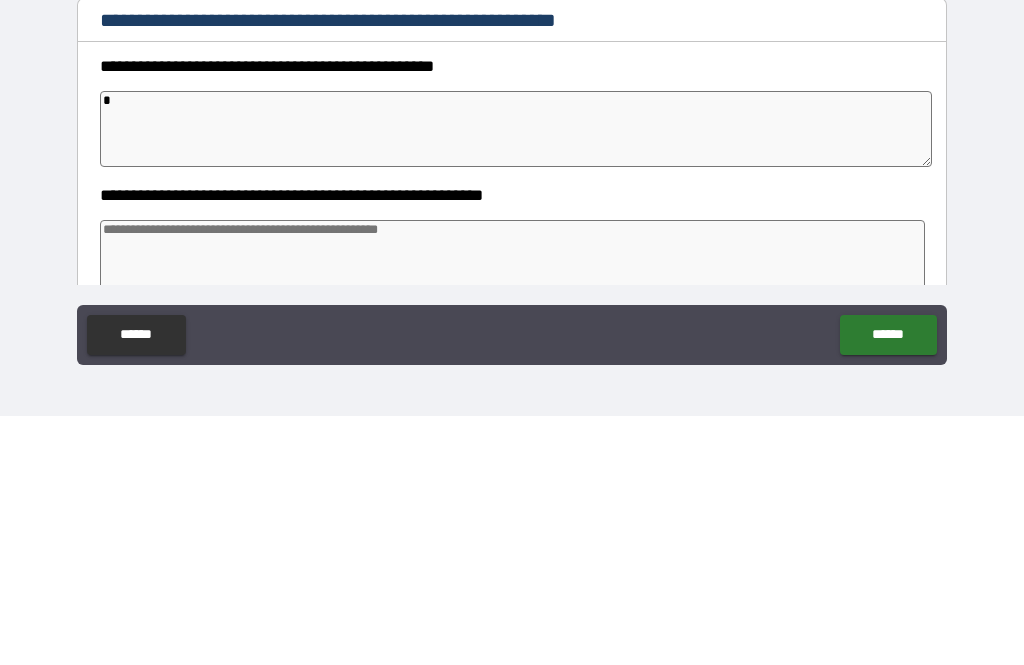 type on "*" 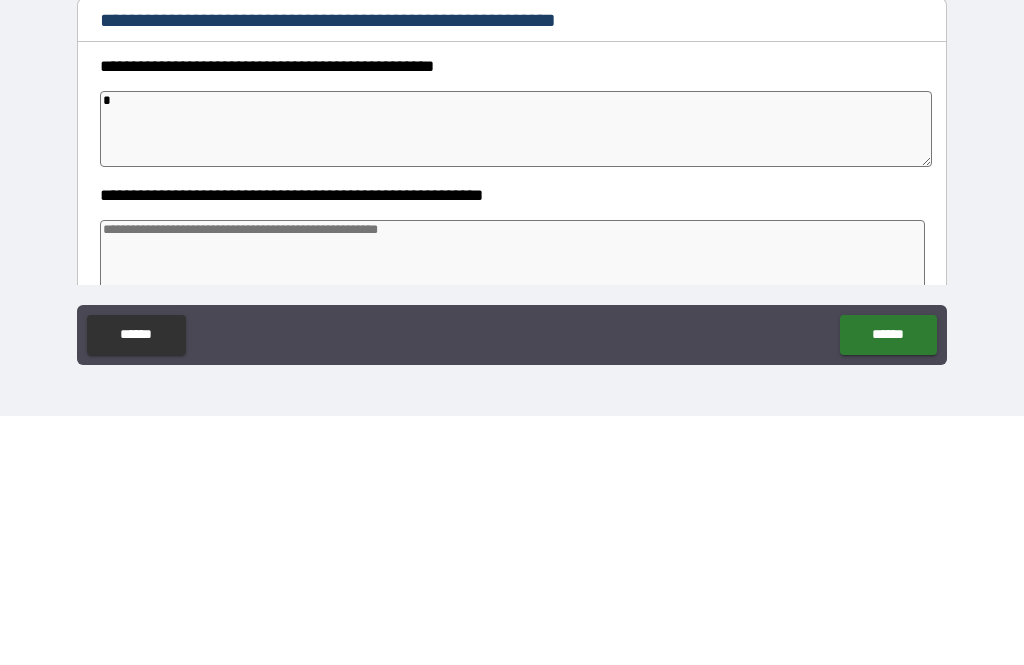 type on "*" 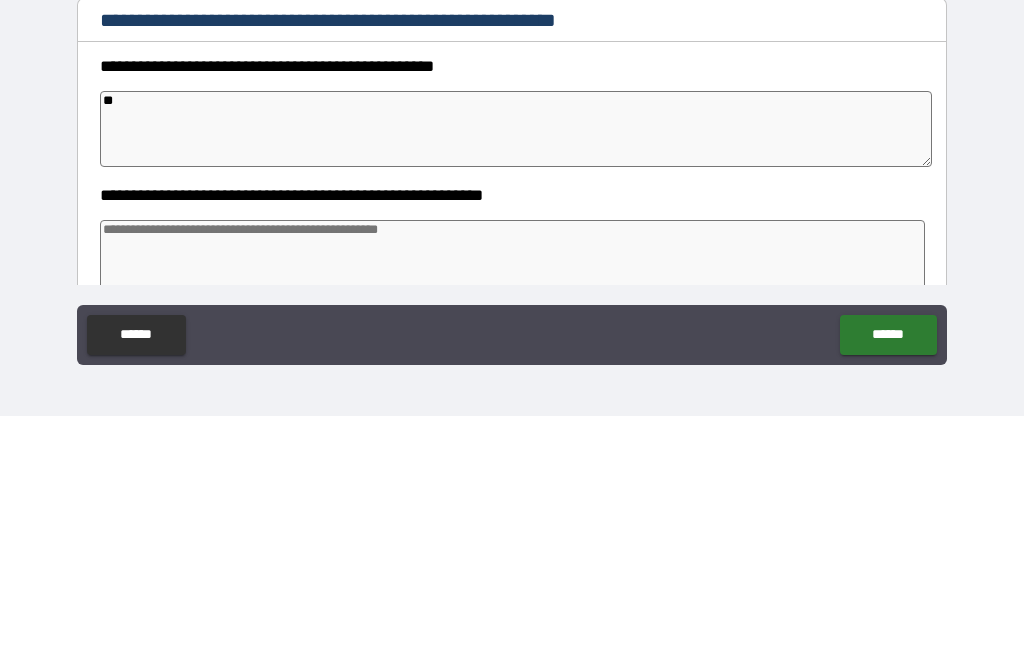 type on "*" 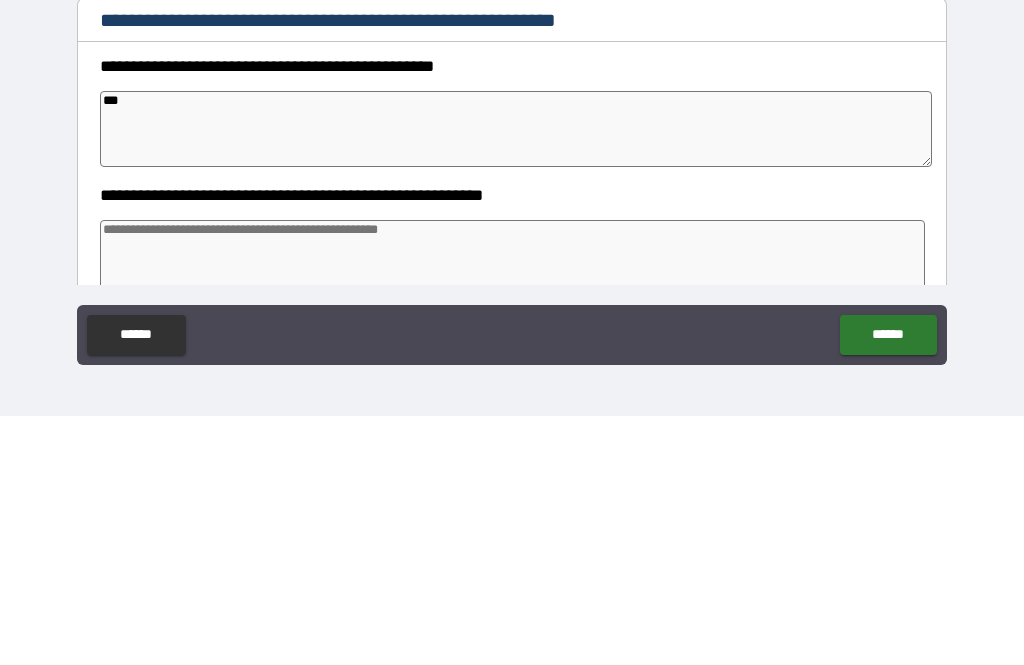 type on "*" 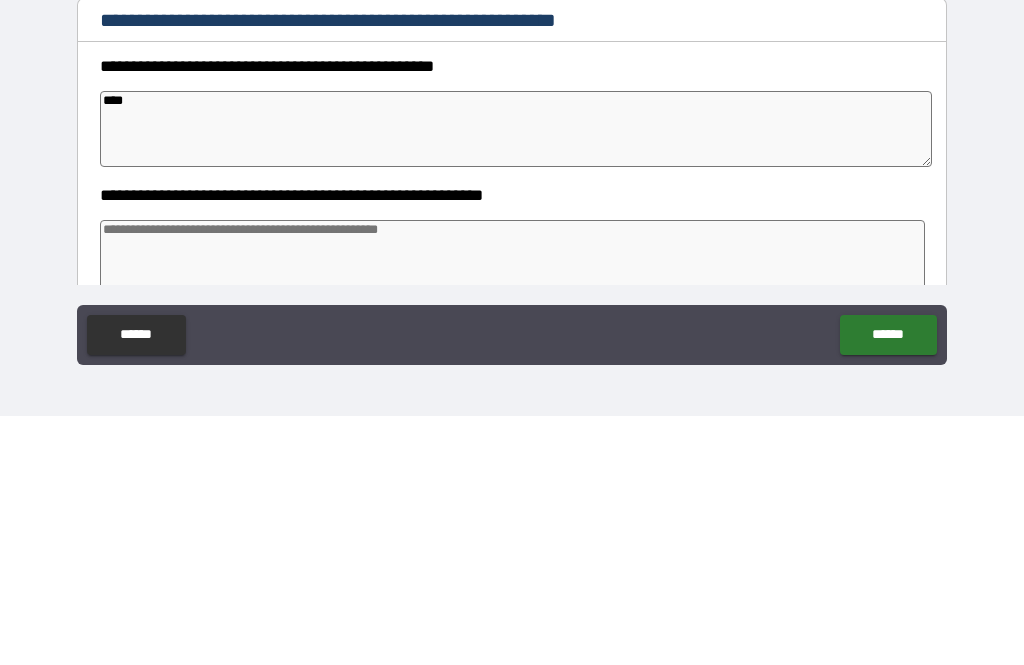 type on "*" 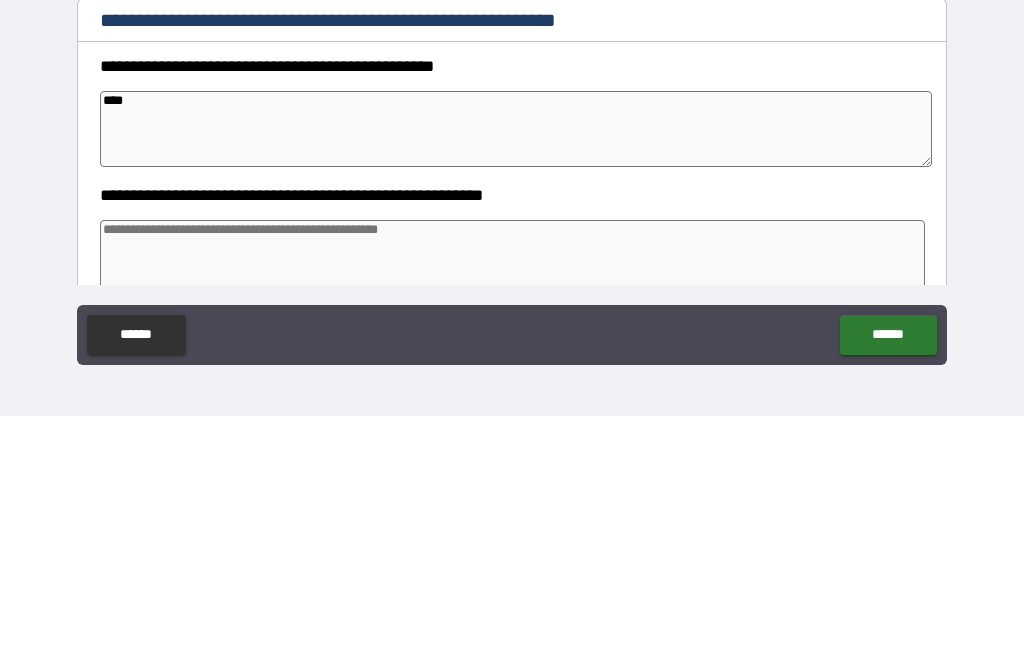 type on "*" 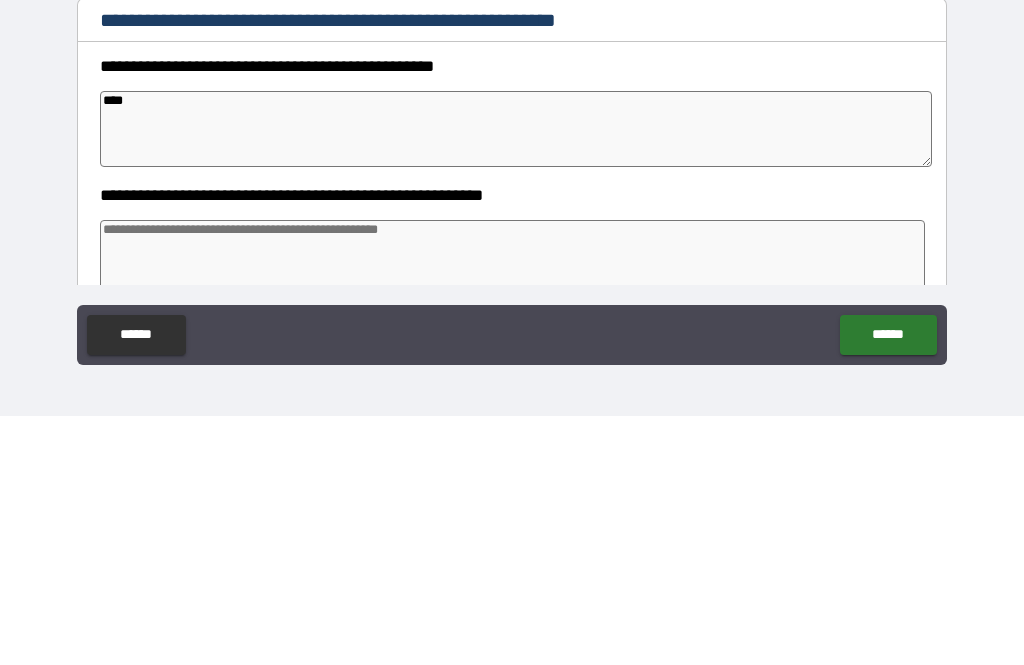 type on "*****" 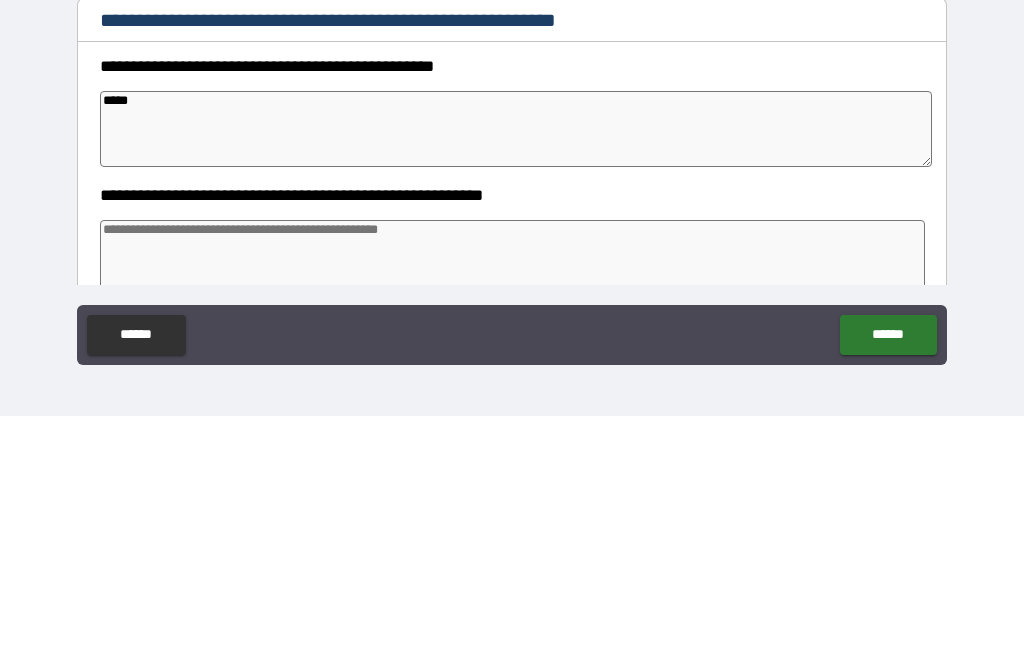 type on "*" 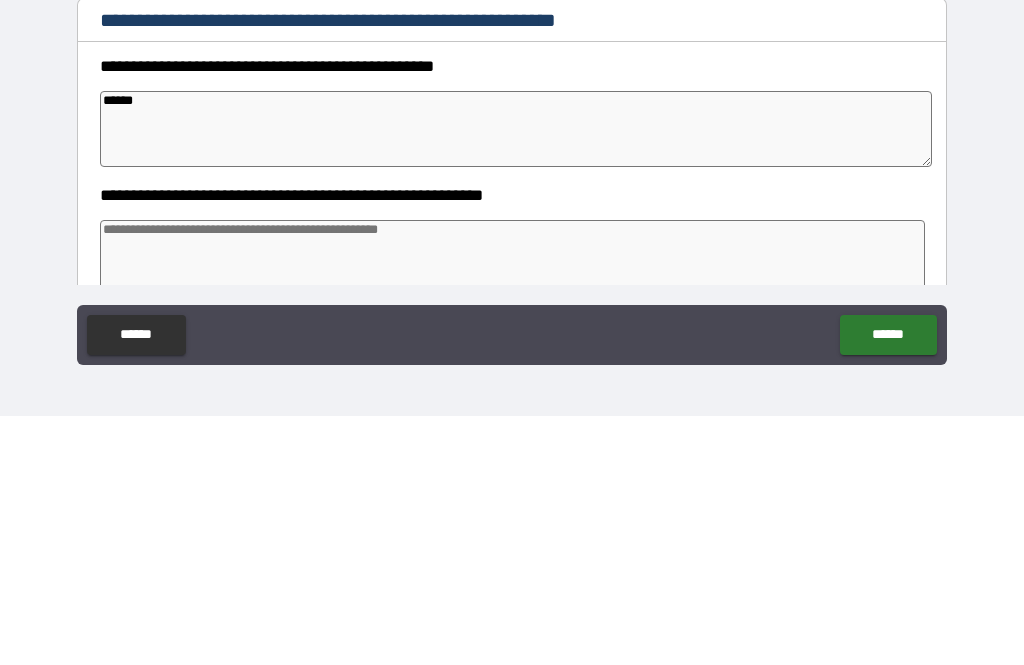 type on "*" 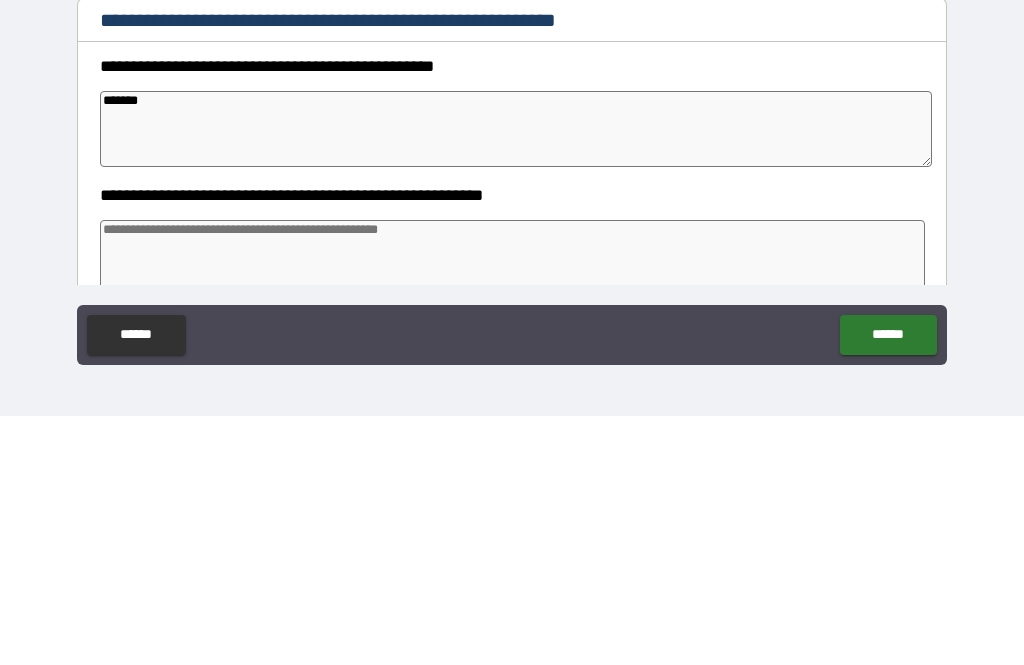 type on "*" 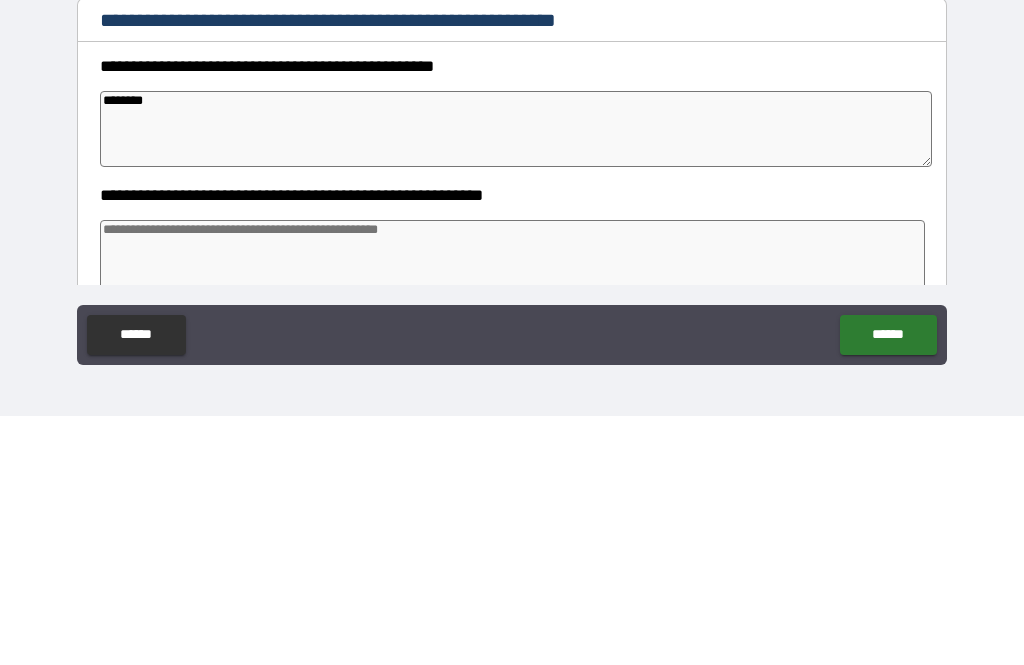 type on "*" 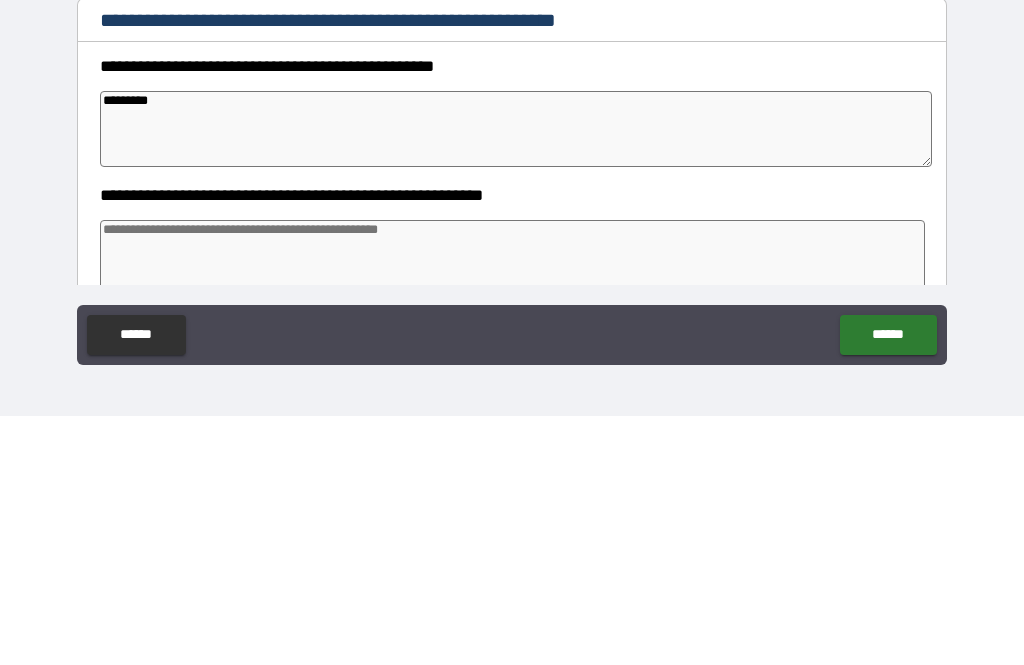 type on "*" 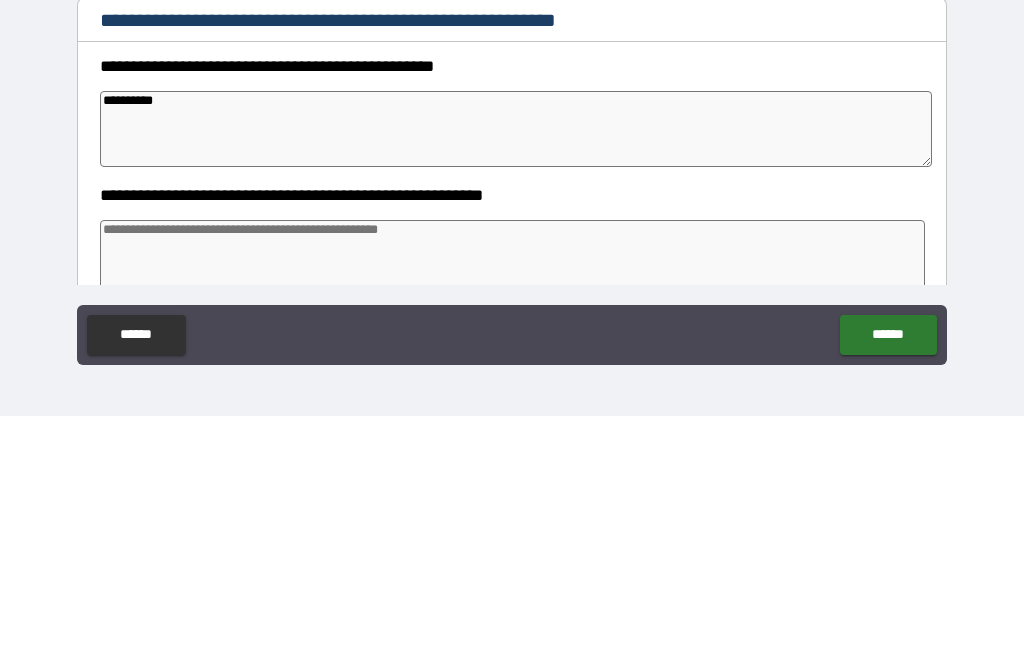 type on "*" 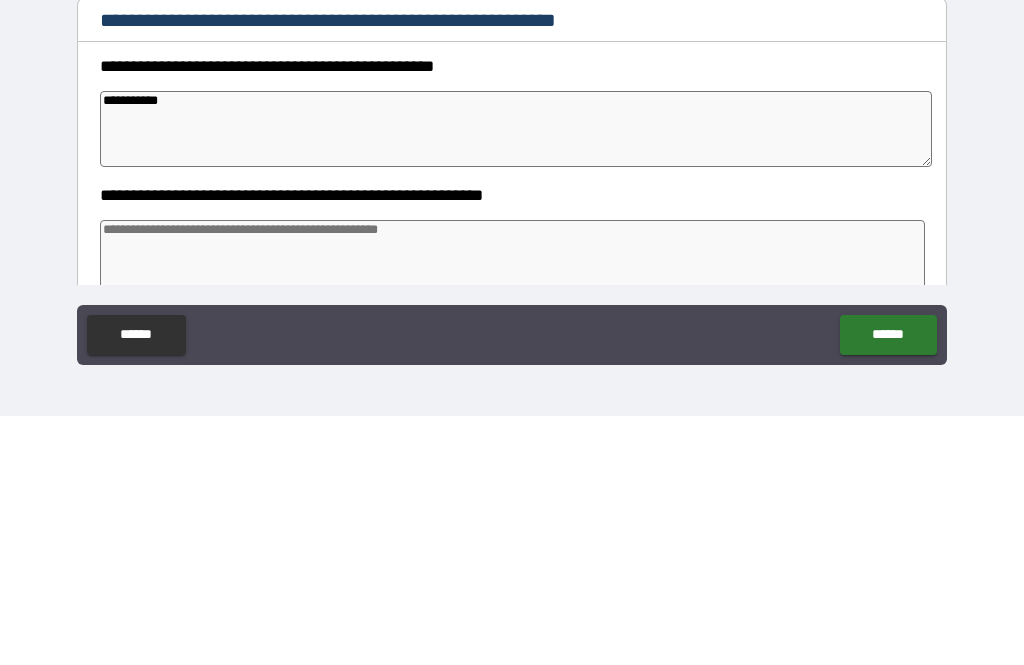 type on "*" 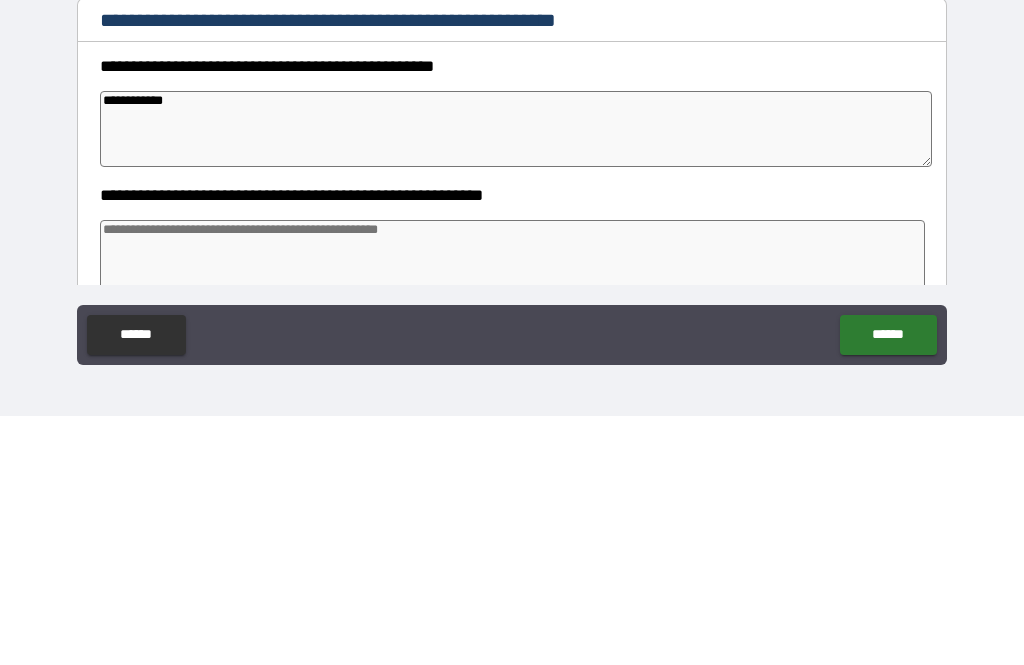 type on "*" 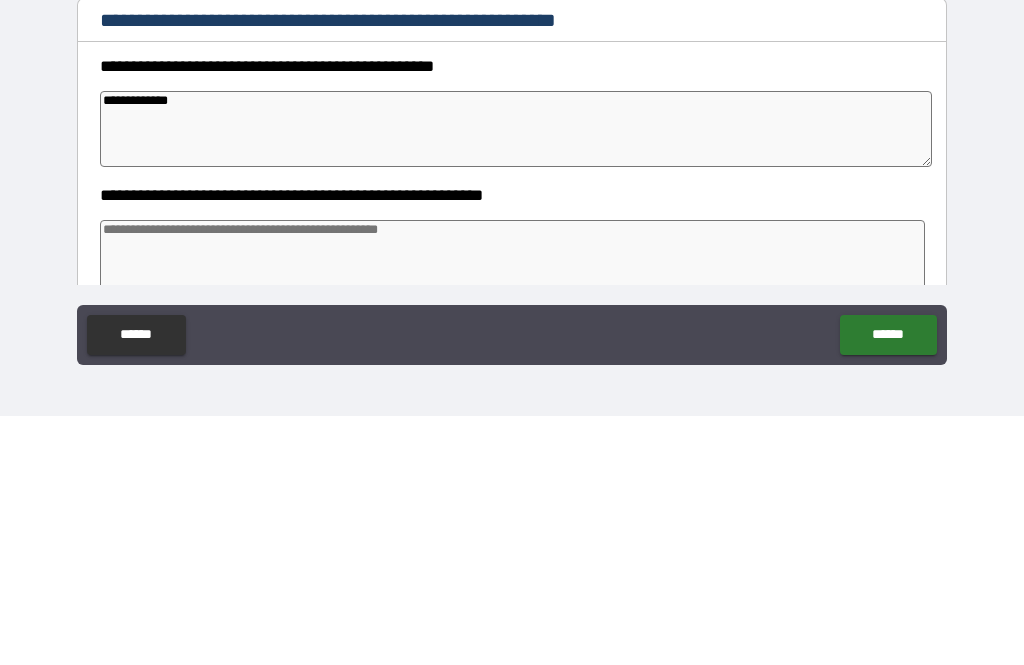 type on "*" 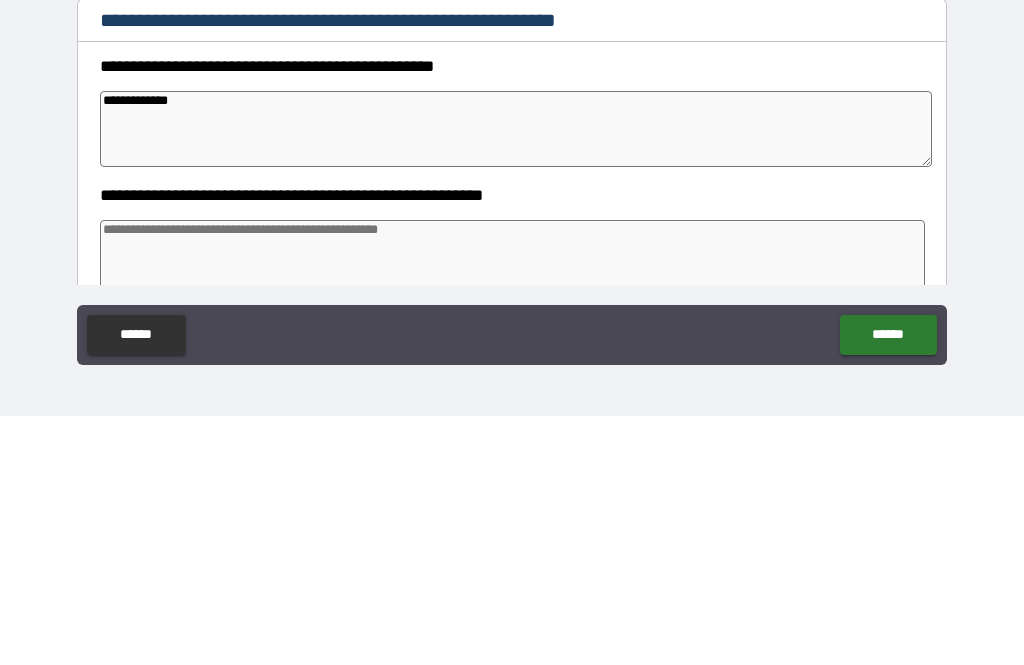 type on "*" 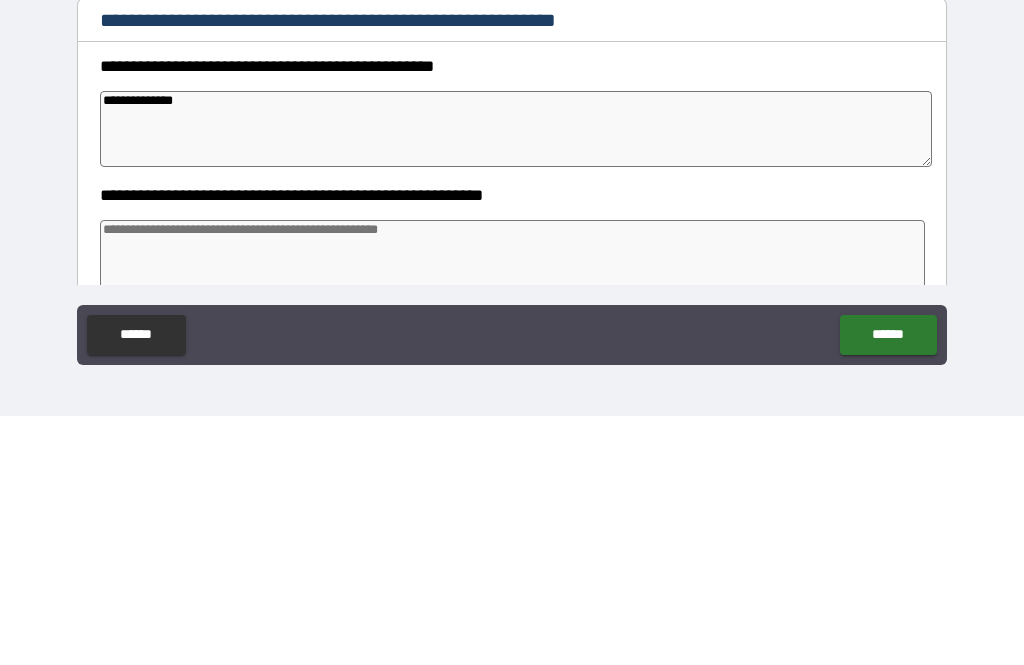 type on "*" 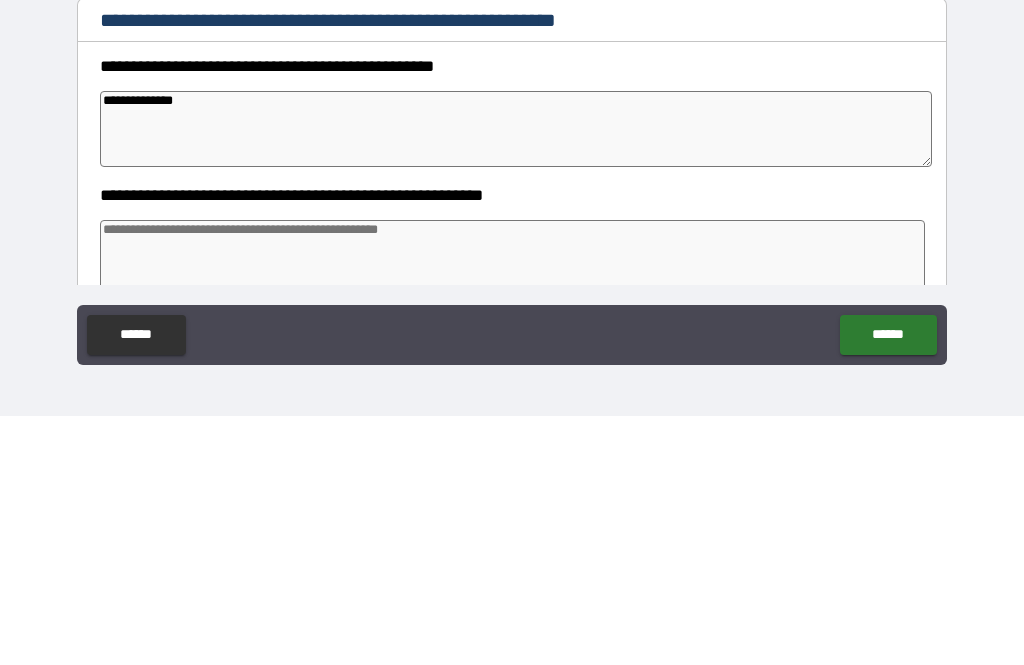 type on "*" 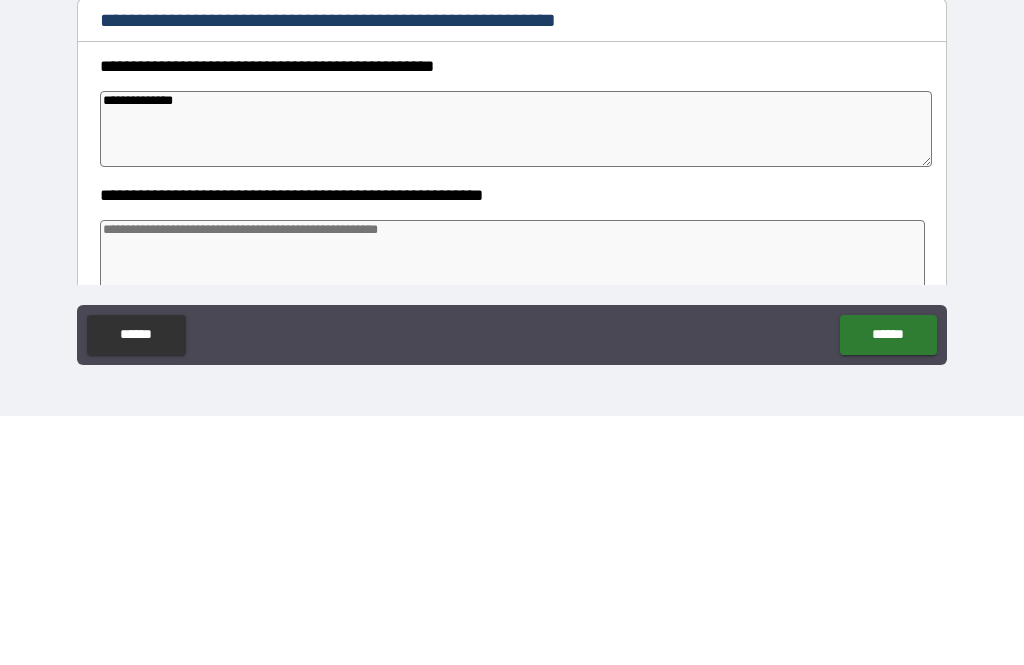 type on "**********" 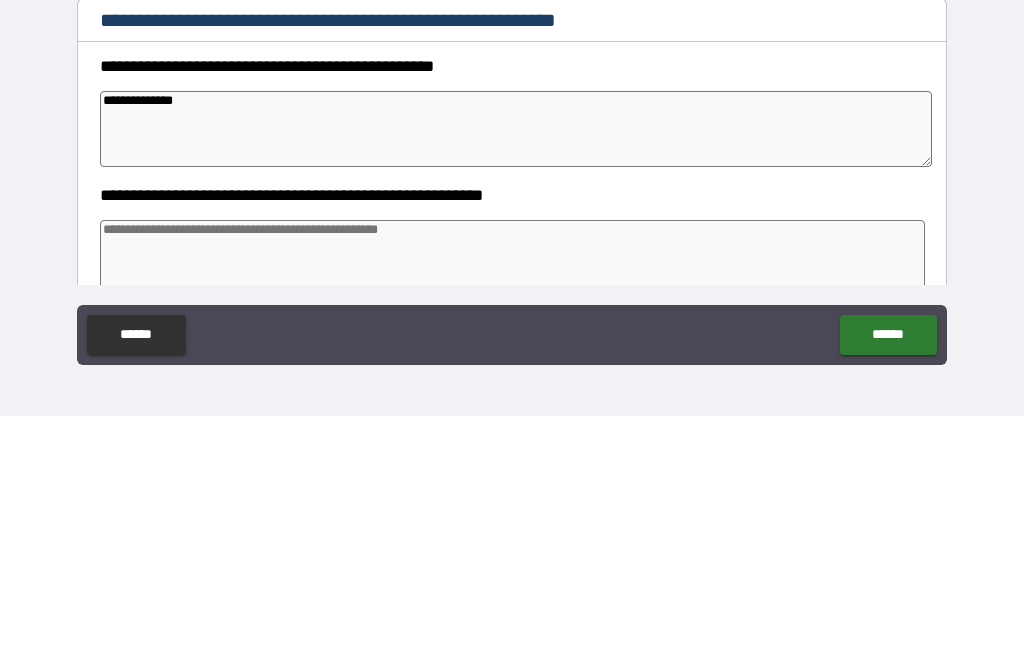 type on "*" 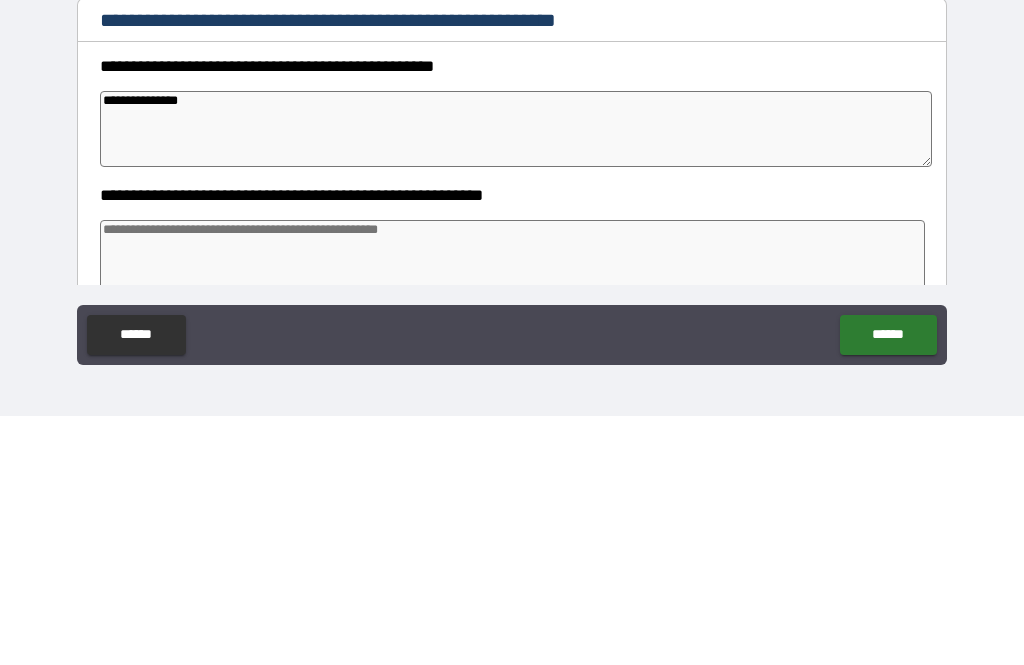 type on "**********" 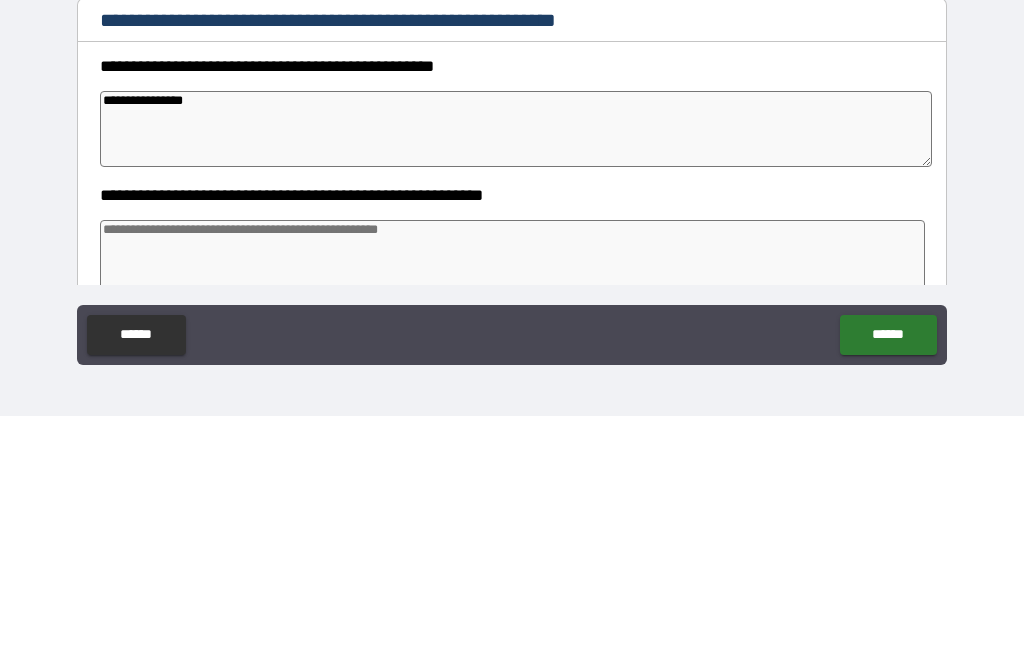 type on "**********" 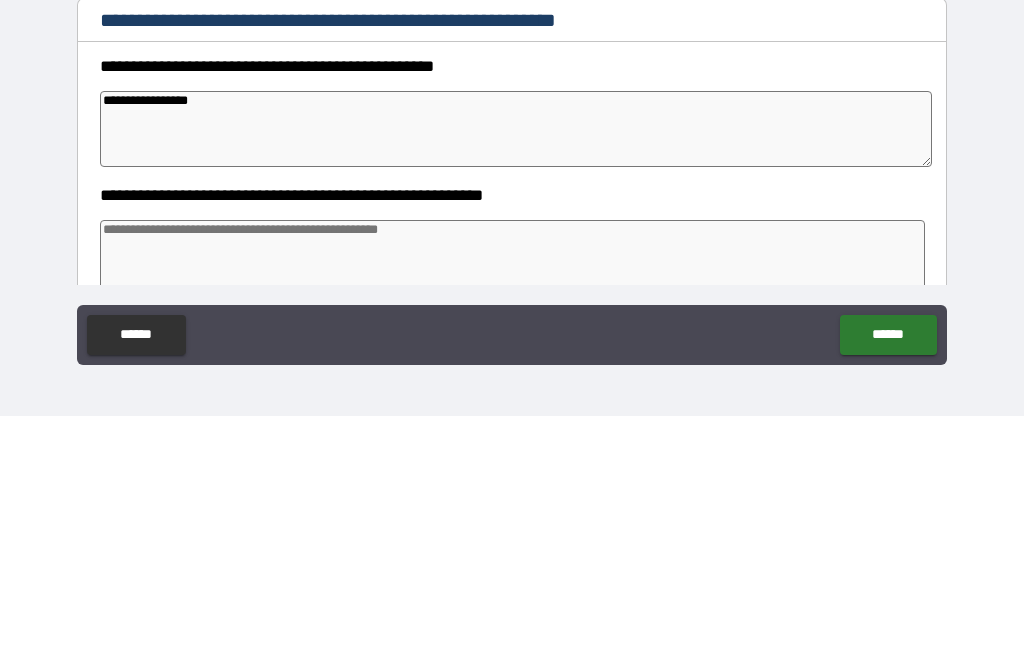 type on "*" 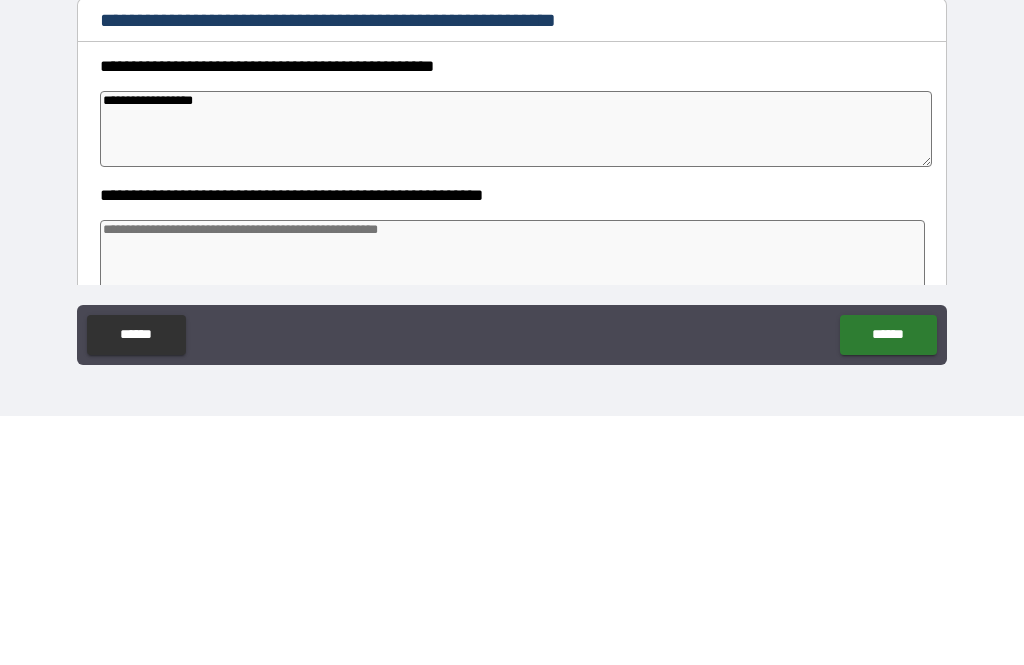 type on "*" 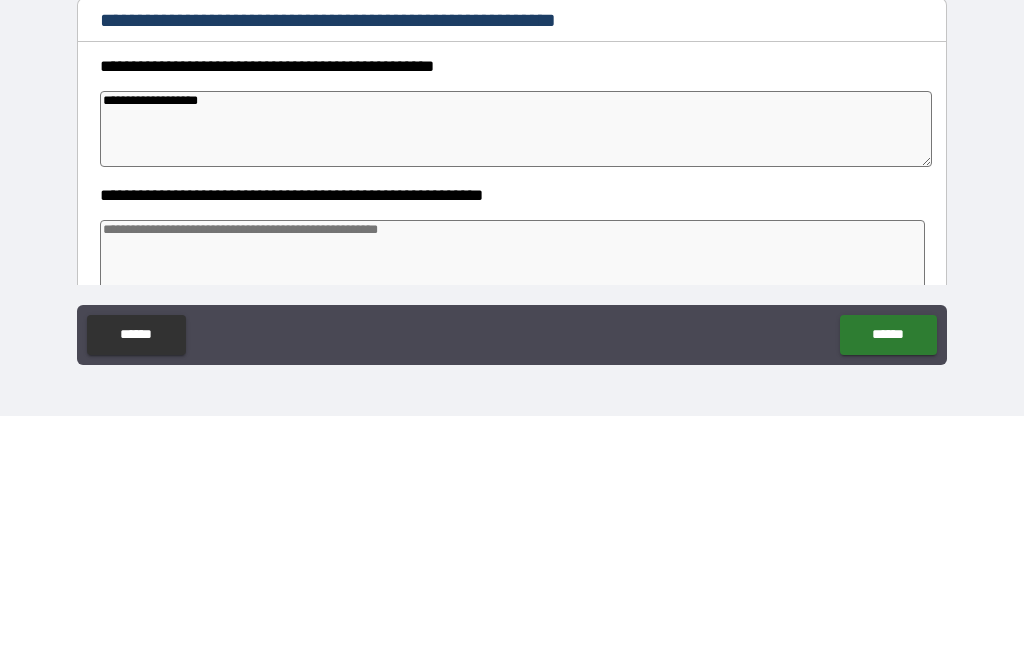 type on "*" 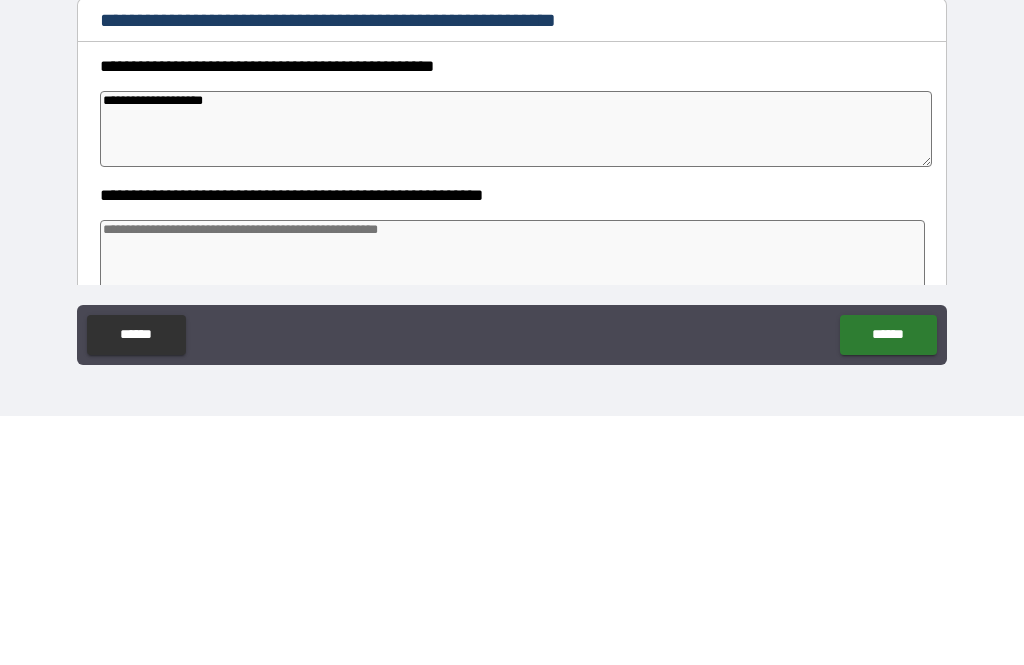 type on "*" 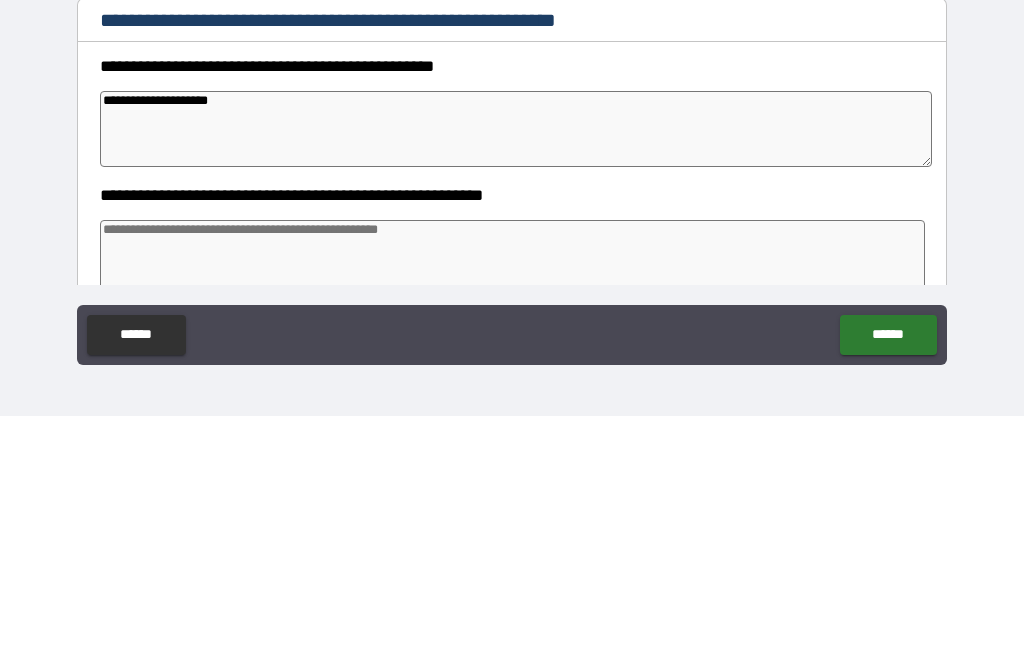 type on "*" 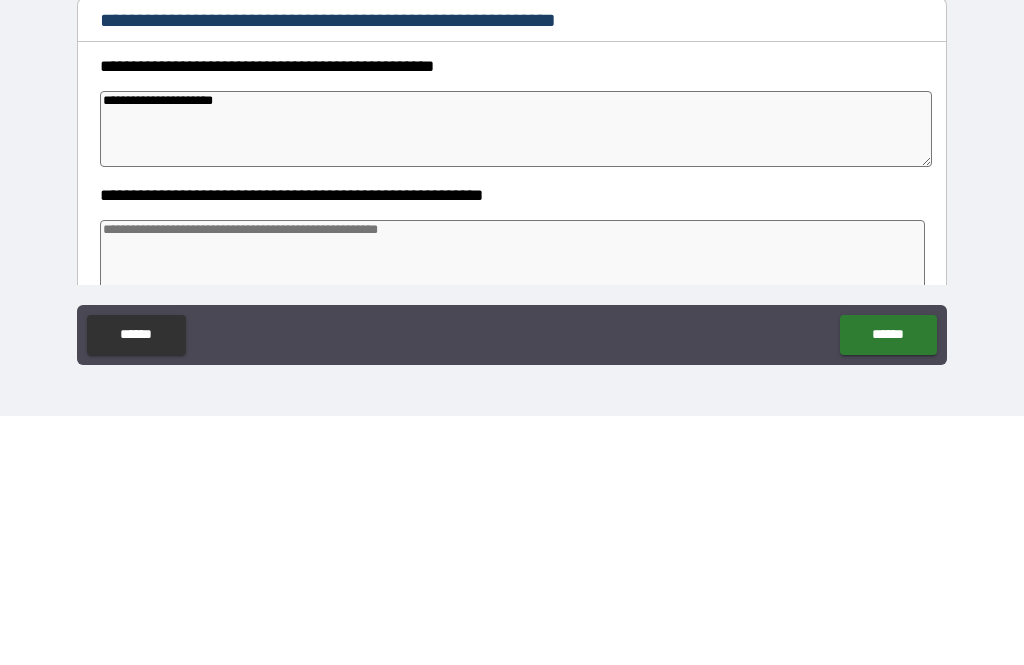 type on "*" 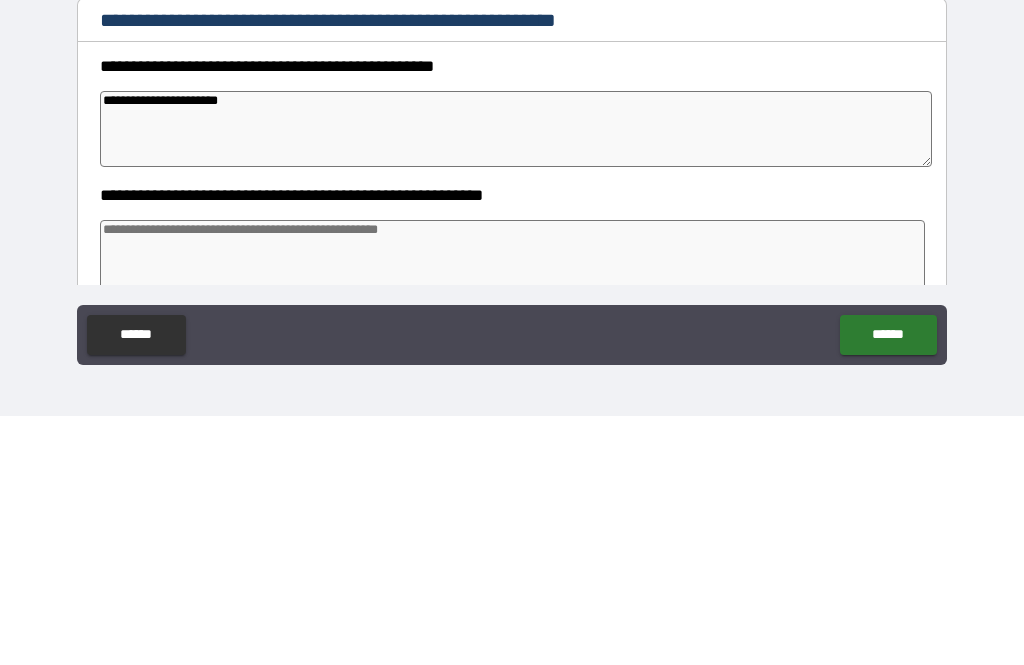 type on "*" 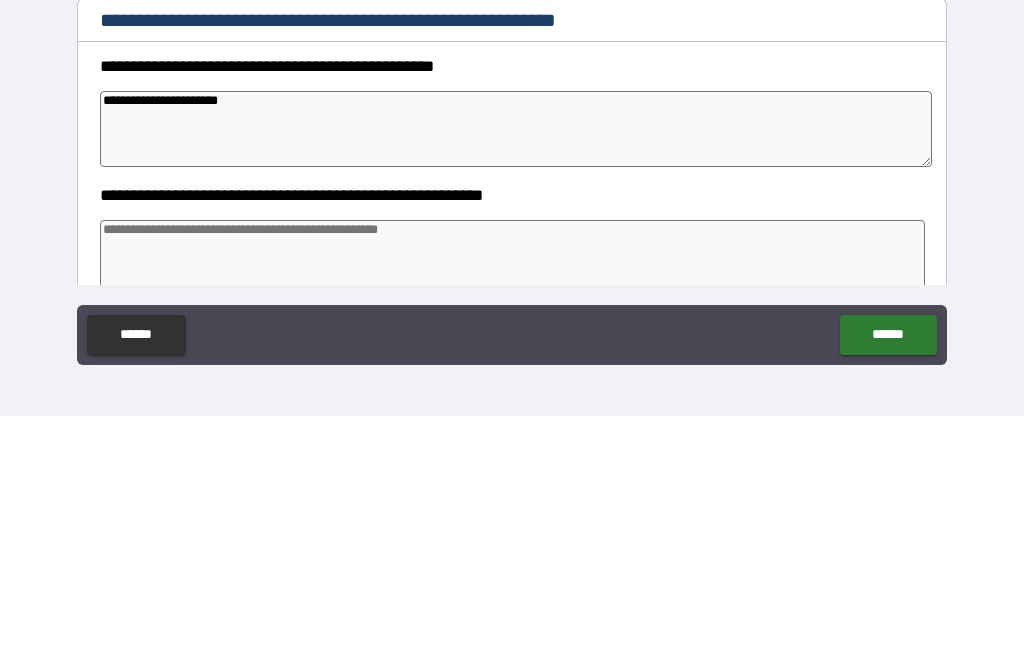 type on "*" 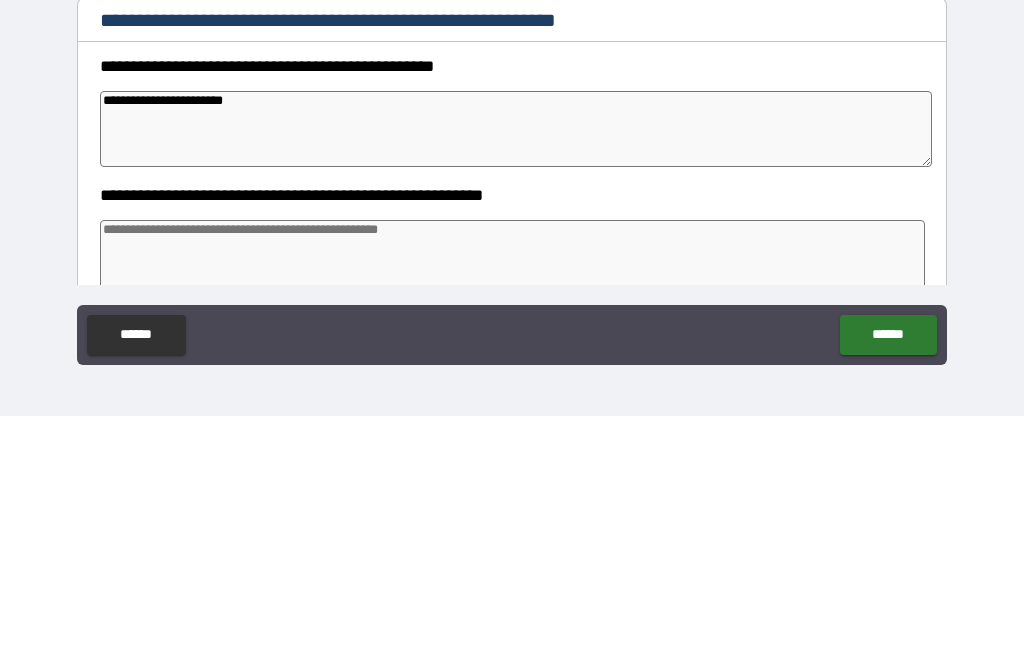 type on "*" 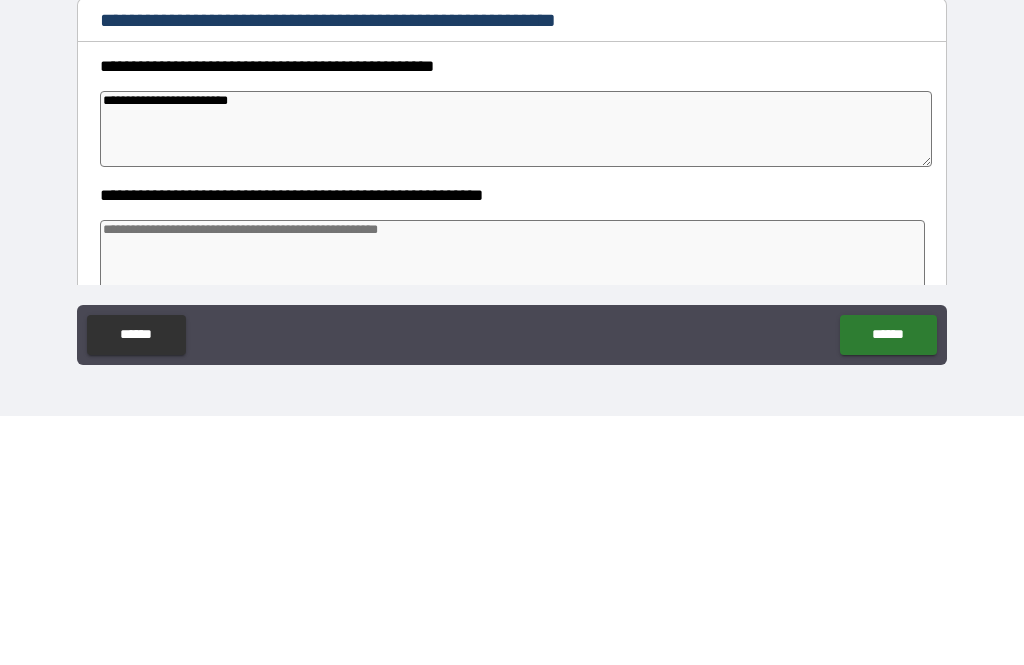 type on "*" 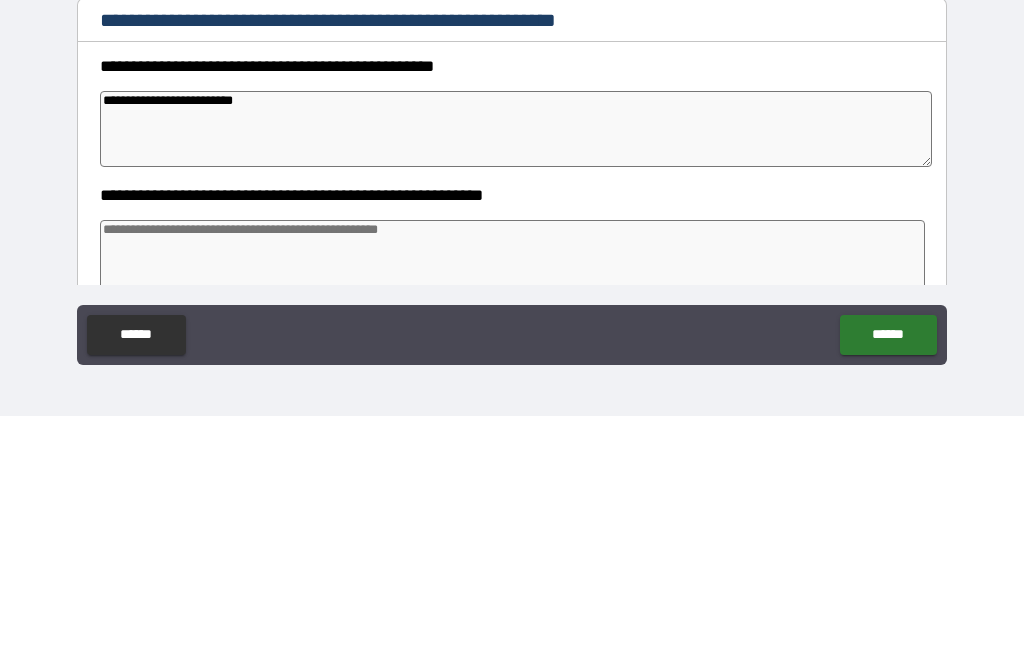 type on "**********" 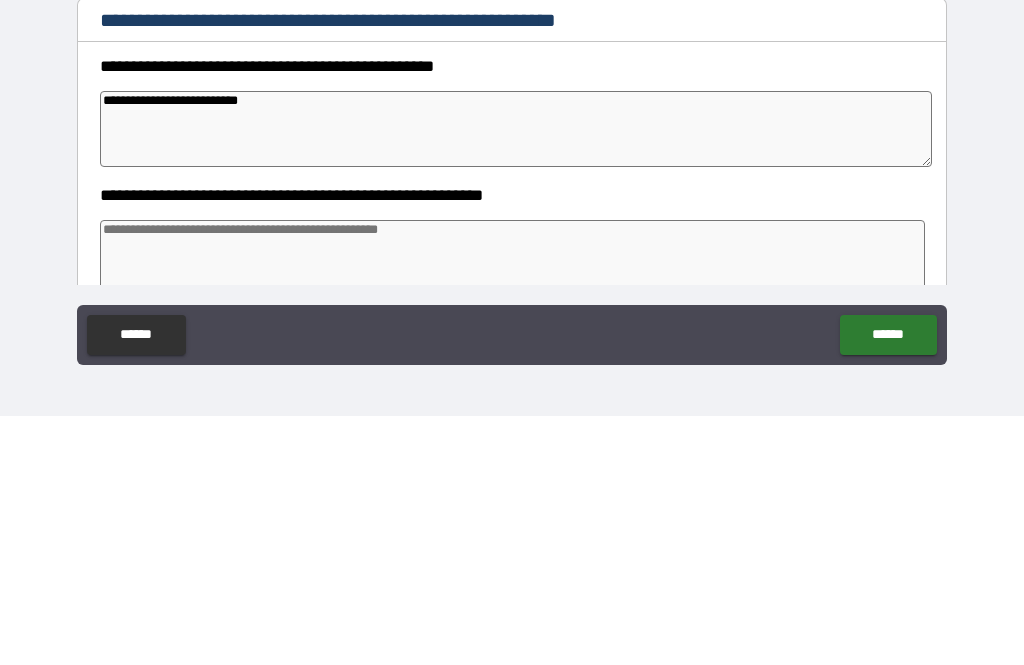 type on "*" 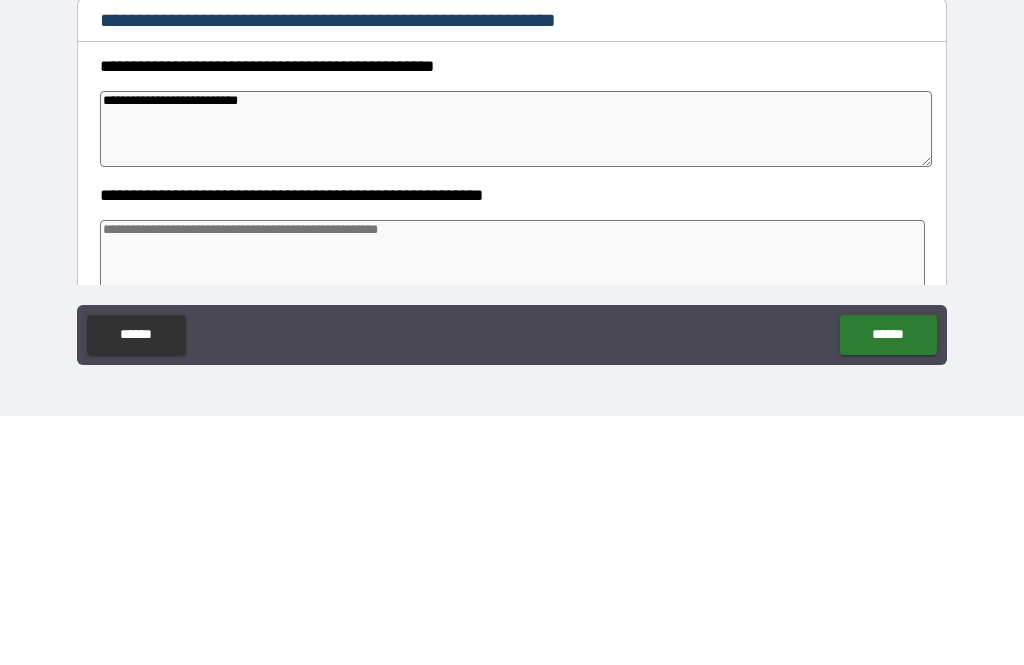 type on "**********" 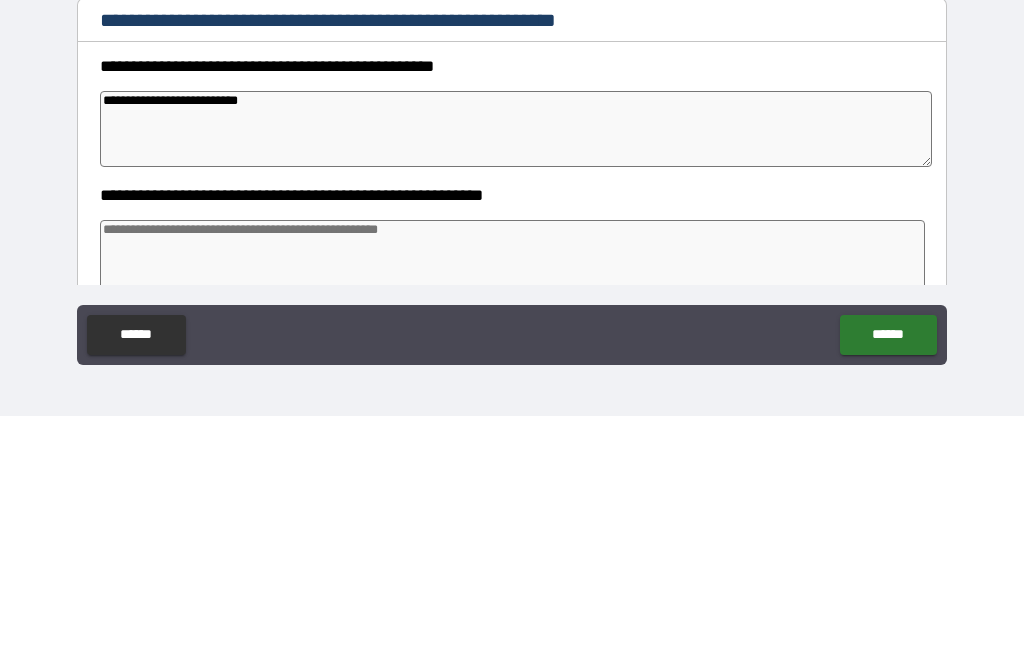 type on "*" 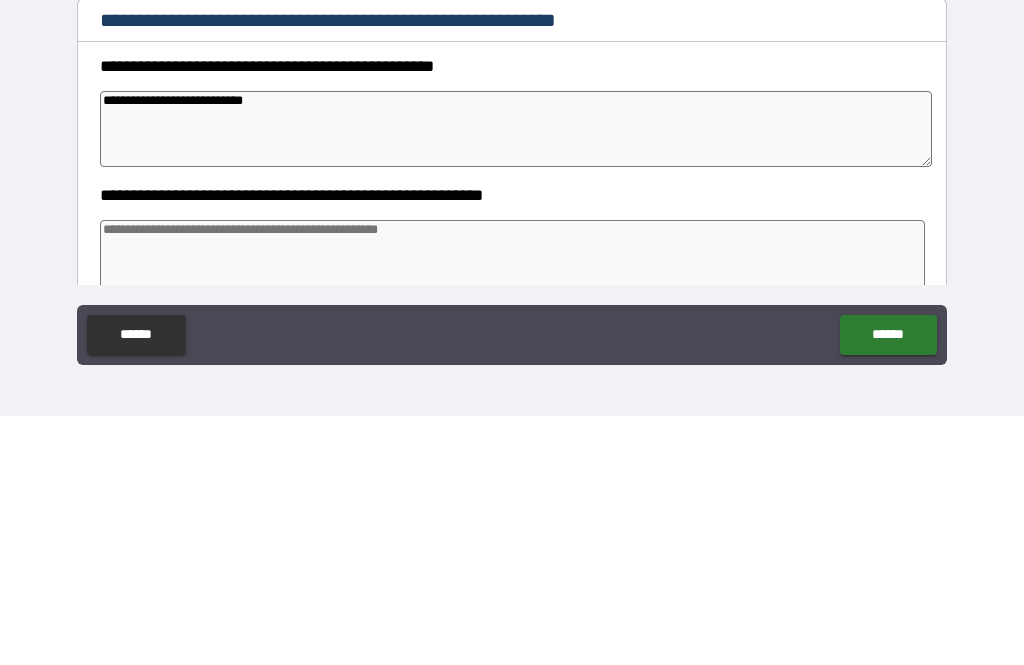 type on "*" 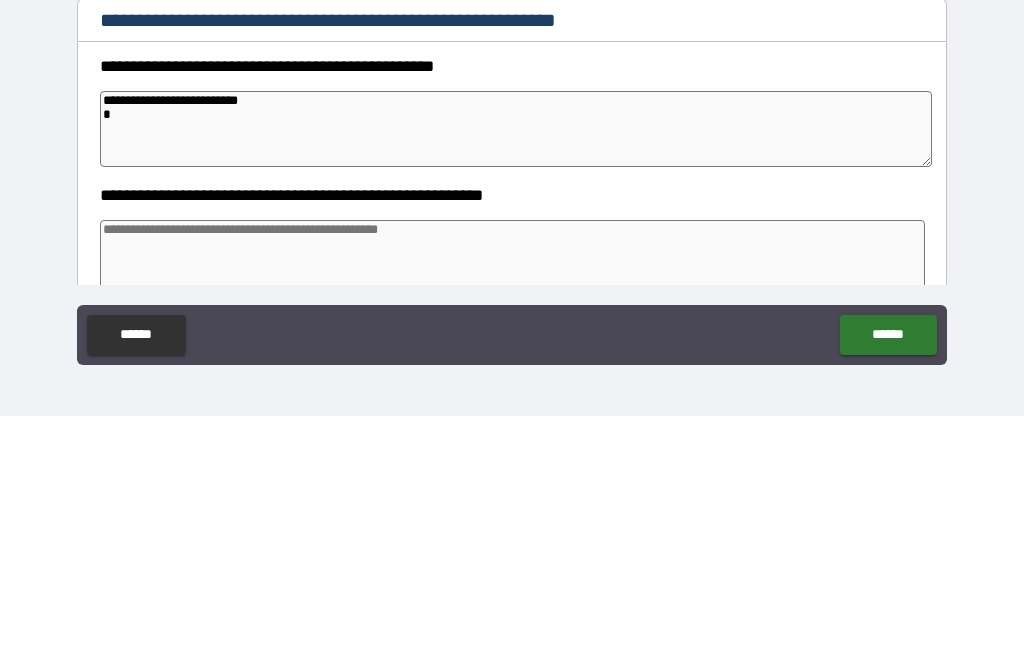 type on "*" 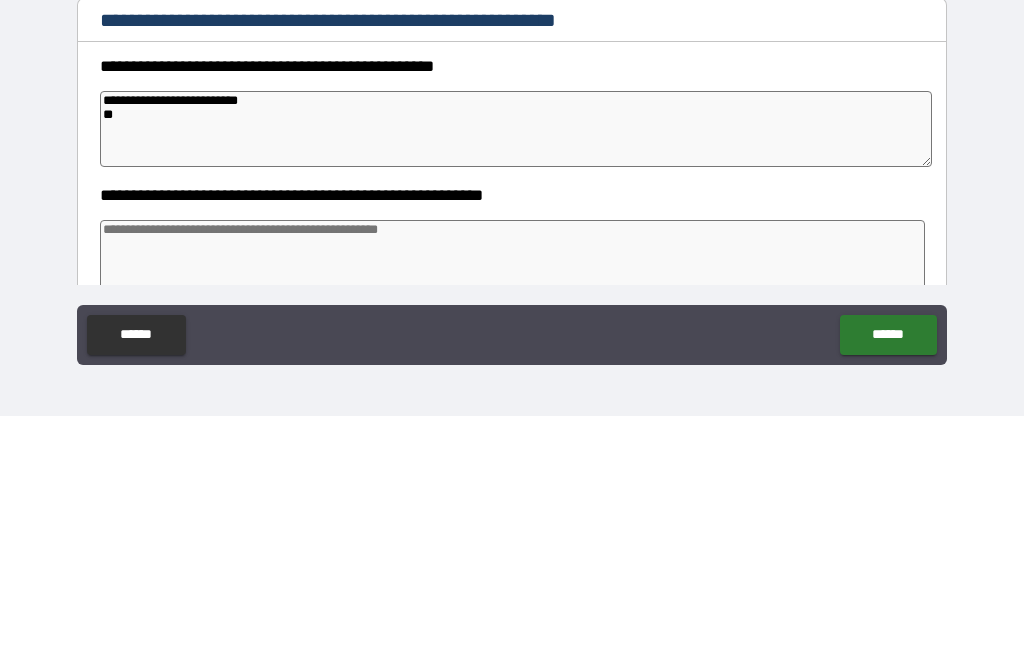 type on "*" 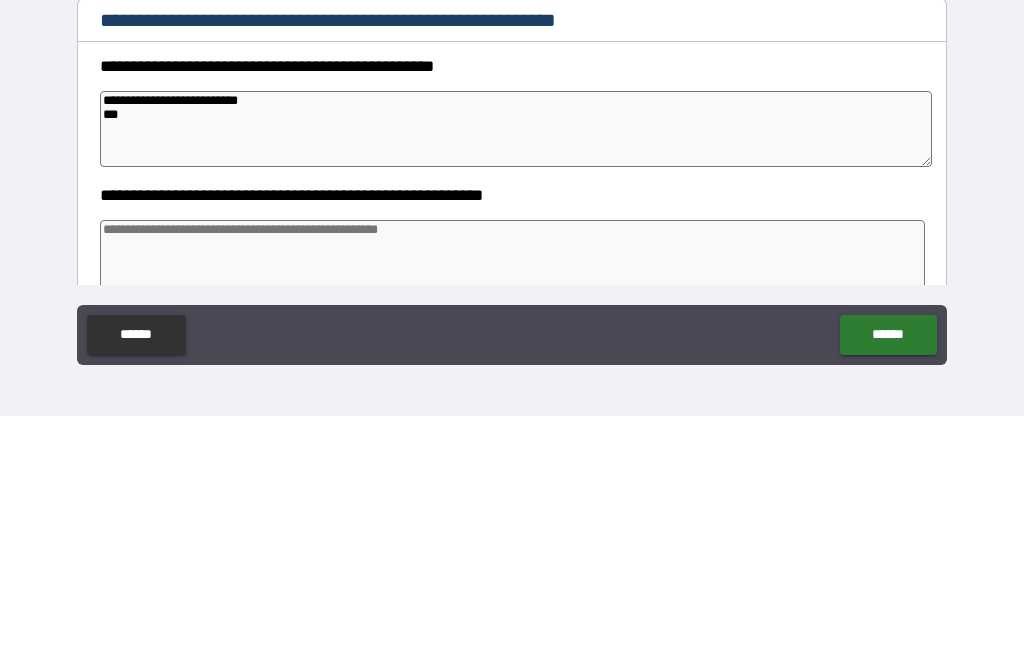 type on "*" 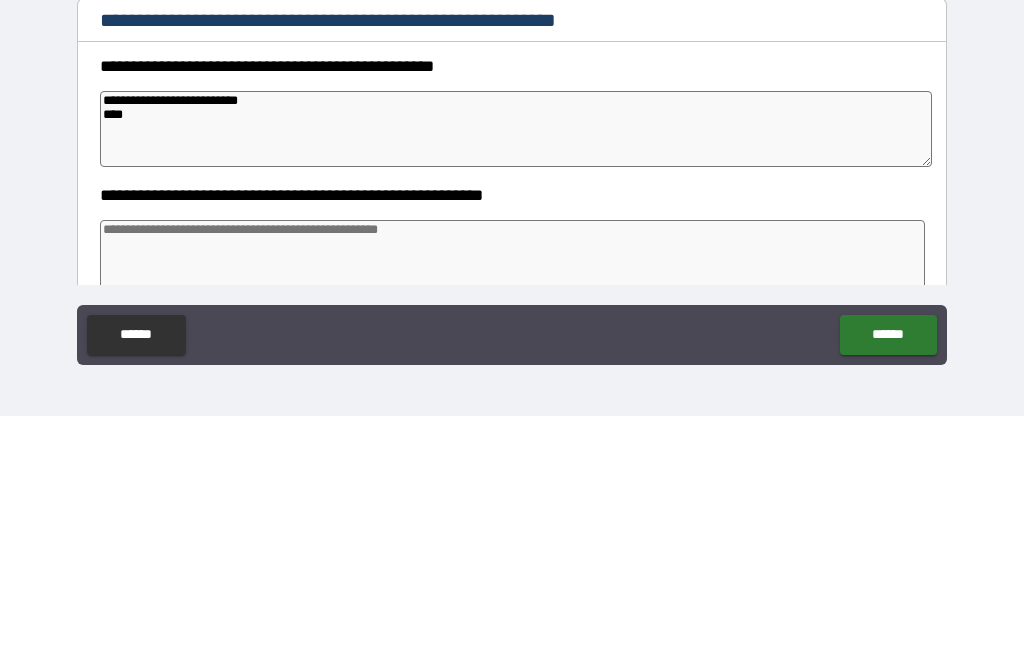 type on "*" 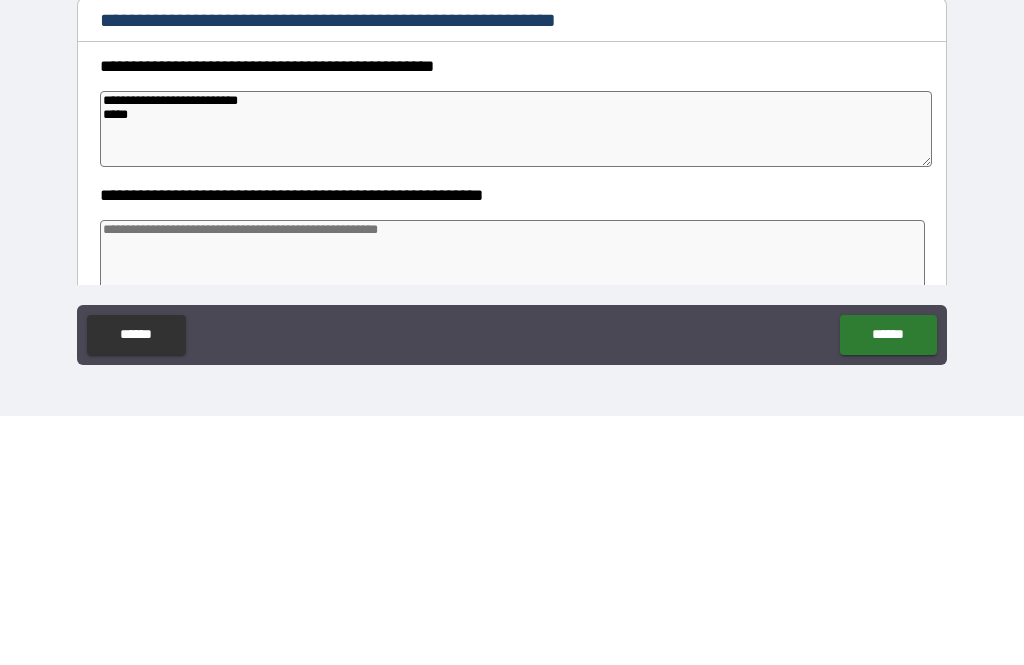 type on "*" 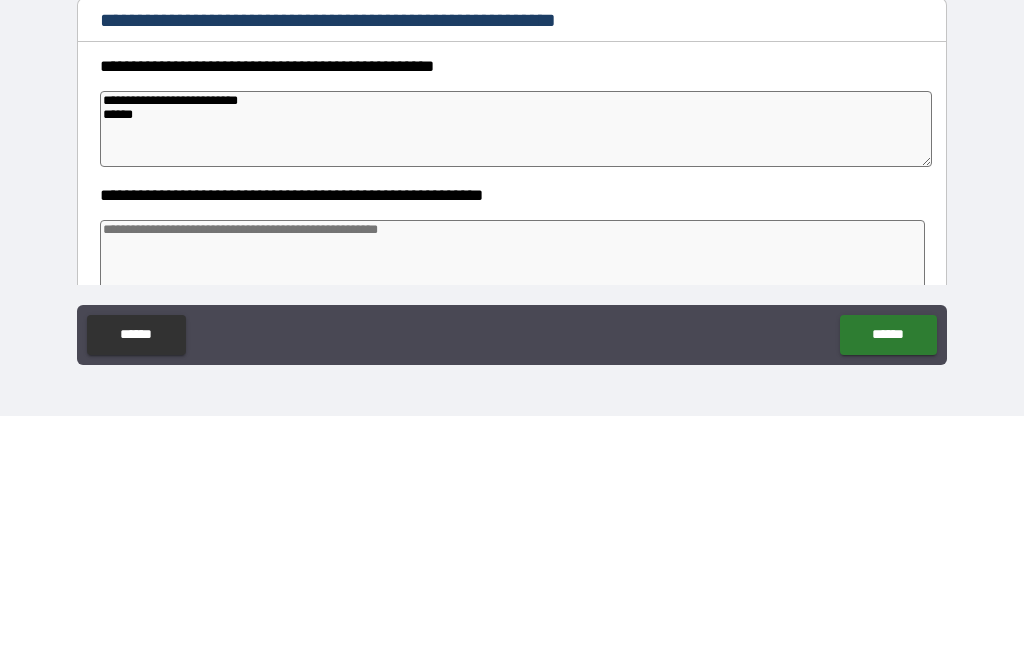 type on "*" 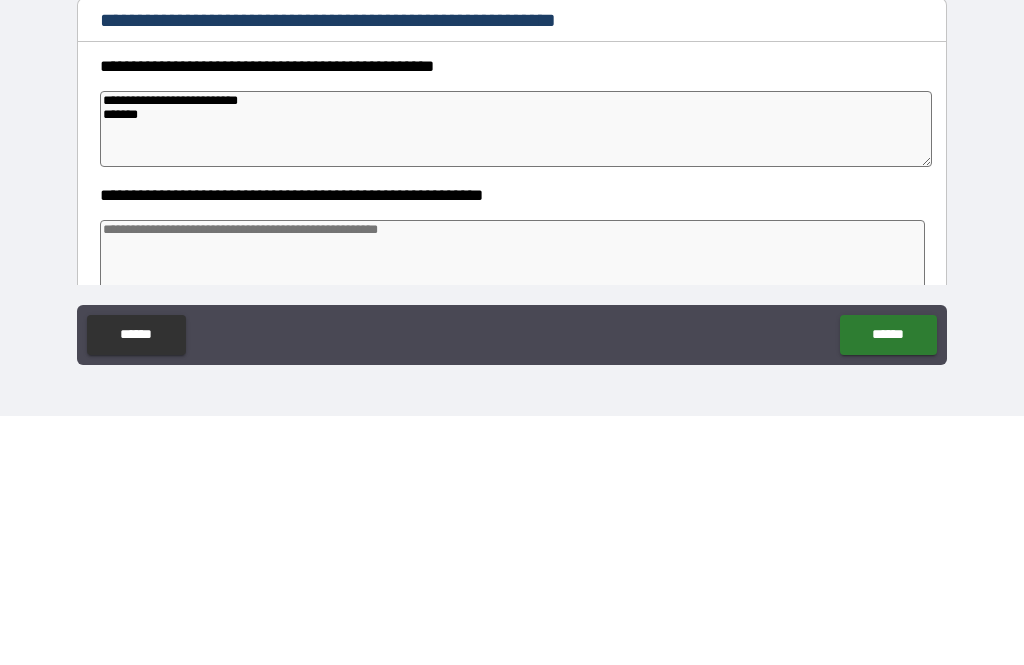 type on "*" 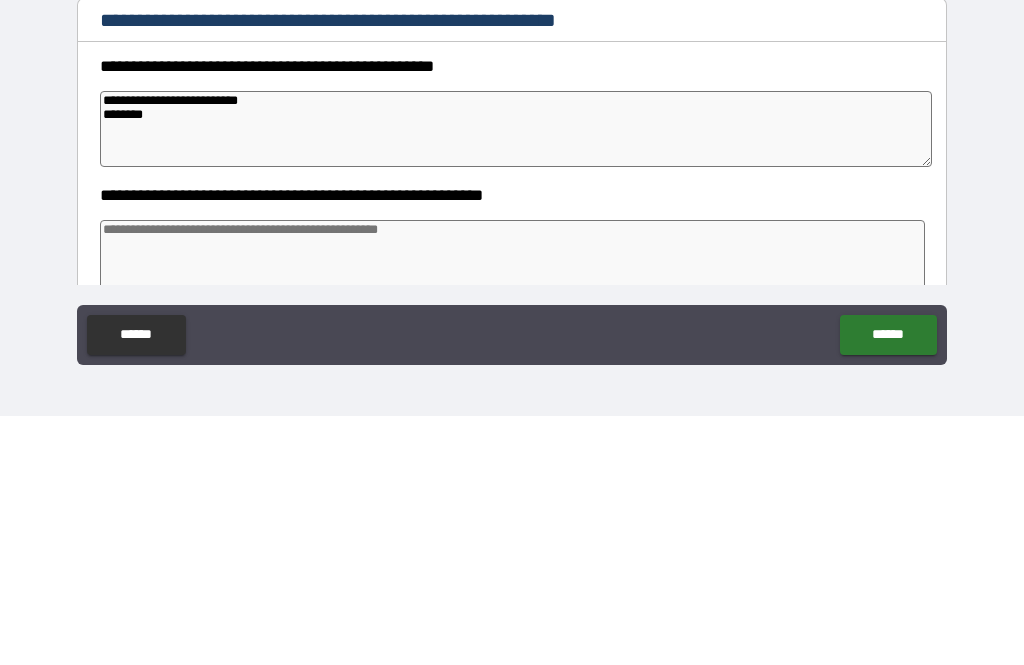 type on "*" 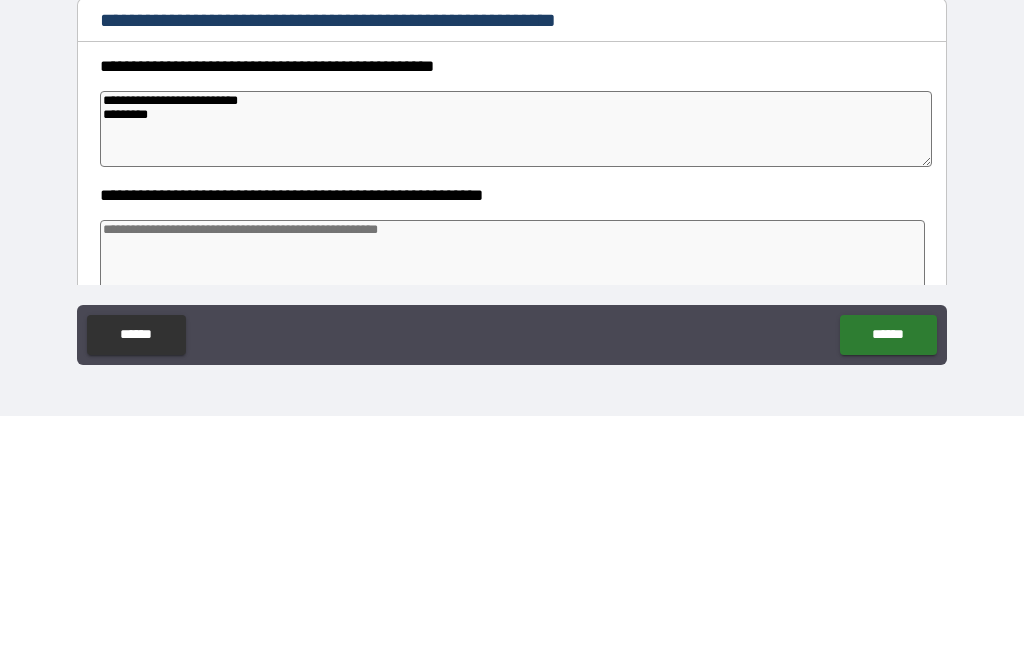 type on "*" 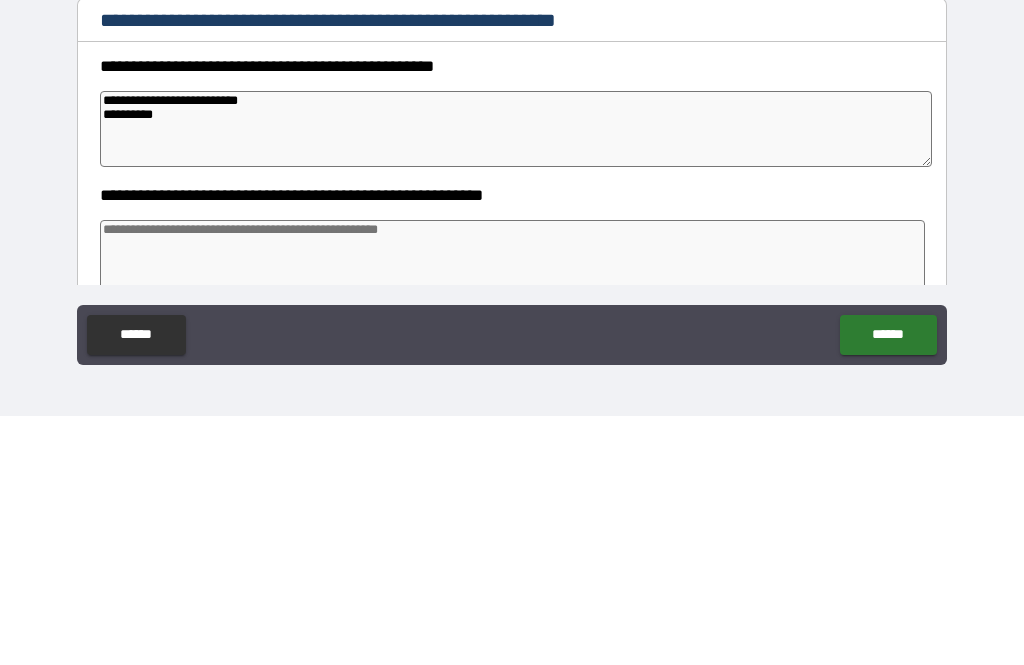 type on "*" 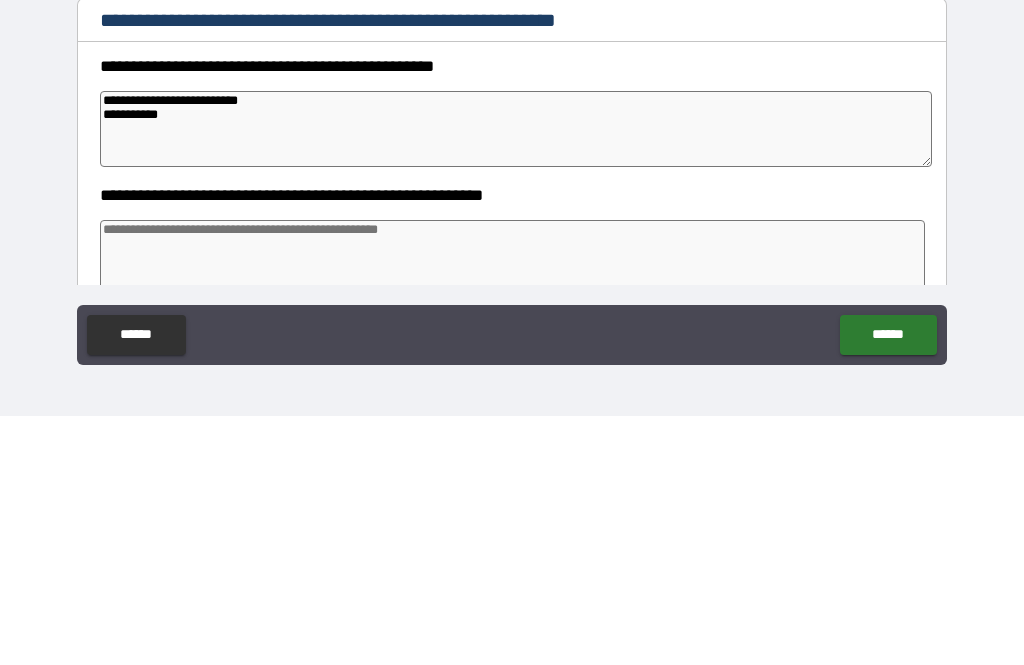 type on "*" 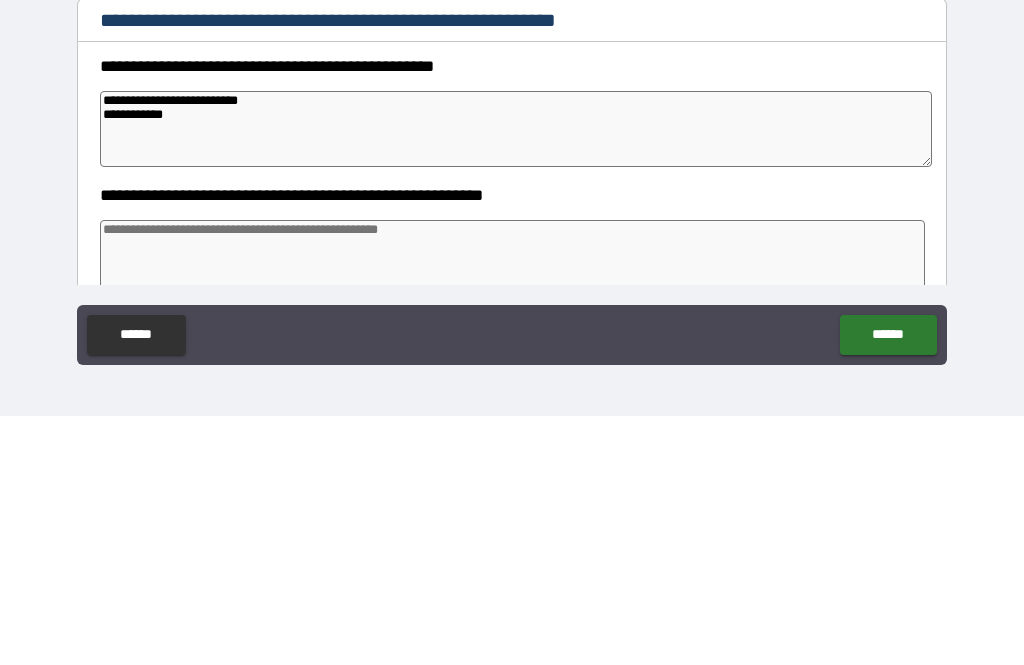type on "*" 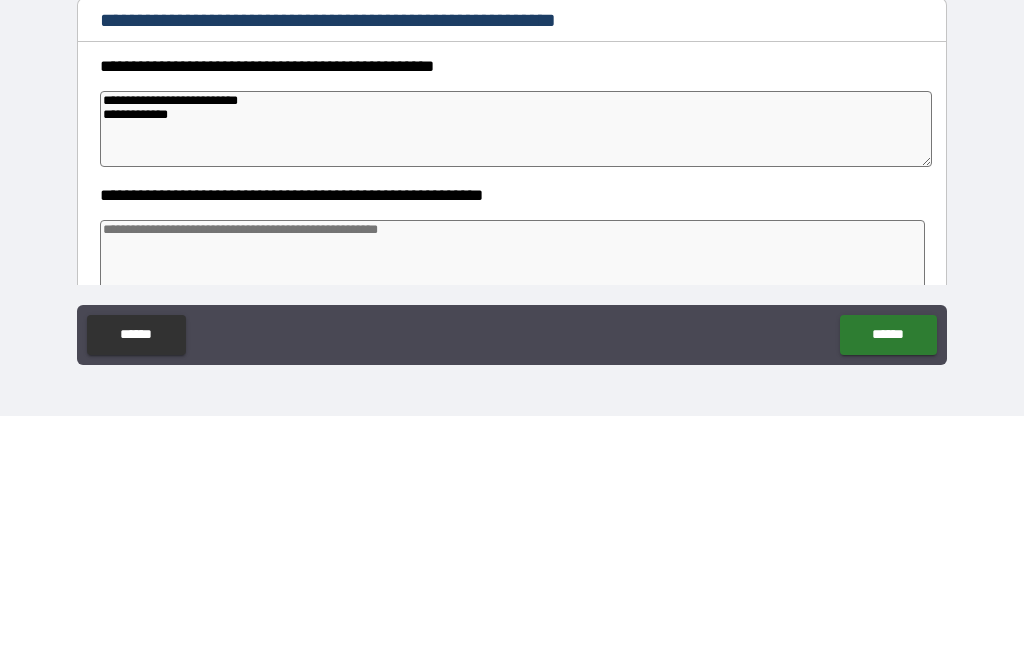 type on "**********" 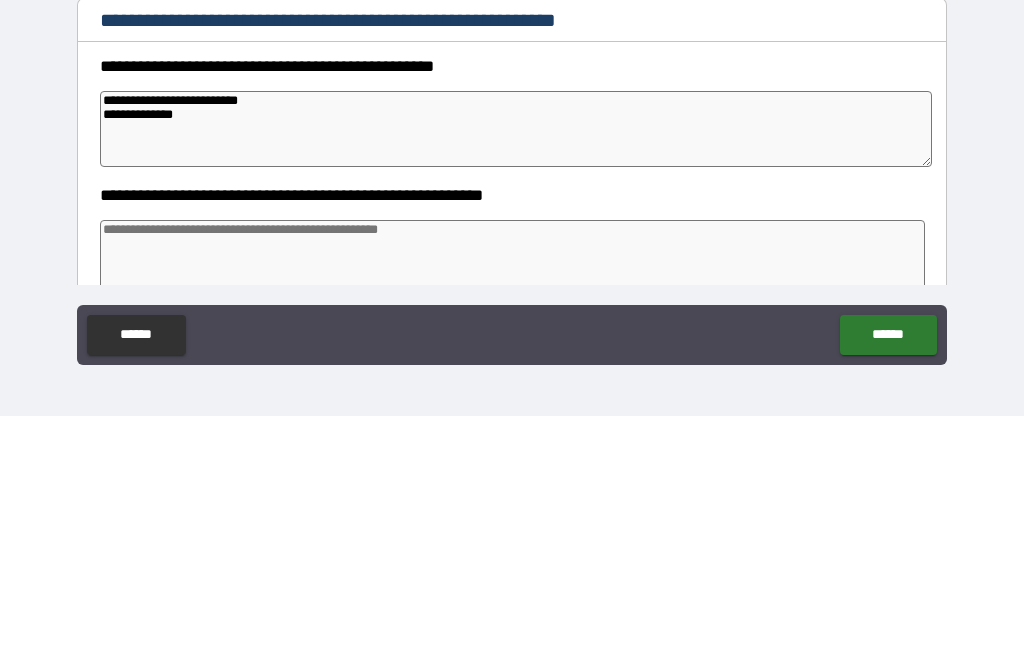 type on "*" 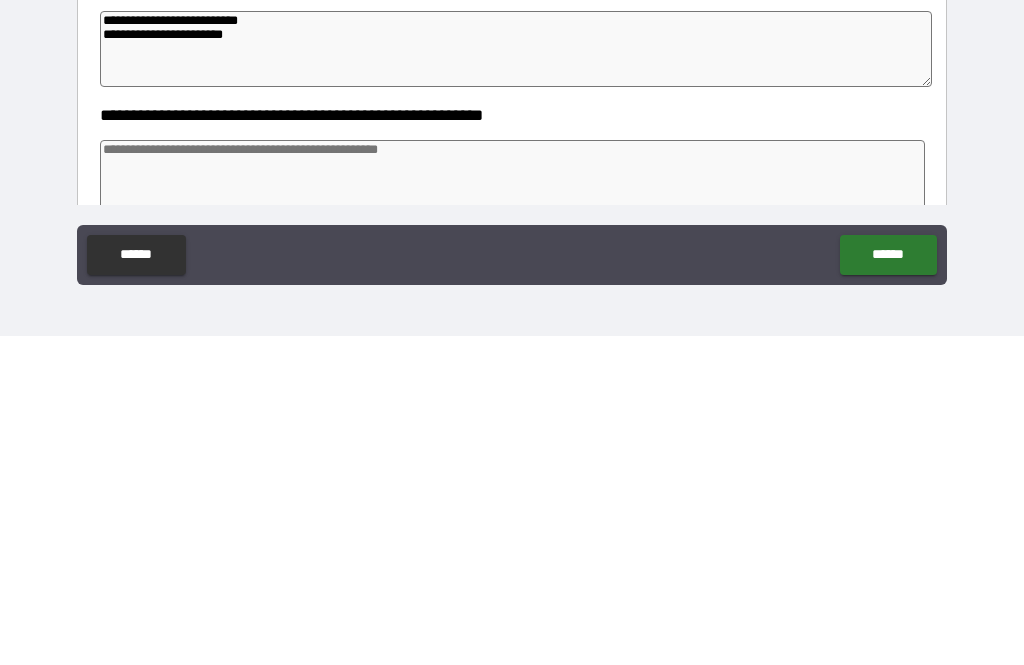 click at bounding box center [513, 507] 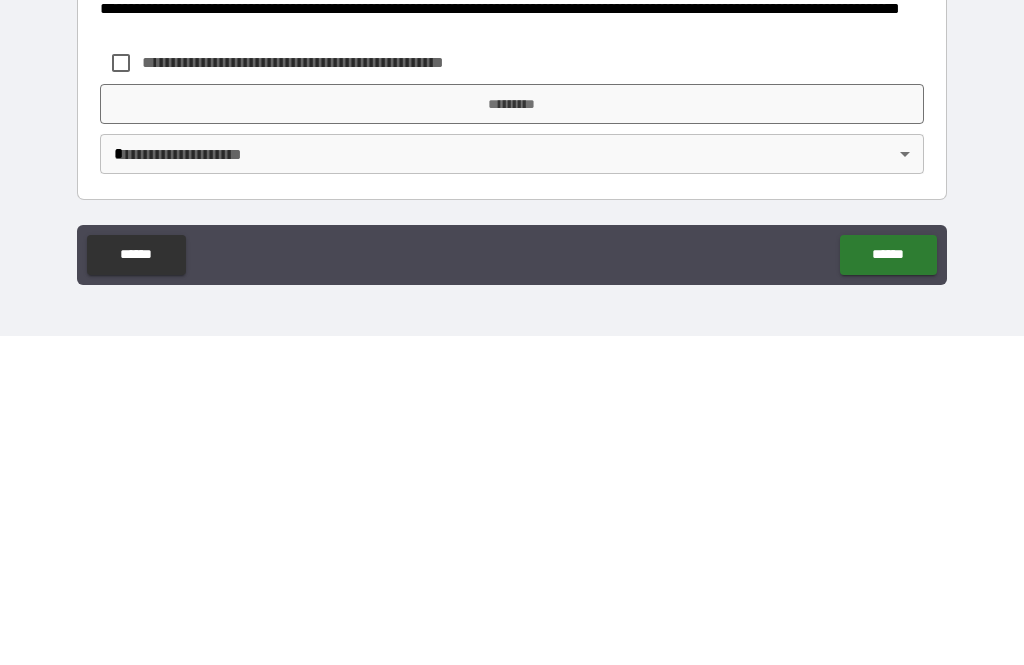 scroll, scrollTop: 535, scrollLeft: 0, axis: vertical 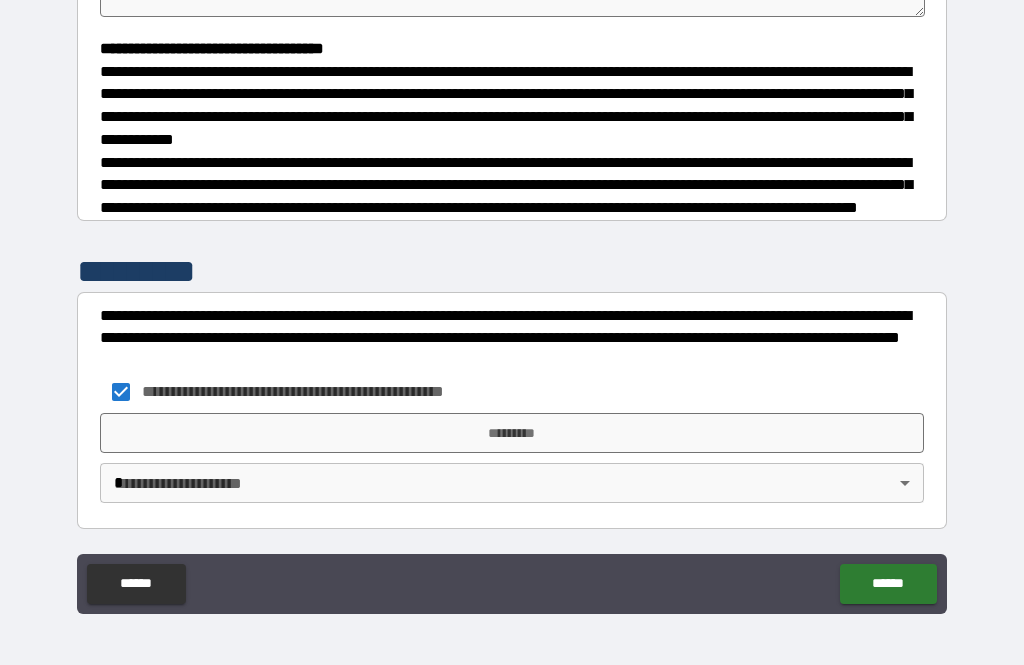 click on "*********" at bounding box center [512, 433] 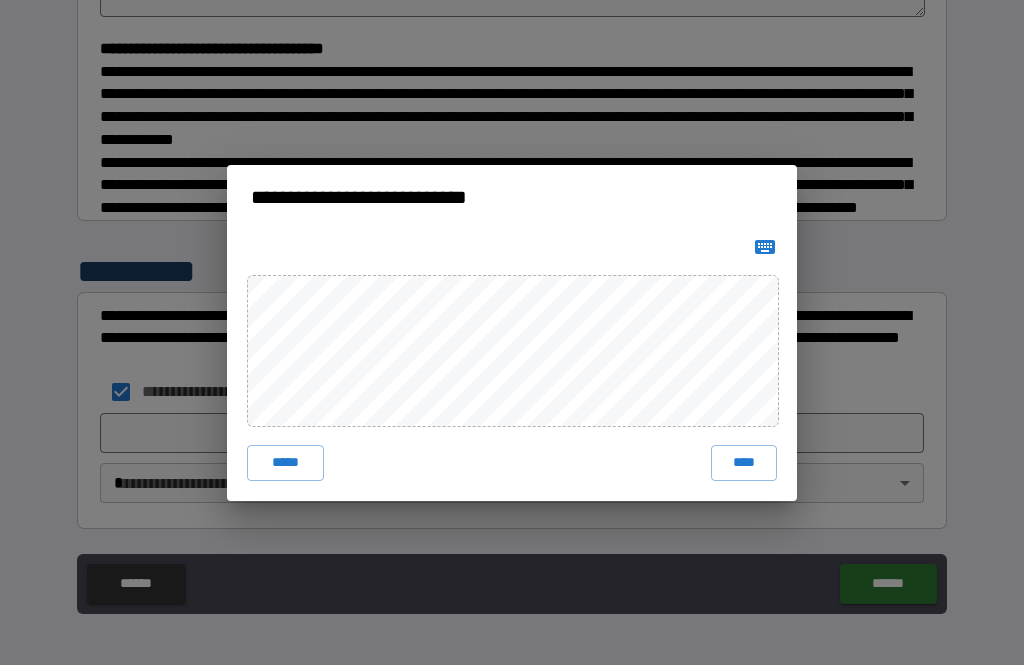 click on "****" at bounding box center (744, 463) 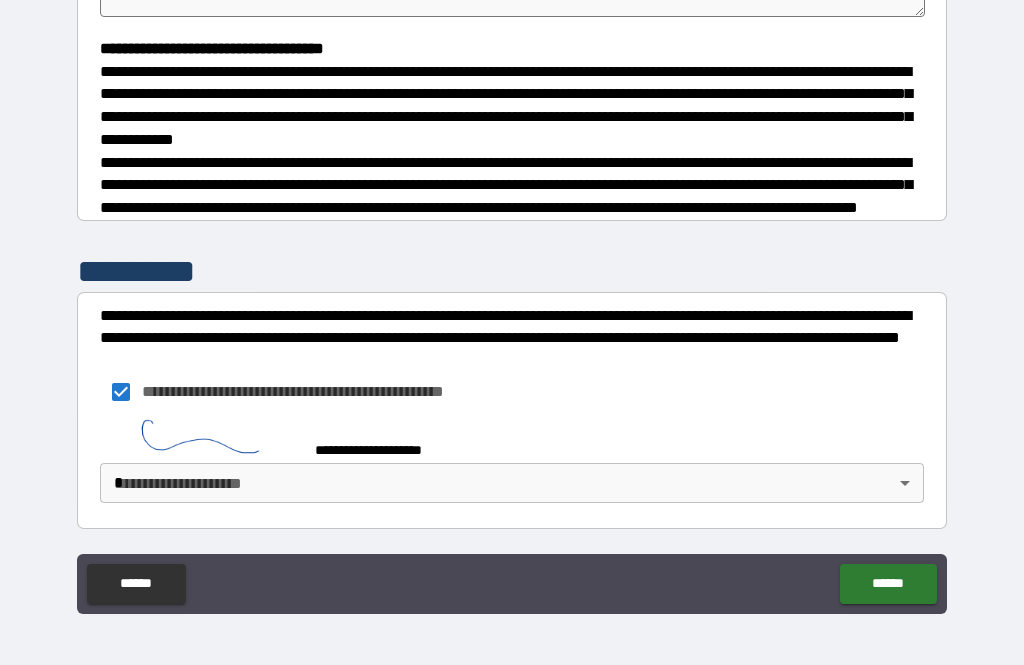 scroll, scrollTop: 534, scrollLeft: 0, axis: vertical 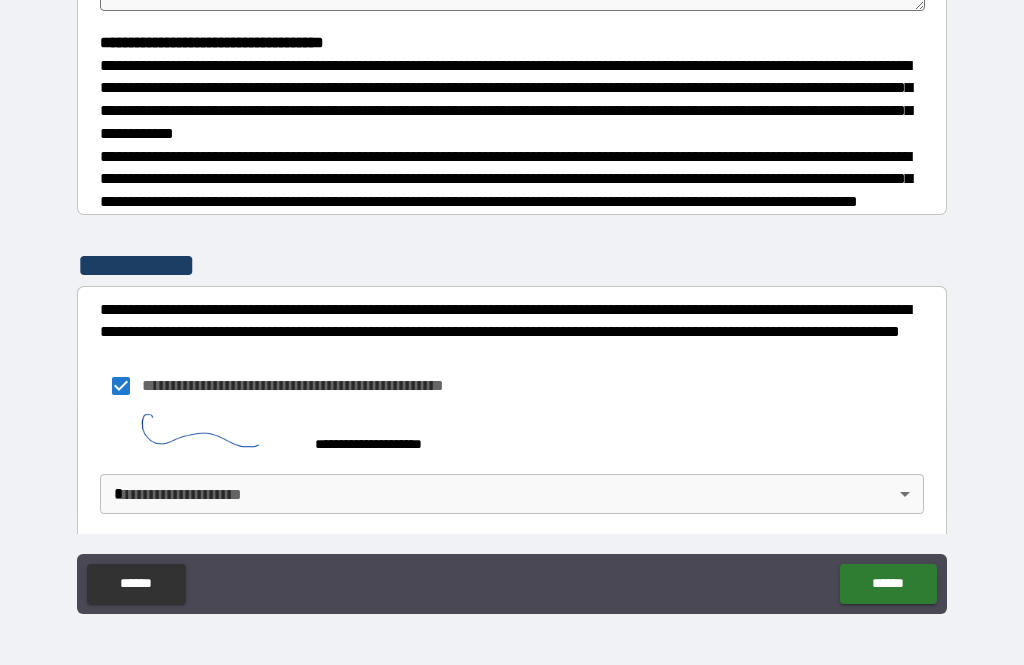 click on "**********" at bounding box center [512, 300] 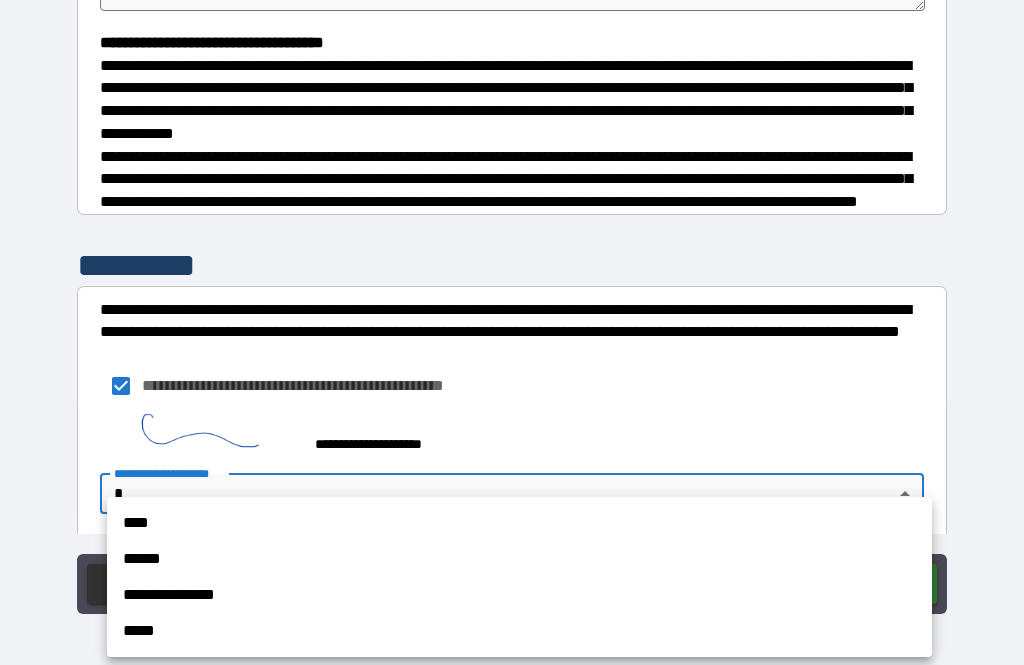 click on "**********" at bounding box center (519, 595) 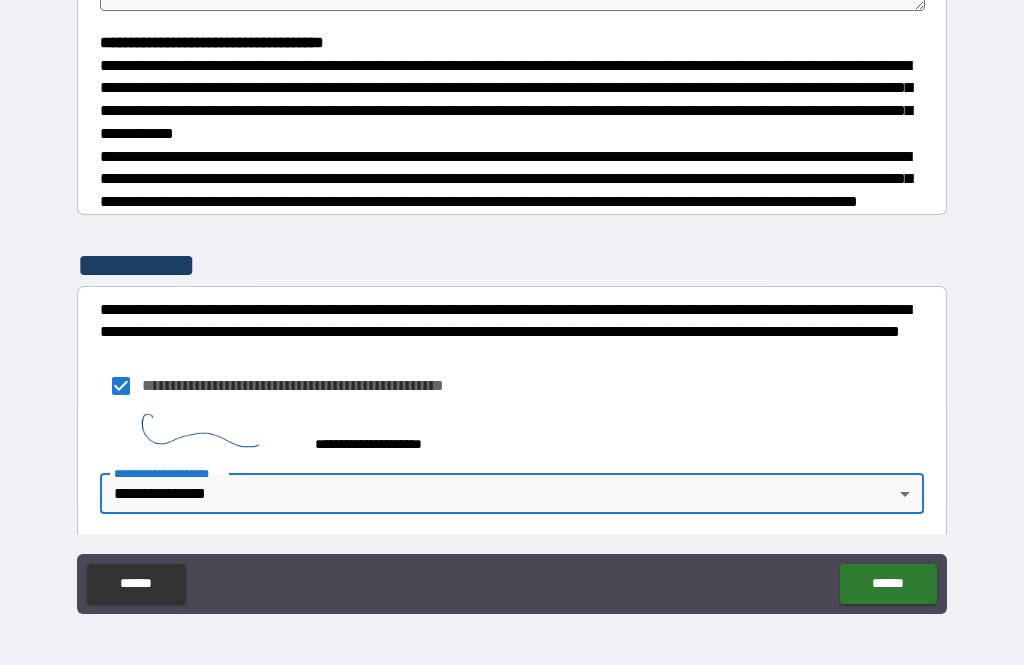 click on "******" at bounding box center (888, 584) 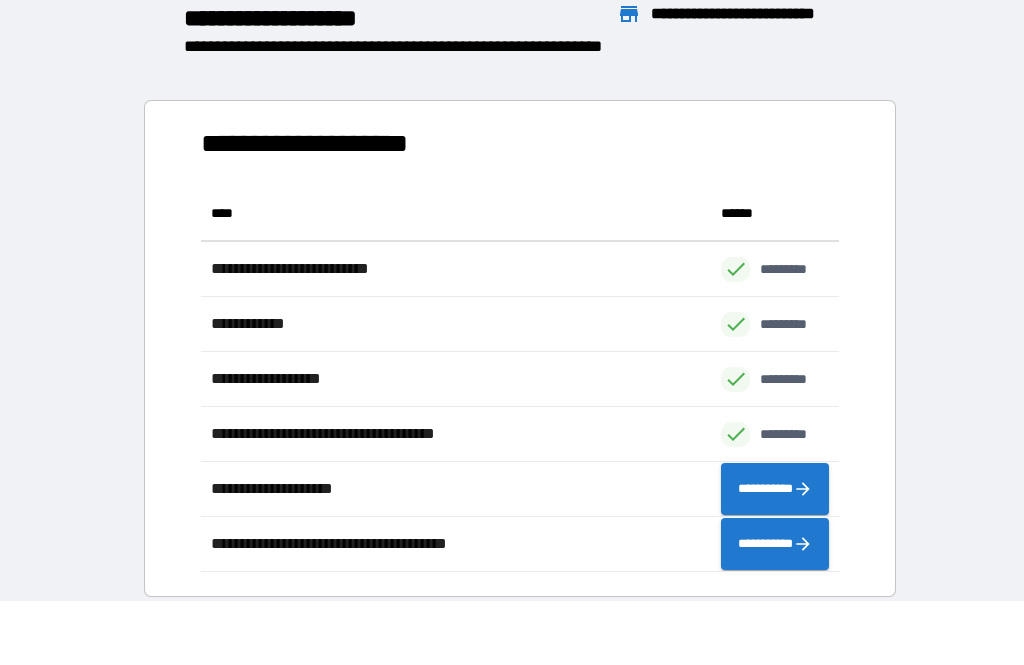 scroll, scrollTop: 1, scrollLeft: 1, axis: both 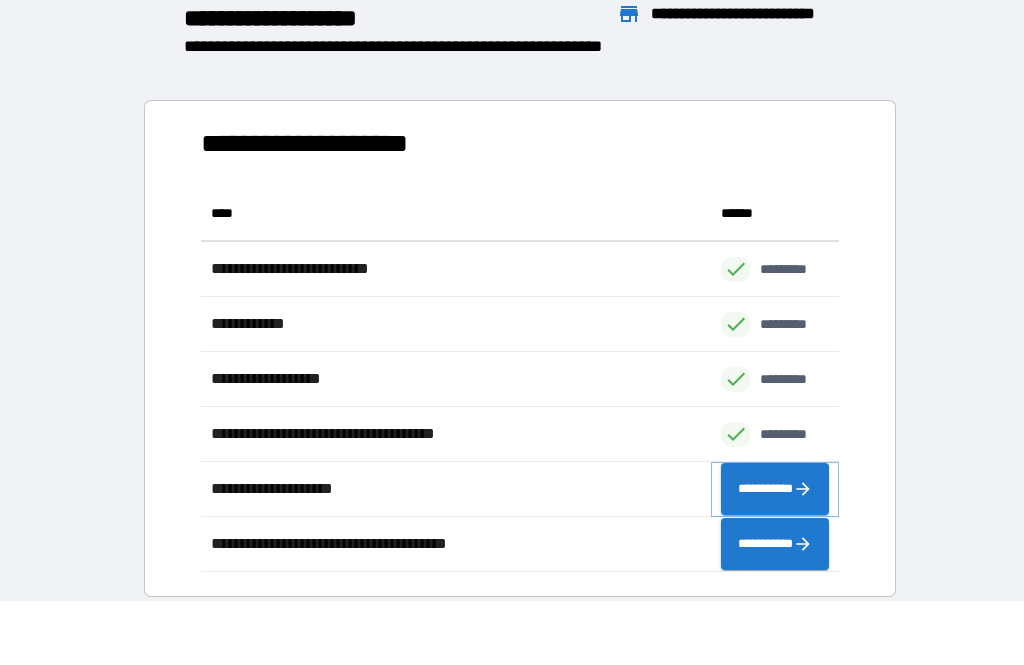 click on "**********" at bounding box center [775, 489] 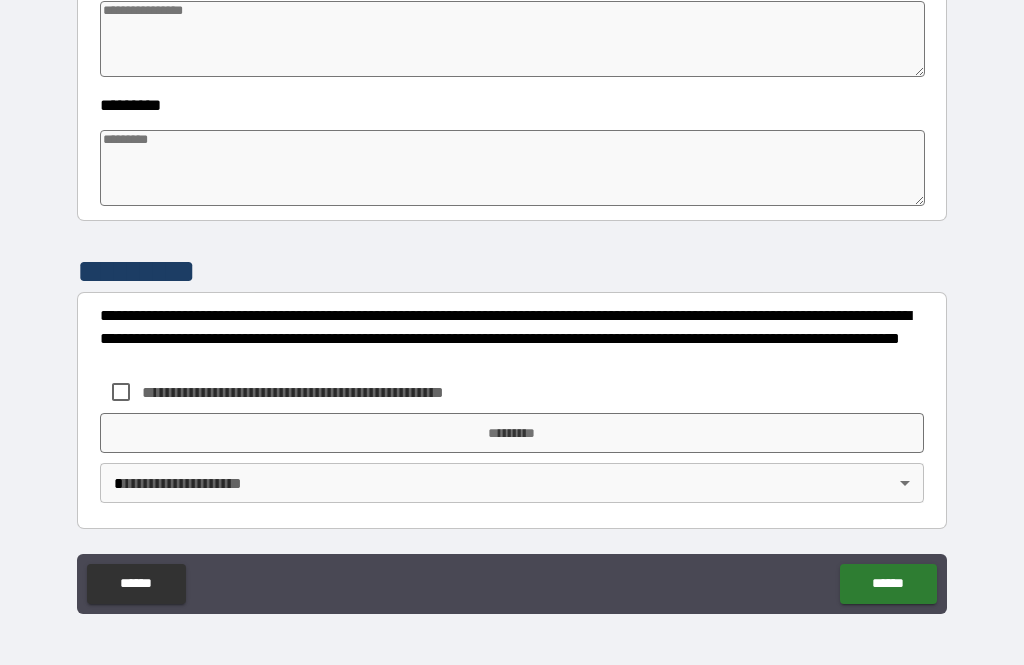 scroll, scrollTop: 610, scrollLeft: 0, axis: vertical 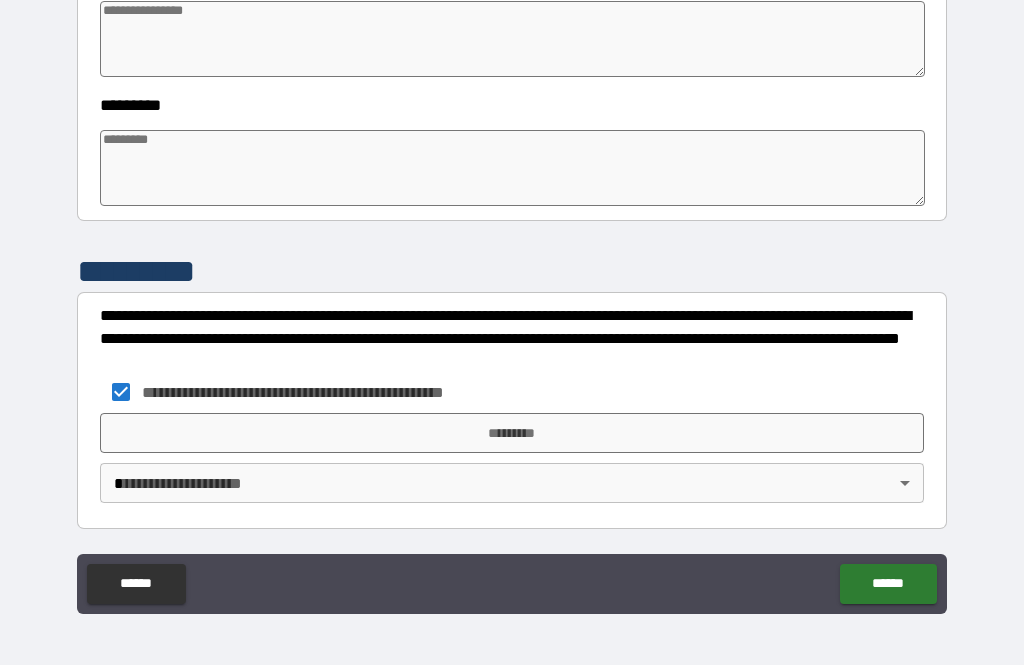 click on "*********" at bounding box center [512, 433] 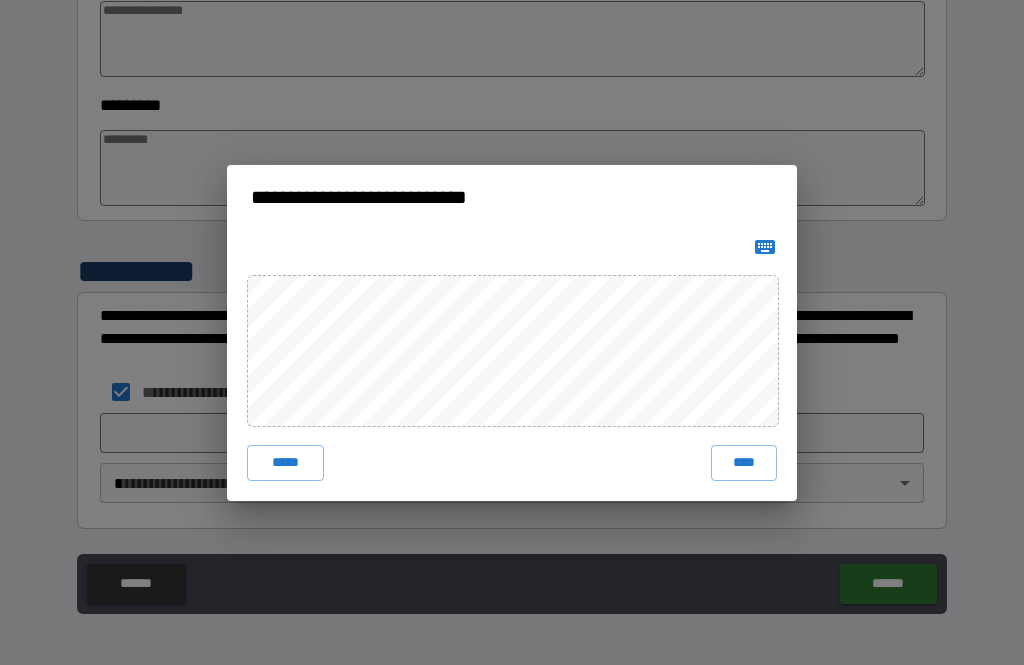 click on "****" at bounding box center [744, 463] 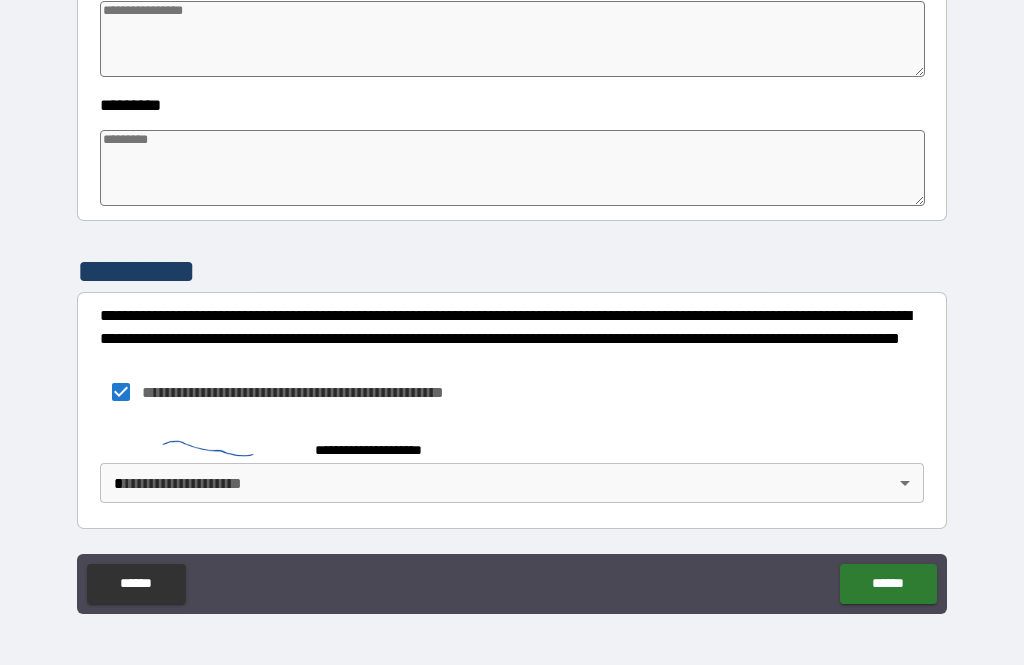 scroll, scrollTop: 600, scrollLeft: 0, axis: vertical 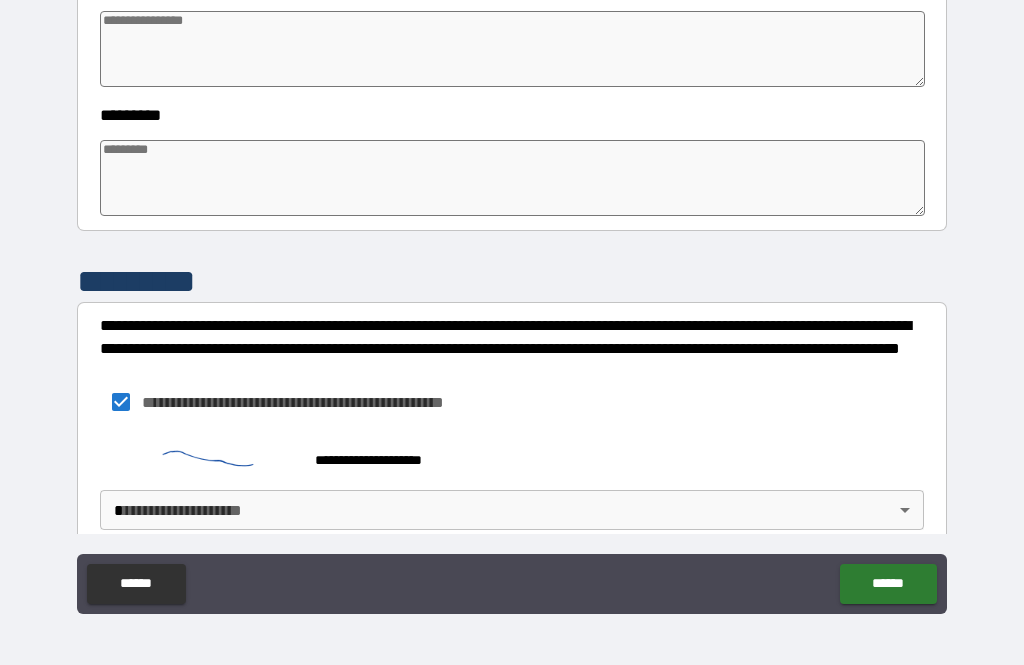 click on "**********" at bounding box center [512, 300] 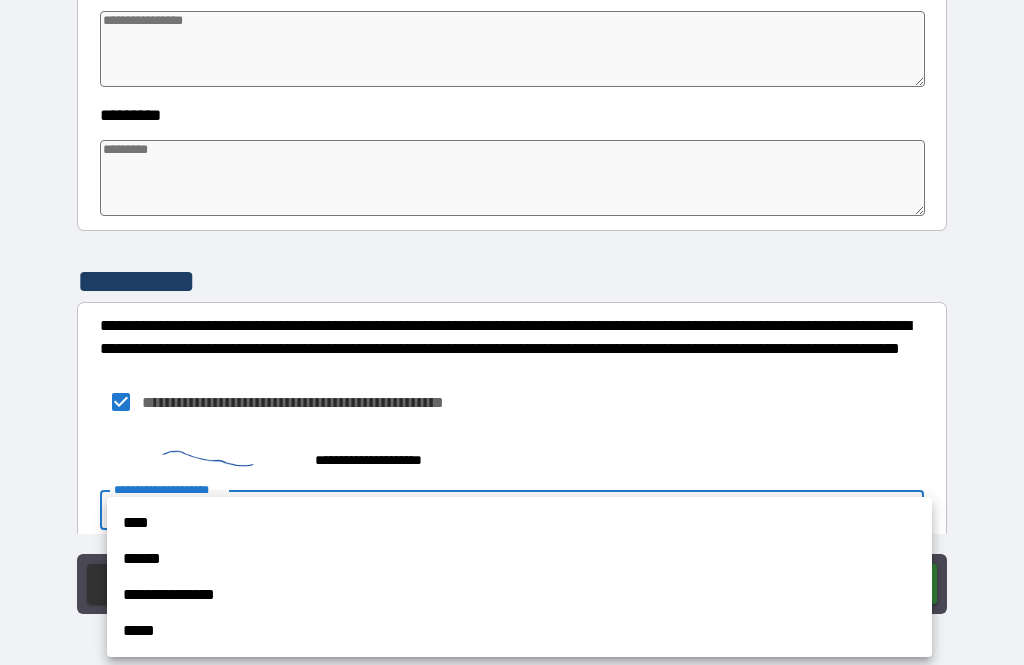 click on "**********" at bounding box center (519, 595) 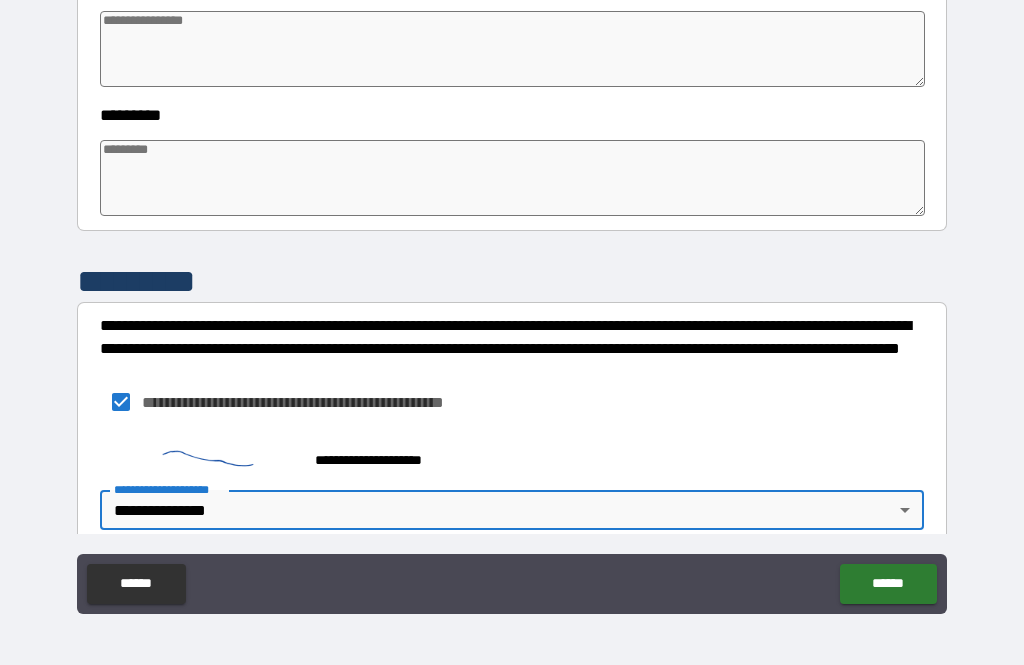 click on "******" at bounding box center (888, 584) 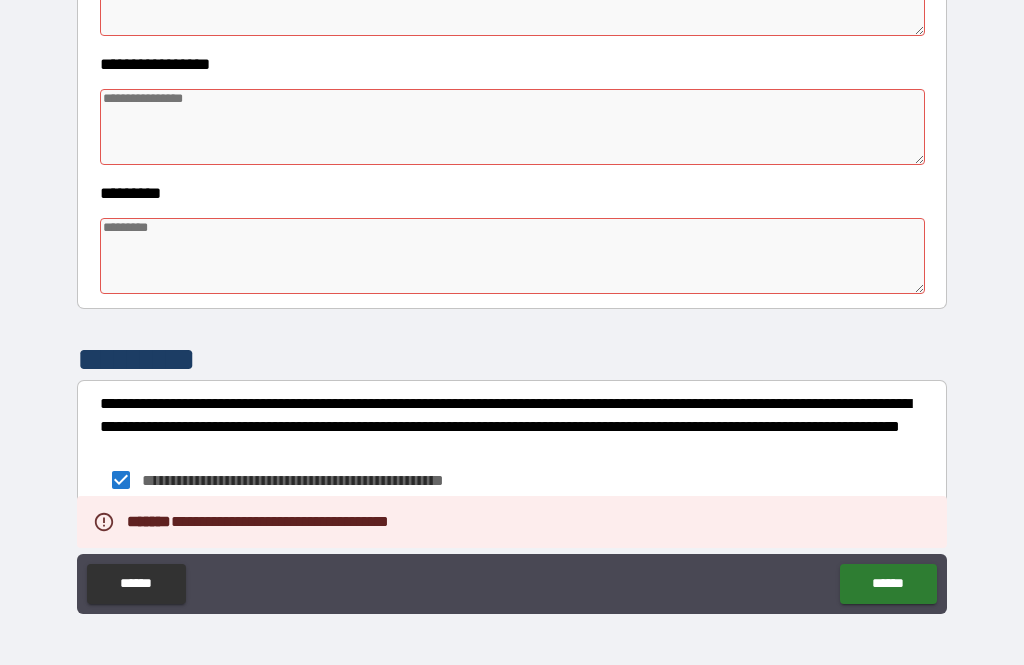 scroll, scrollTop: 515, scrollLeft: 0, axis: vertical 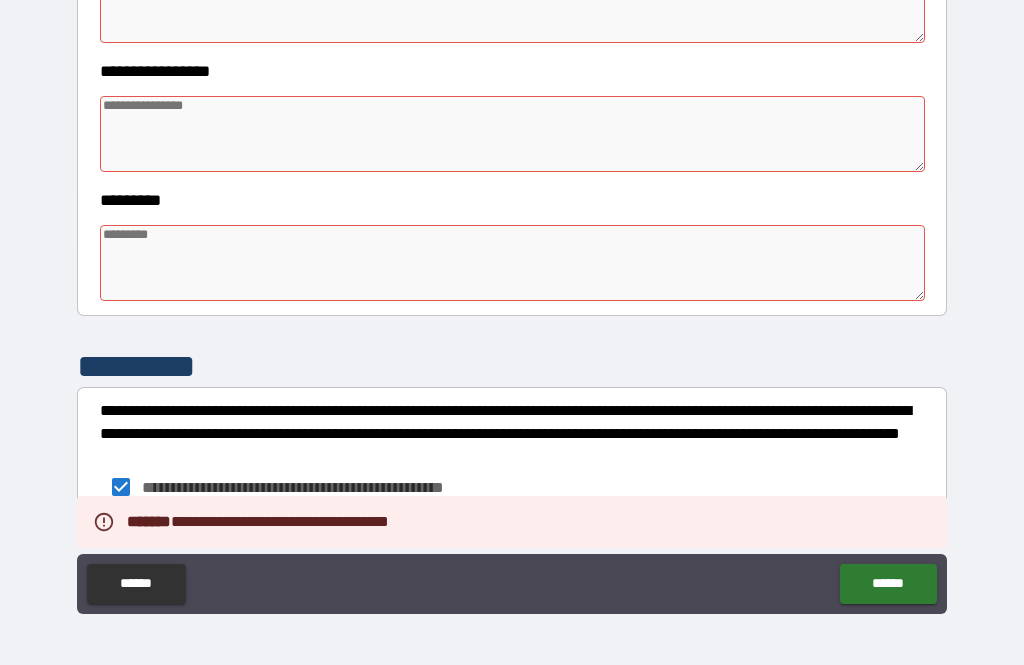 click at bounding box center [513, 263] 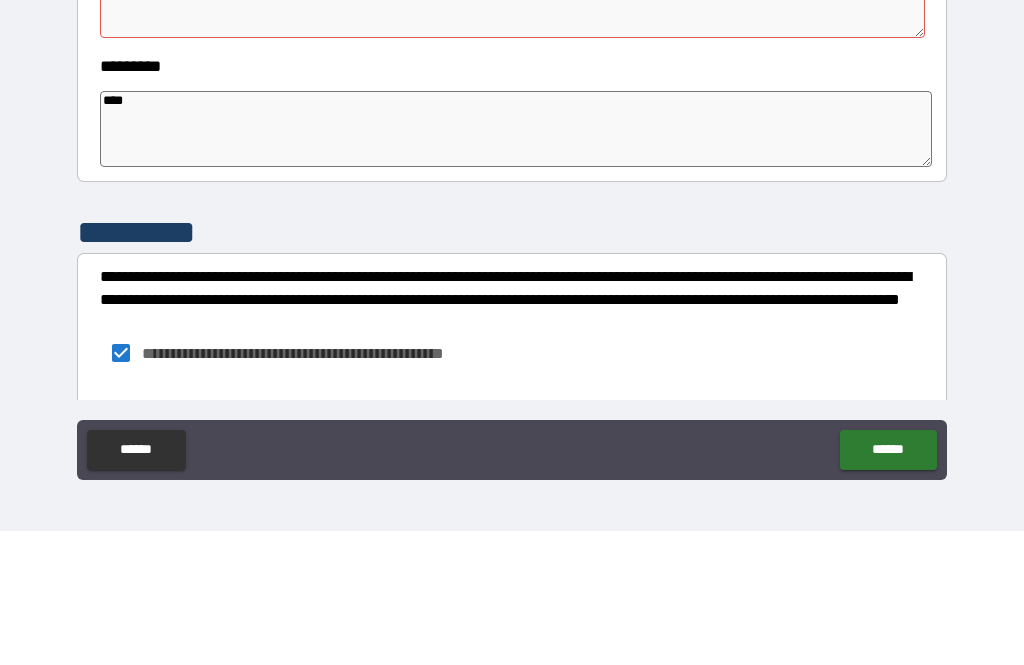 scroll, scrollTop: 388, scrollLeft: 0, axis: vertical 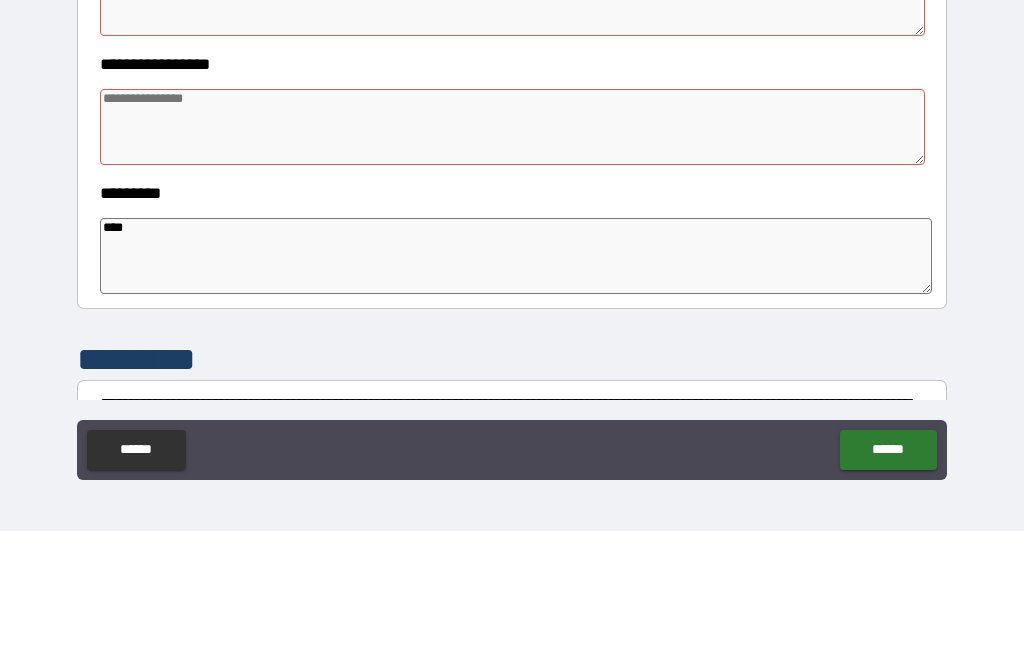 click at bounding box center [513, 261] 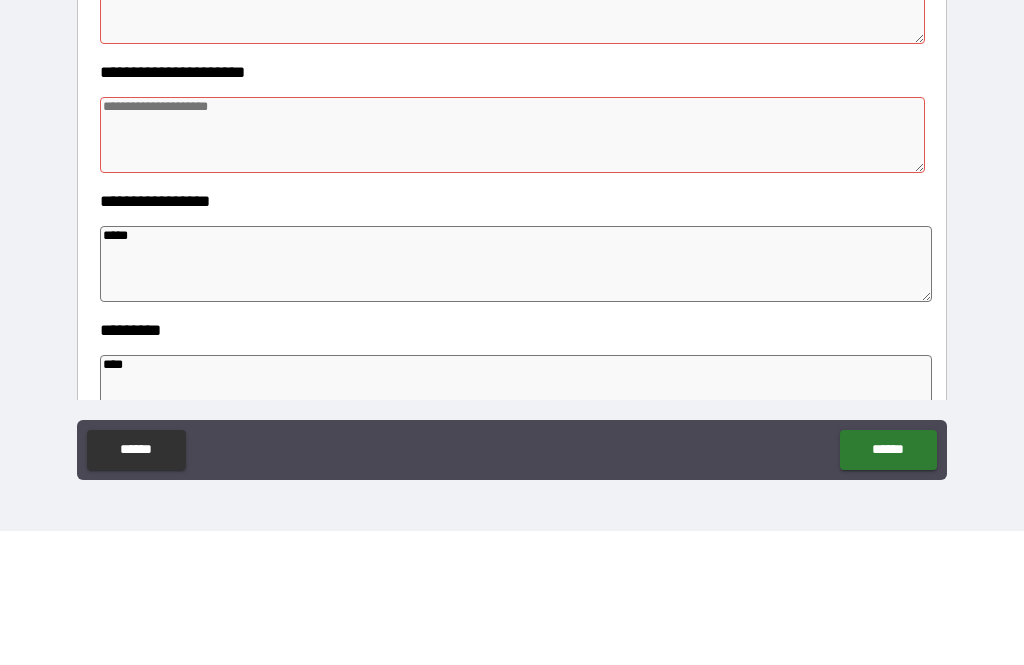 scroll, scrollTop: 252, scrollLeft: 0, axis: vertical 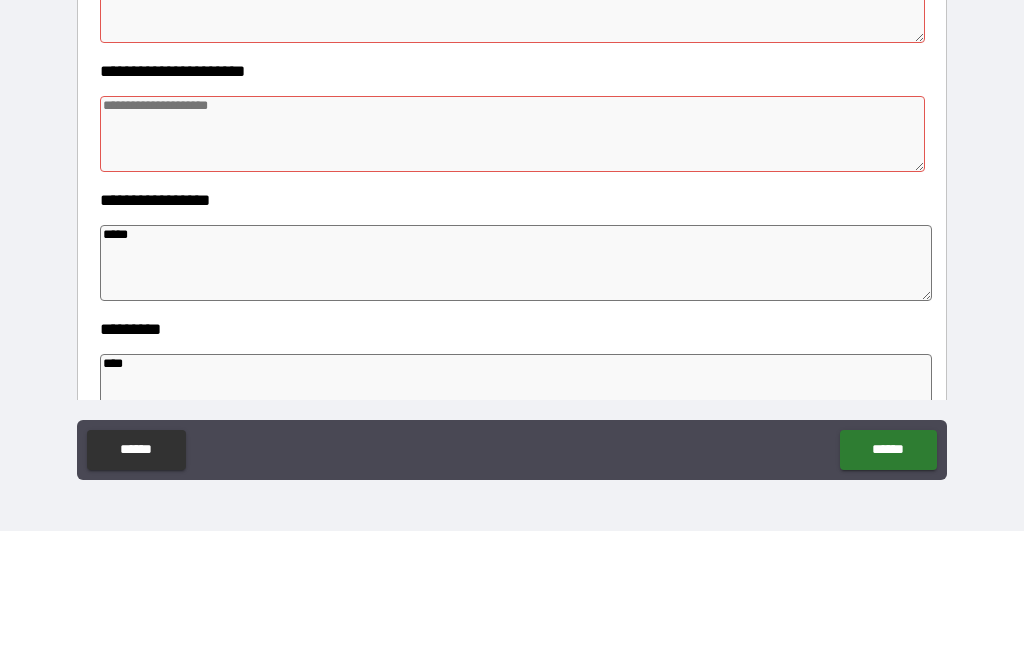click at bounding box center [513, 268] 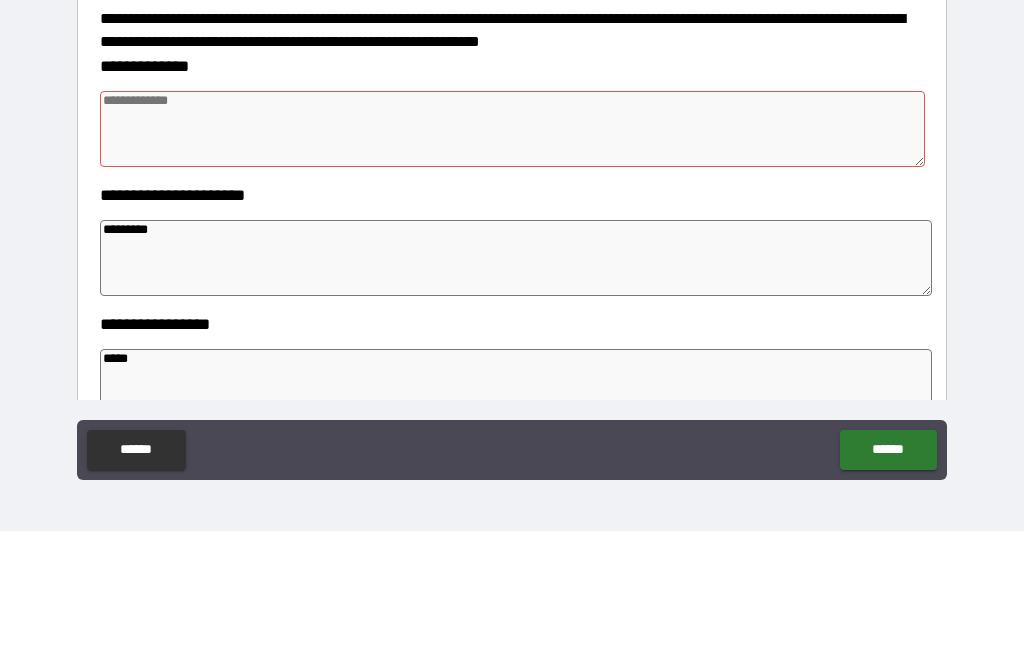 scroll, scrollTop: 125, scrollLeft: 0, axis: vertical 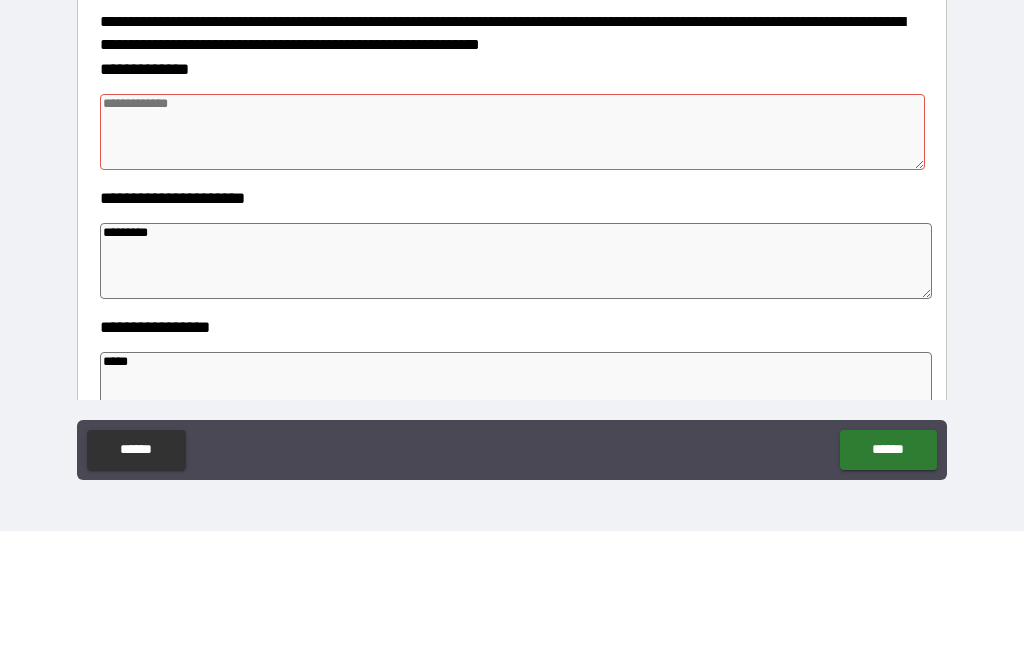 click at bounding box center (513, 266) 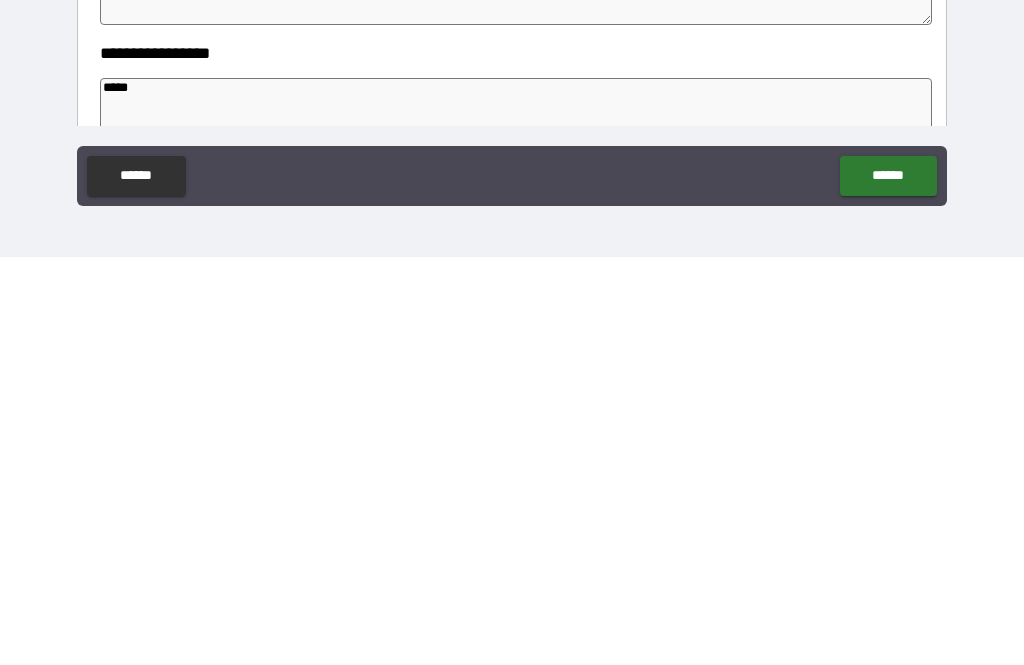 click on "******" at bounding box center (888, 584) 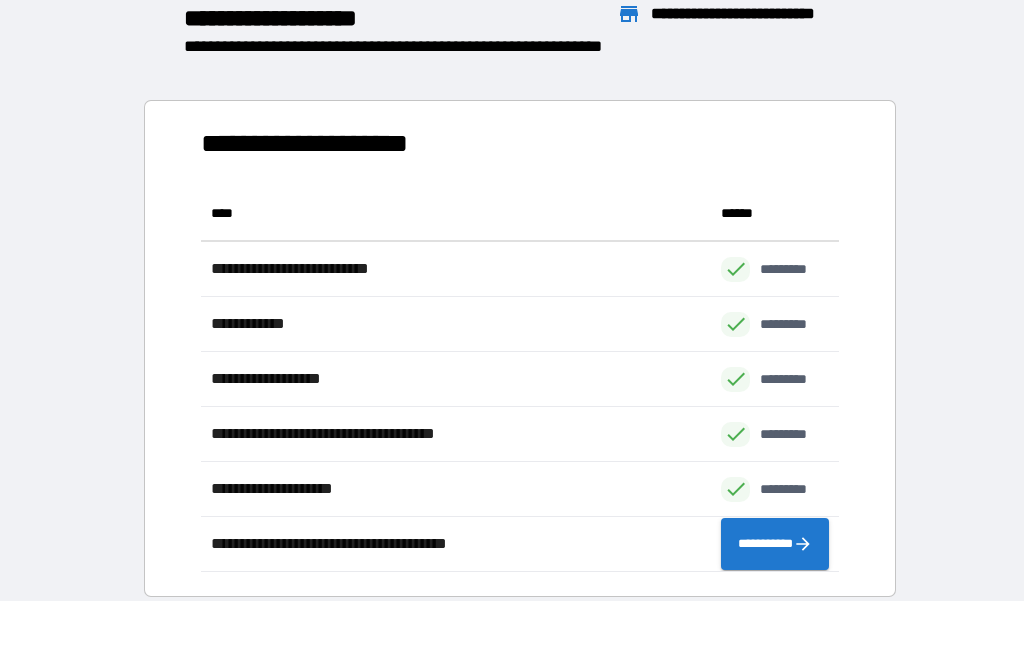 scroll, scrollTop: 1, scrollLeft: 1, axis: both 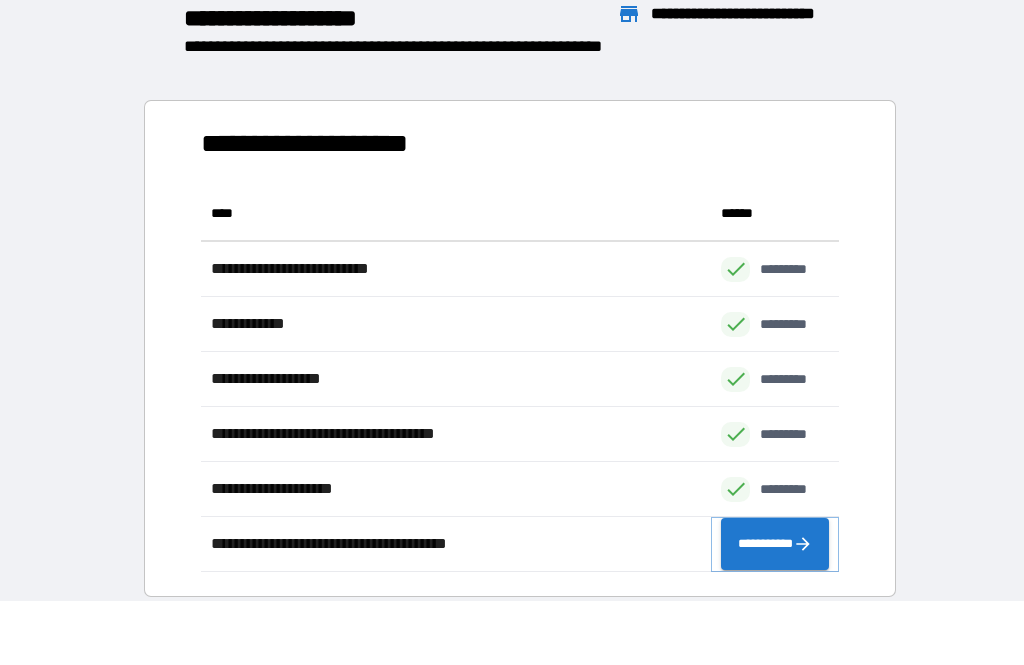 click 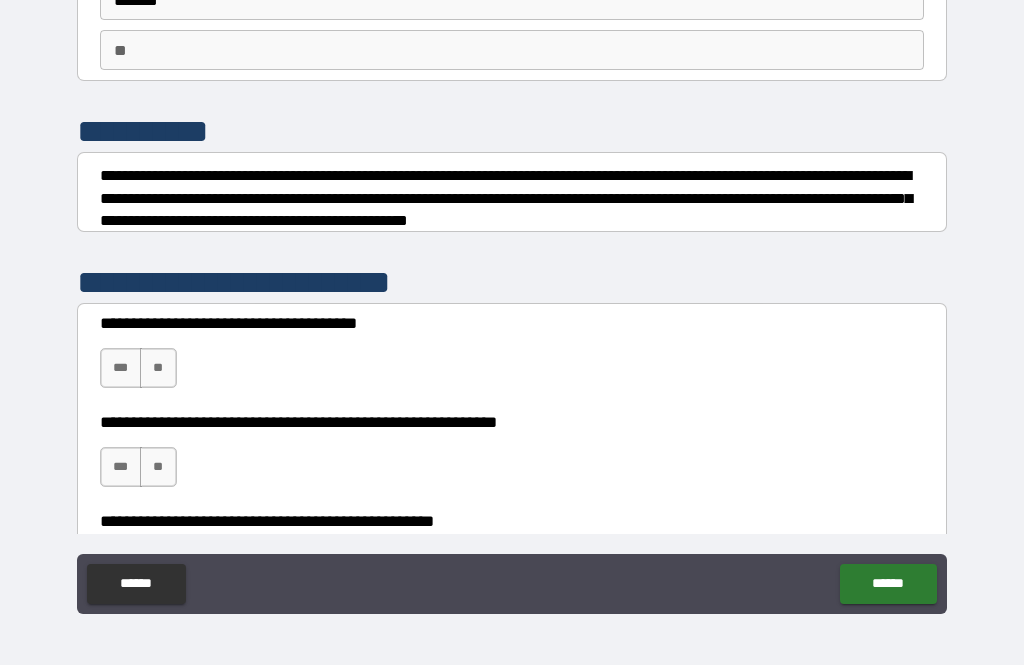 scroll, scrollTop: 159, scrollLeft: 0, axis: vertical 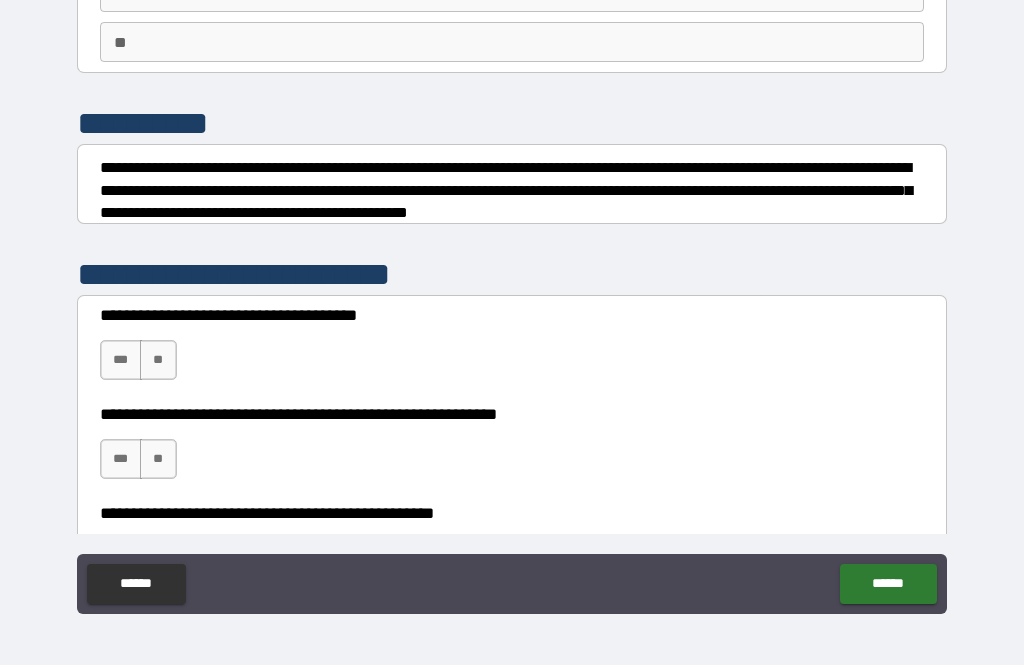 click on "**" at bounding box center (158, 360) 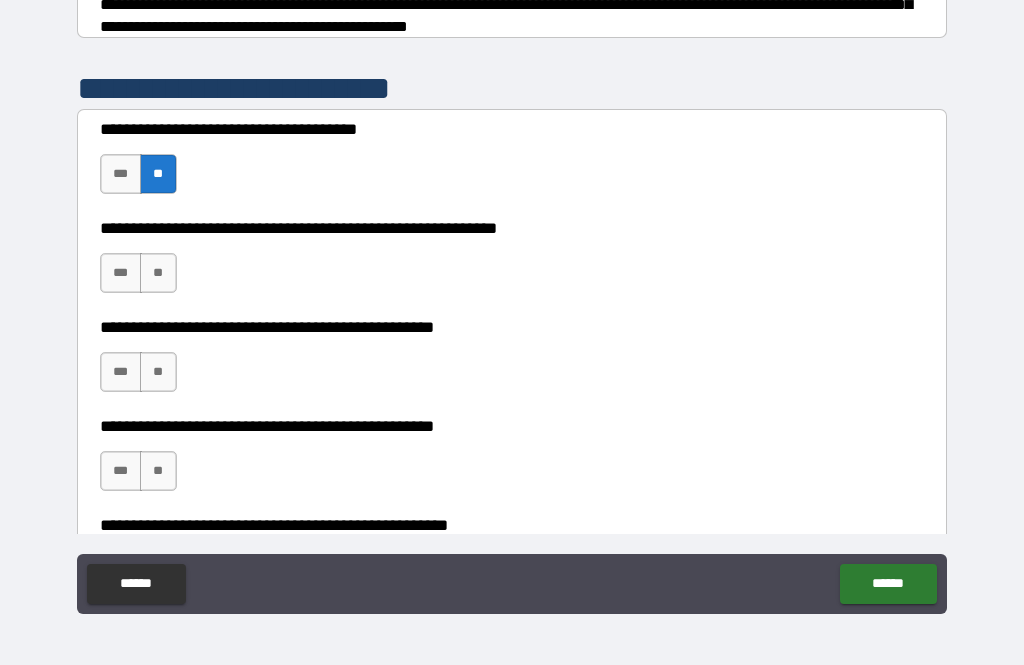 scroll, scrollTop: 354, scrollLeft: 0, axis: vertical 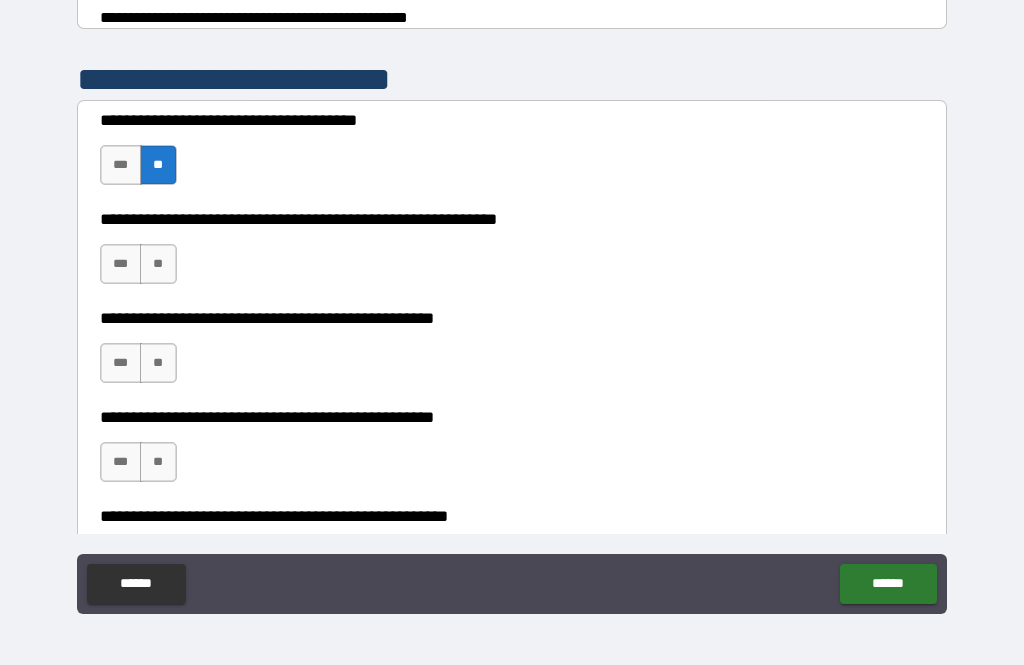 click on "**" at bounding box center [158, 264] 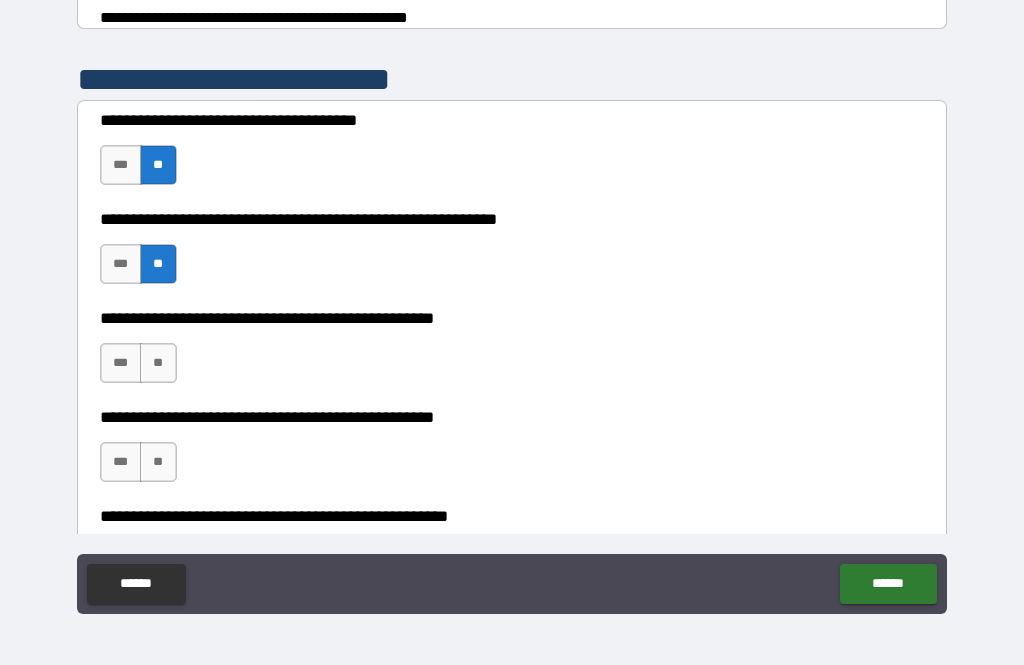 click on "**" at bounding box center [158, 363] 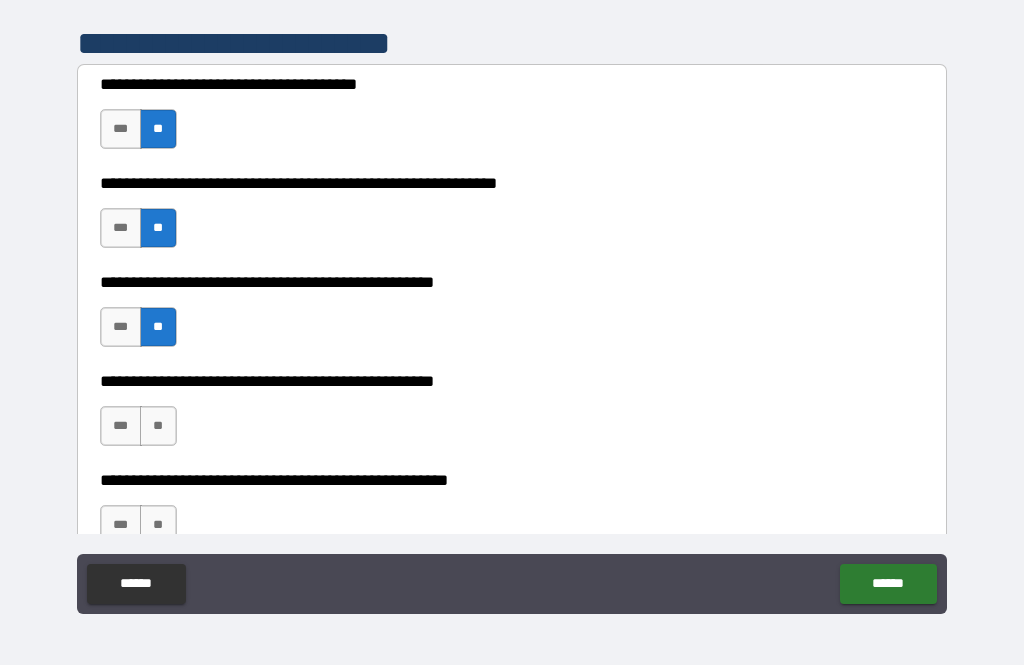 scroll, scrollTop: 386, scrollLeft: 0, axis: vertical 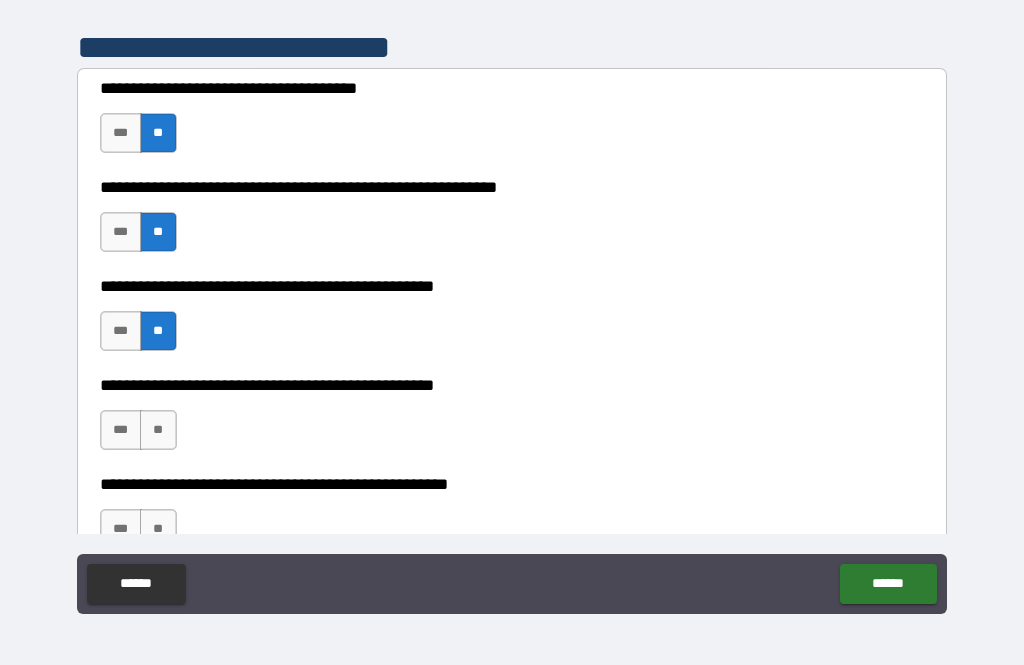 click on "***" at bounding box center (121, 430) 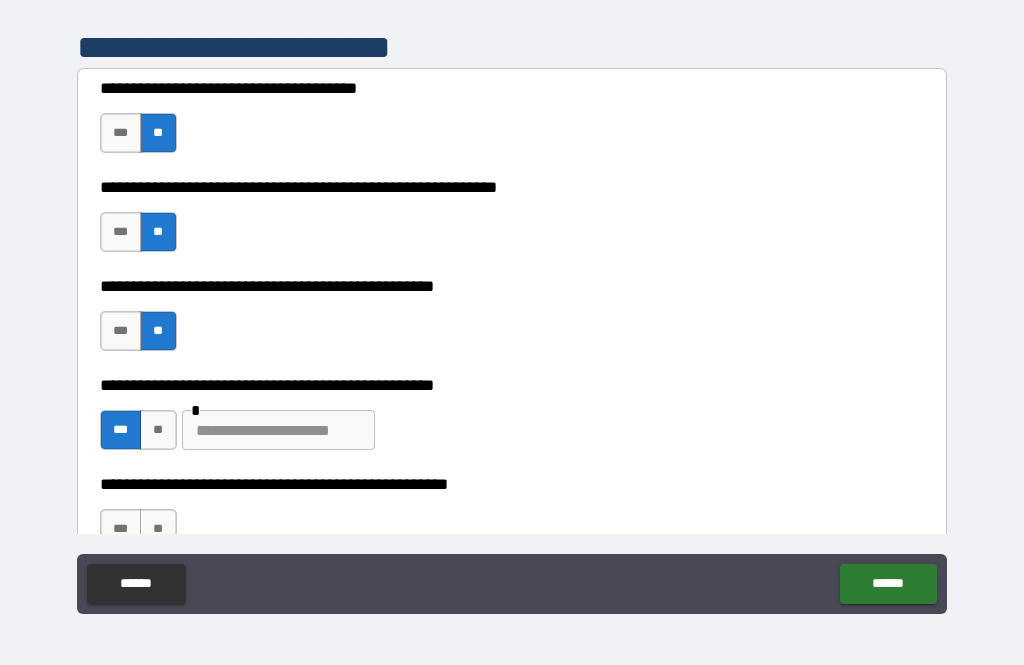 click at bounding box center (278, 430) 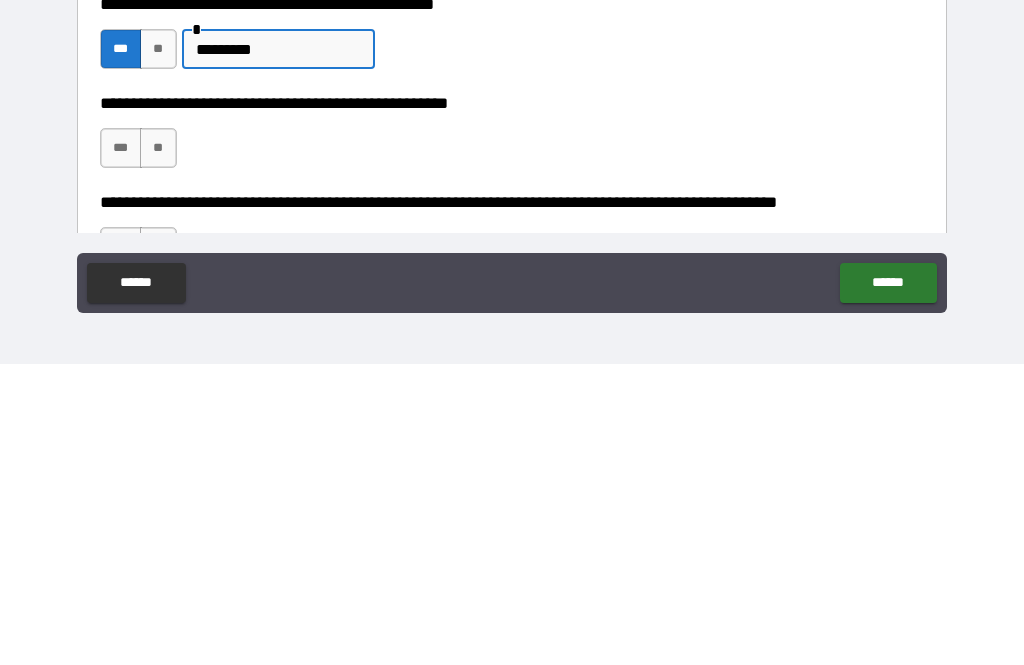 scroll, scrollTop: 469, scrollLeft: 0, axis: vertical 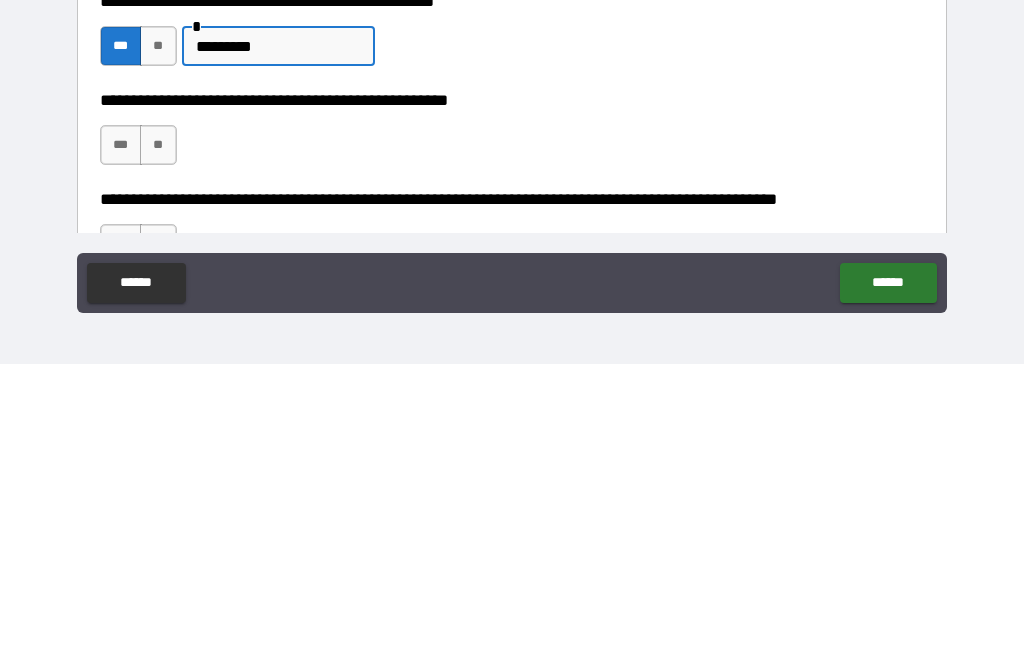click on "**" at bounding box center (158, 446) 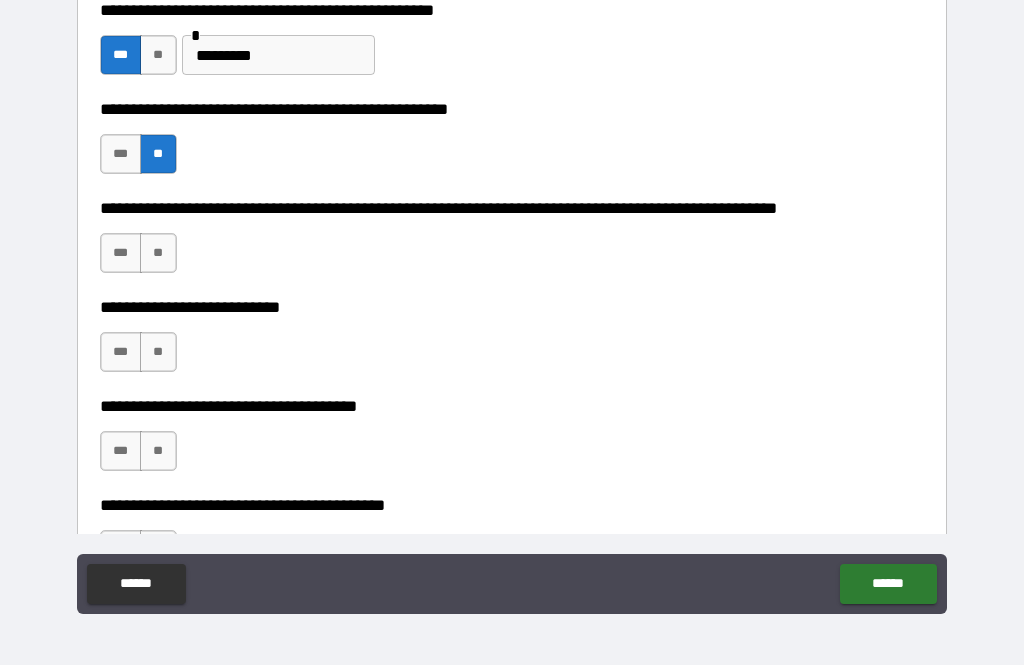 scroll, scrollTop: 761, scrollLeft: 0, axis: vertical 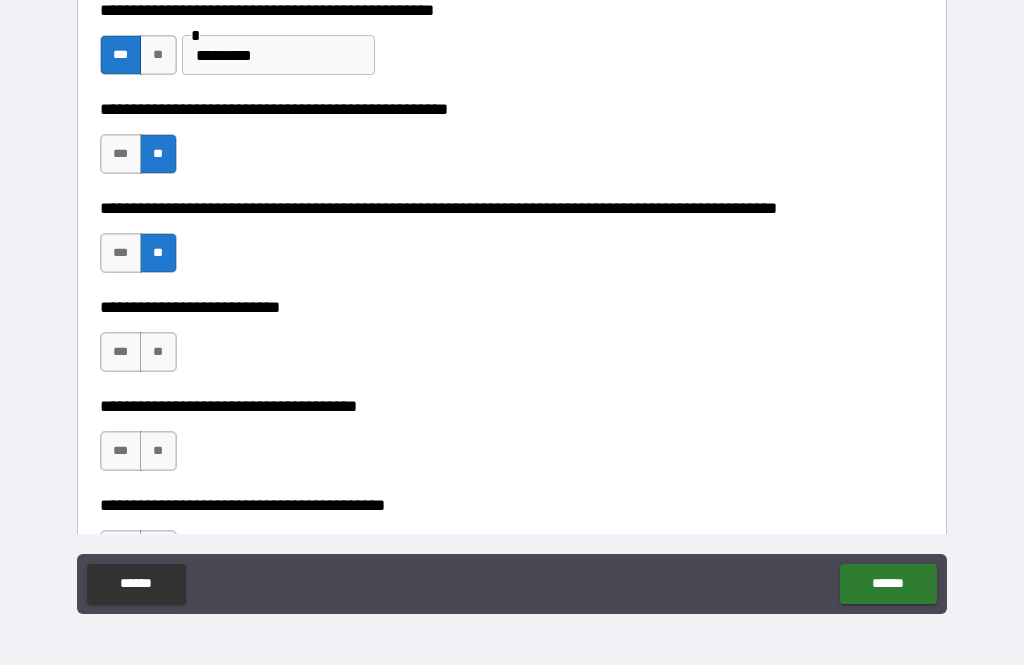 click on "**" at bounding box center [158, 352] 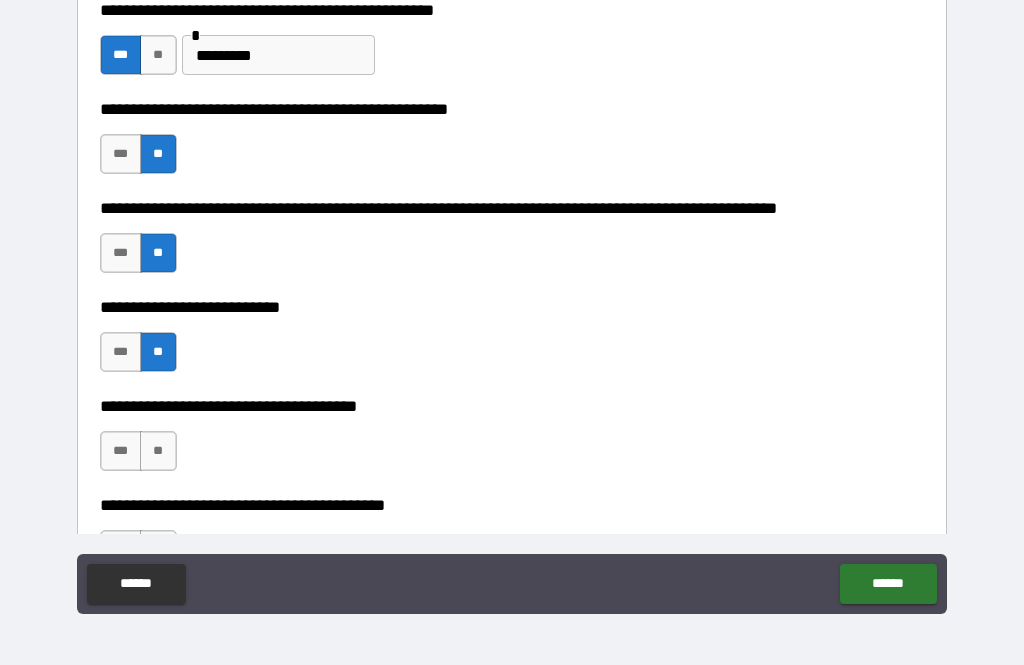 click on "**" at bounding box center [158, 451] 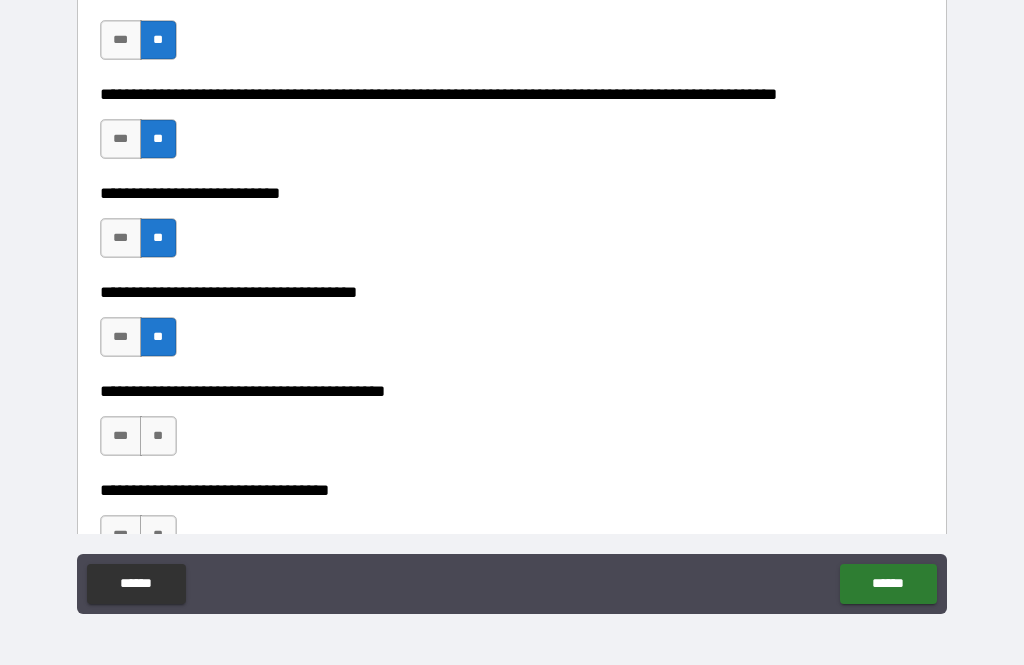 scroll, scrollTop: 875, scrollLeft: 0, axis: vertical 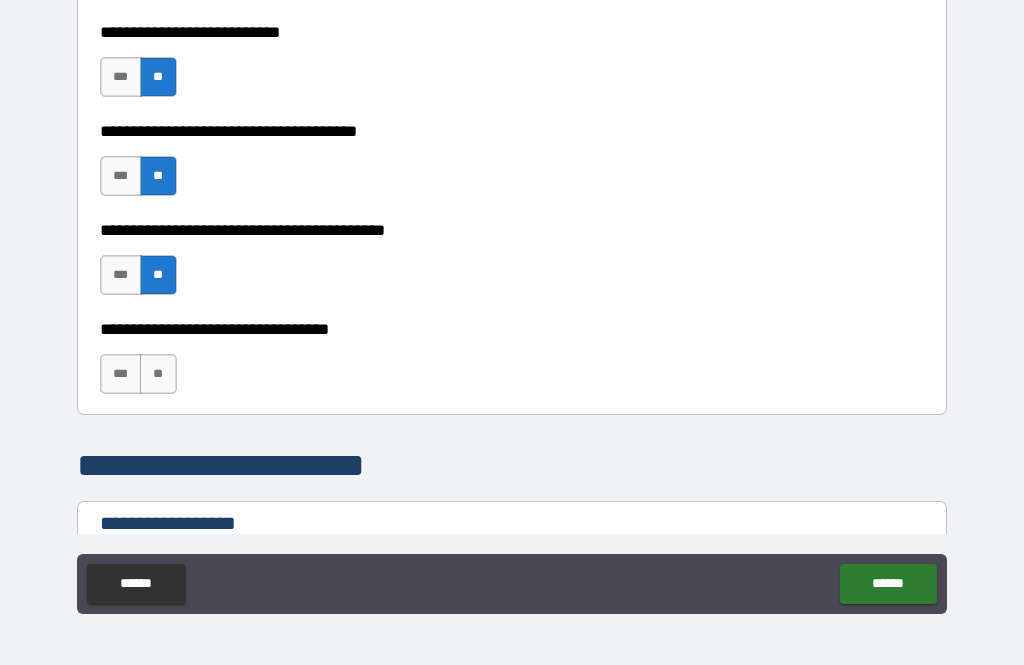 click on "**" at bounding box center (158, 374) 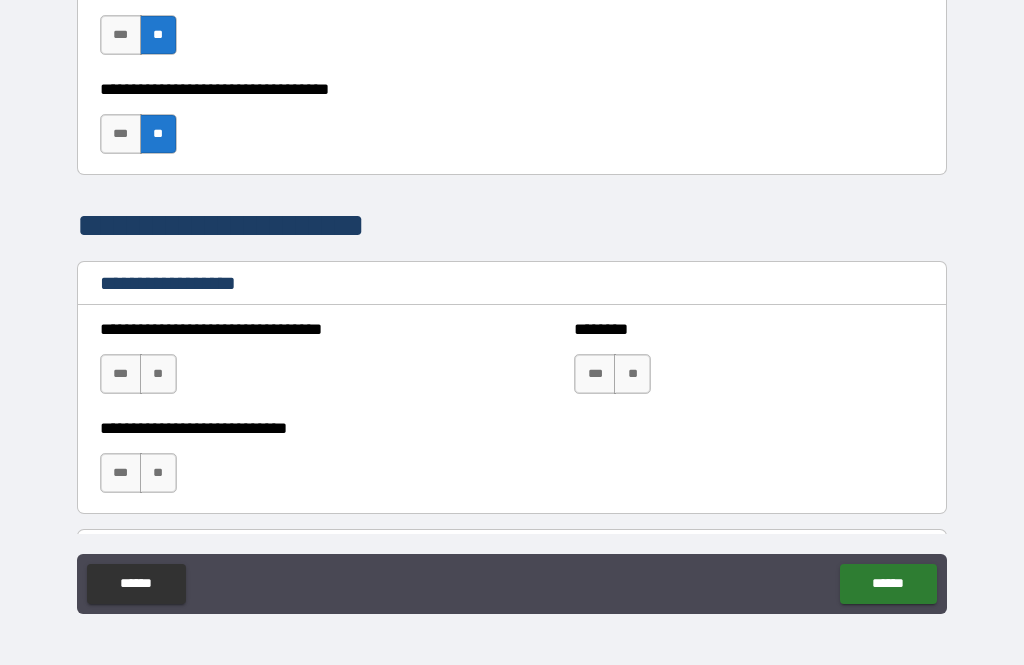 scroll, scrollTop: 1314, scrollLeft: 0, axis: vertical 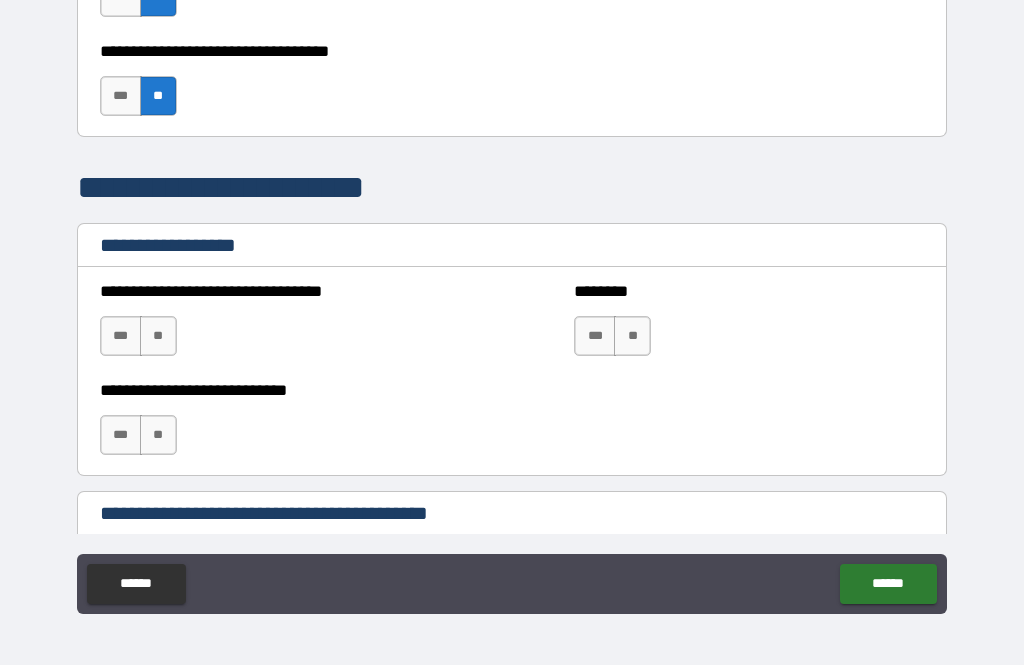 click on "**" at bounding box center (158, 336) 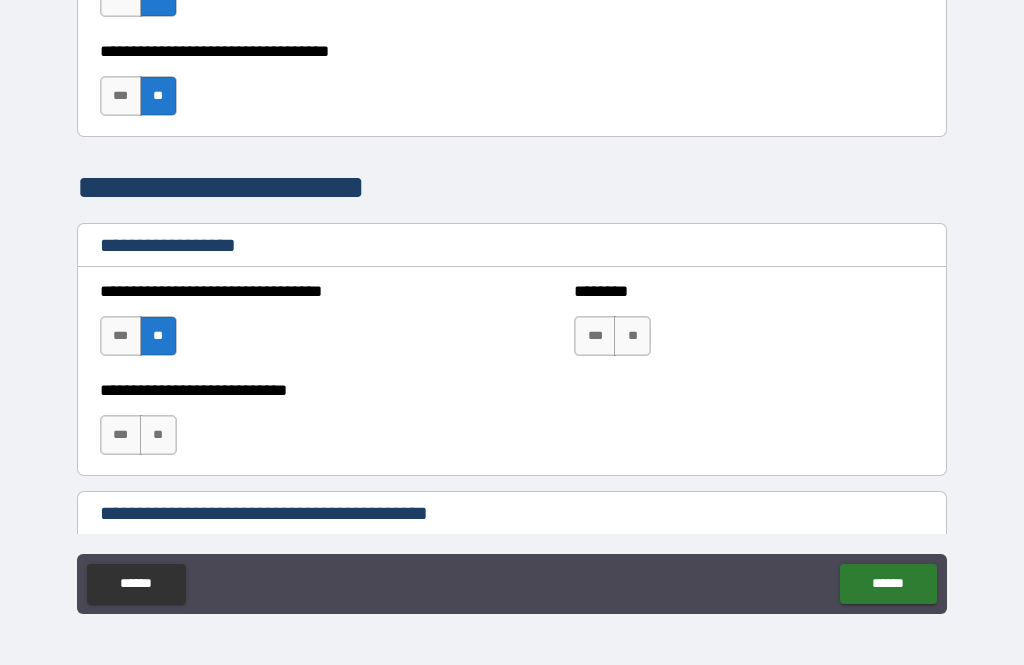 click on "**" at bounding box center [632, 336] 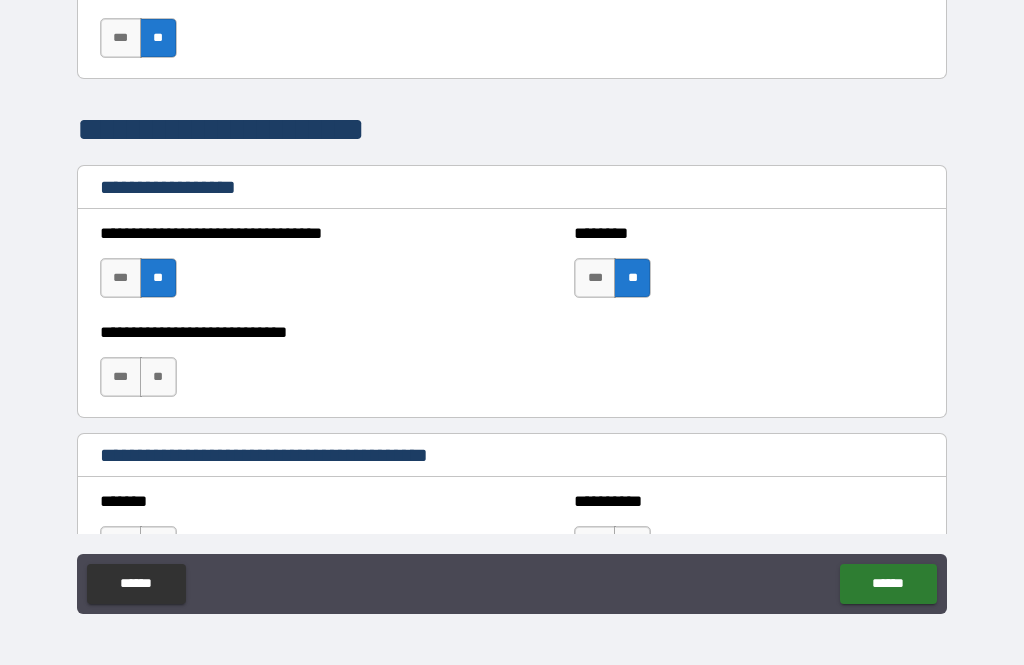 scroll, scrollTop: 1371, scrollLeft: 0, axis: vertical 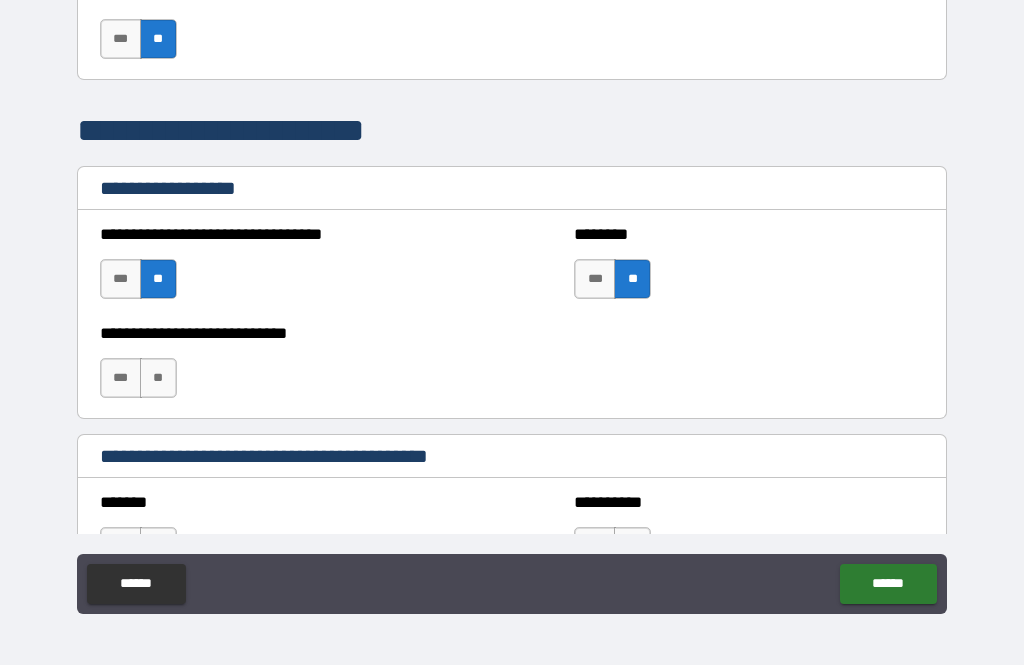click on "***" at bounding box center (121, 378) 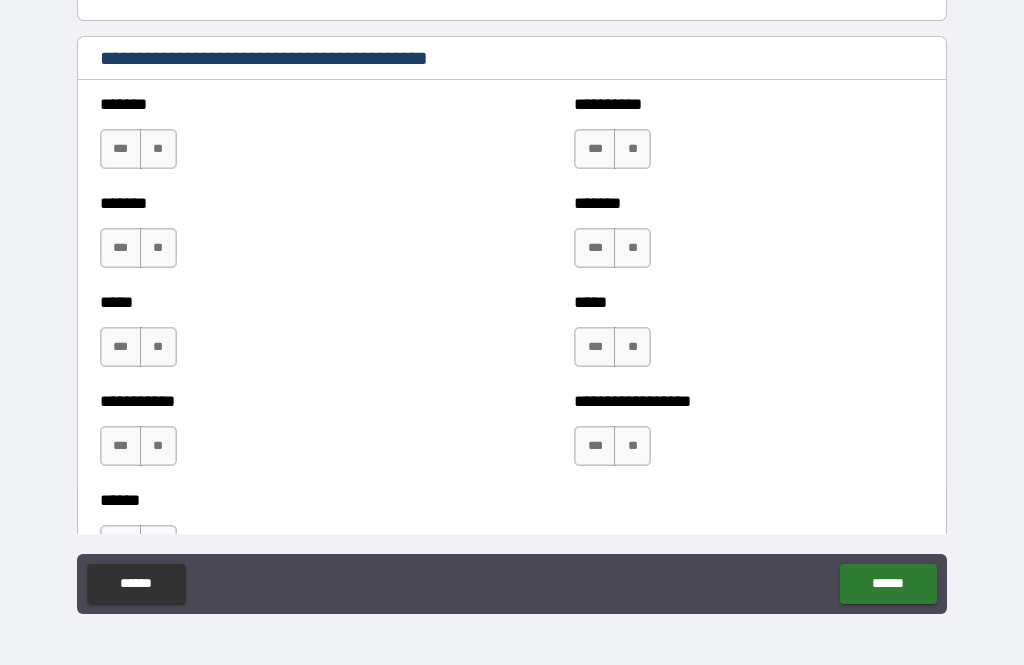 scroll, scrollTop: 1774, scrollLeft: 0, axis: vertical 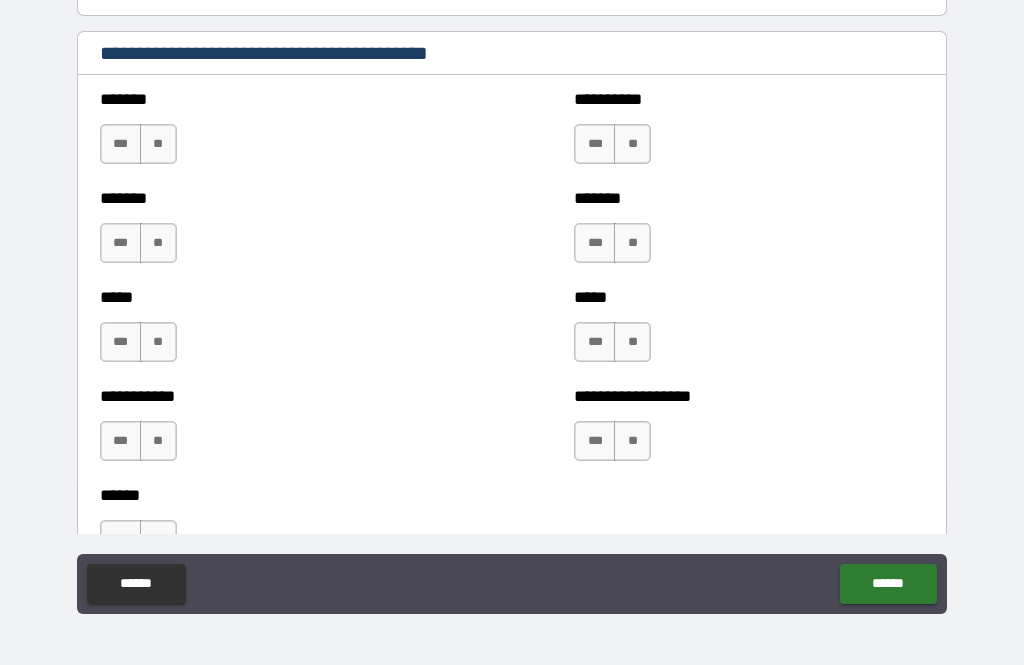 click on "**" at bounding box center [158, 144] 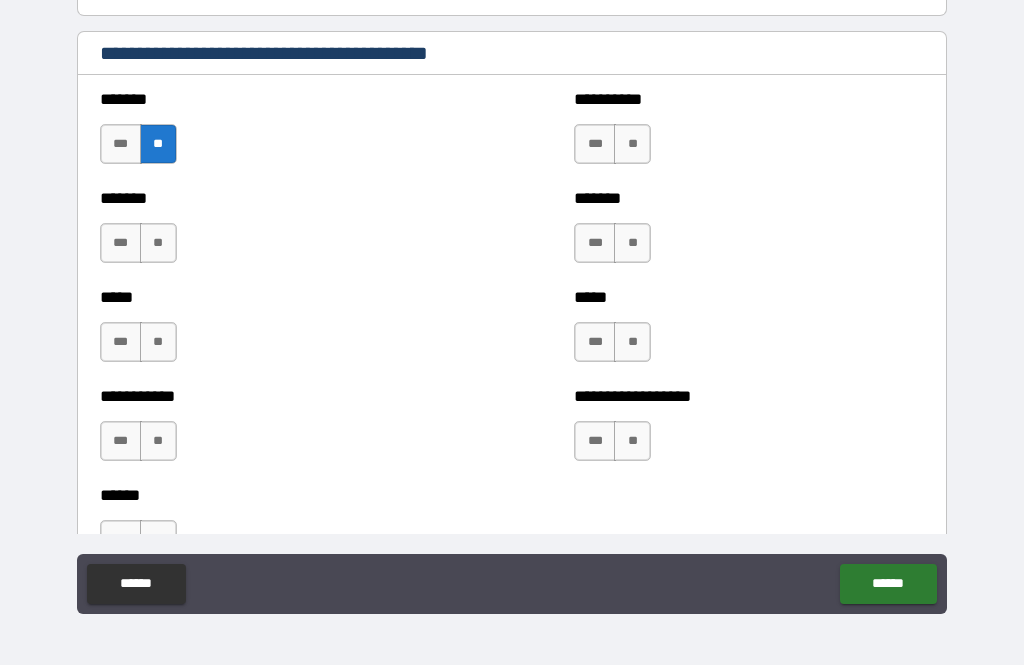 click on "**" at bounding box center [158, 243] 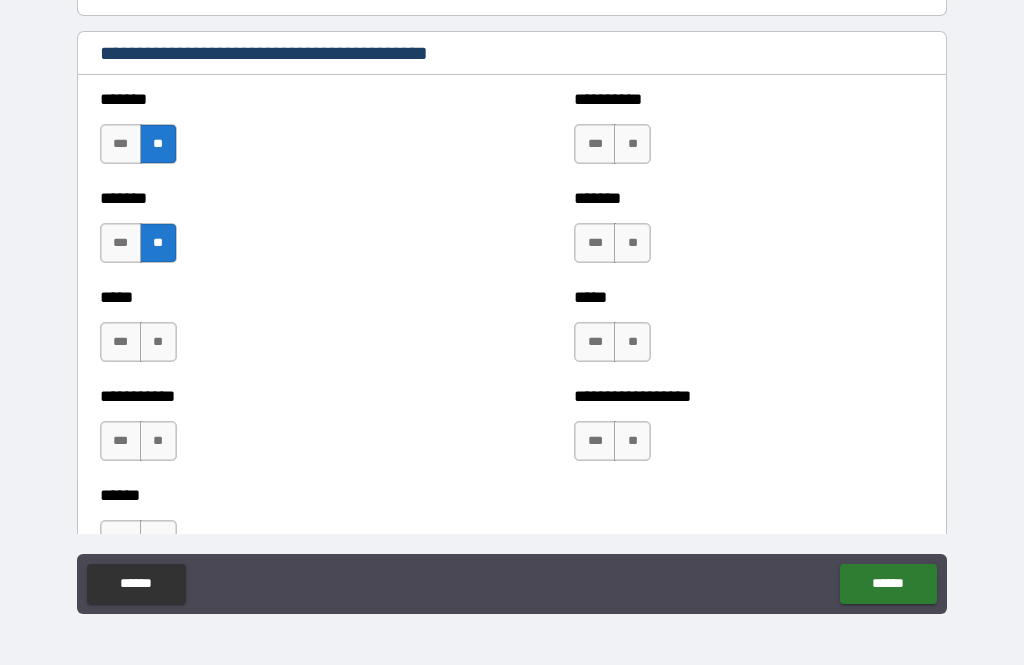 click on "**" at bounding box center (158, 342) 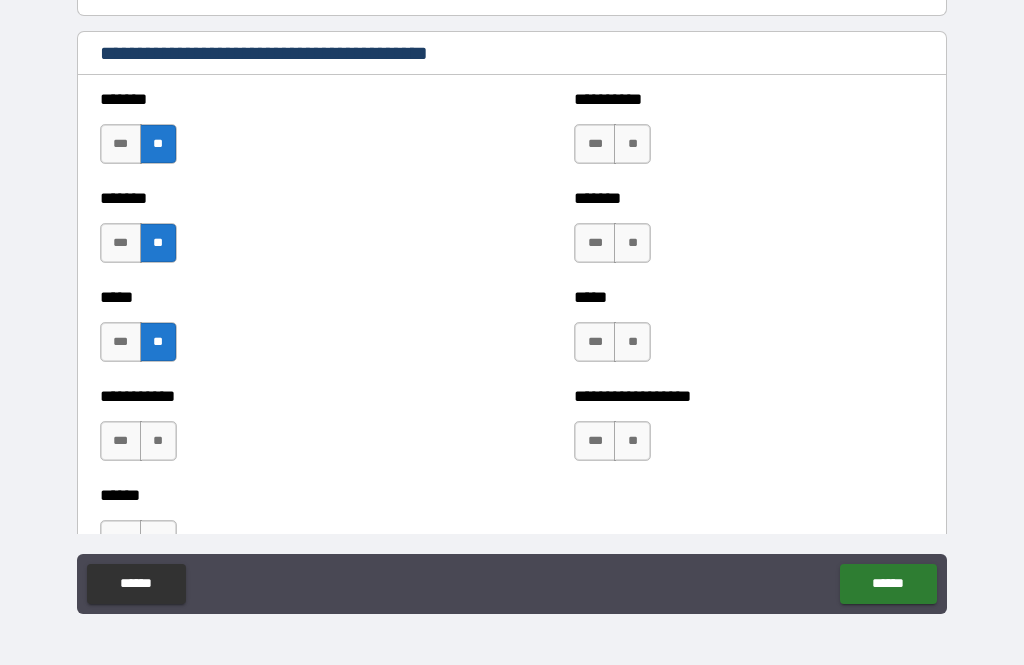 click on "**" at bounding box center [158, 441] 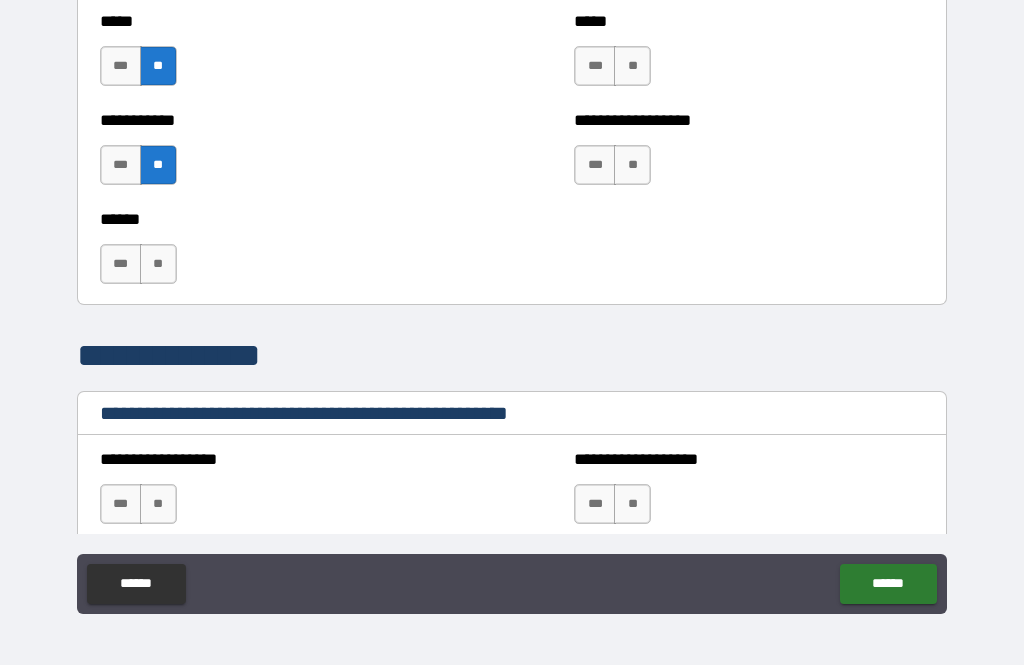 scroll, scrollTop: 2034, scrollLeft: 0, axis: vertical 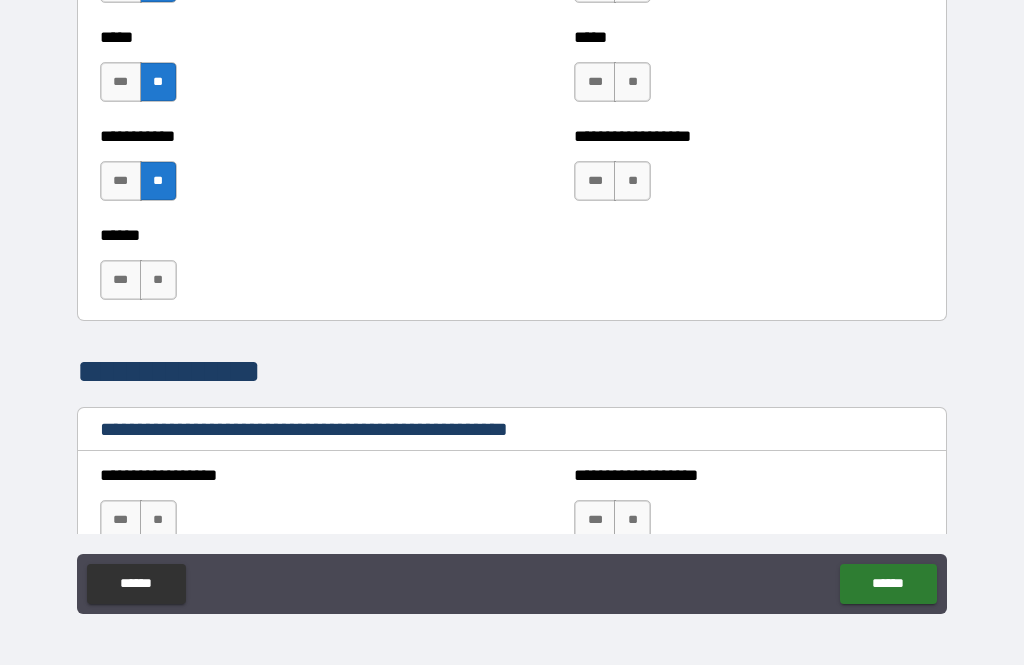 click on "****** *** **" at bounding box center (512, 270) 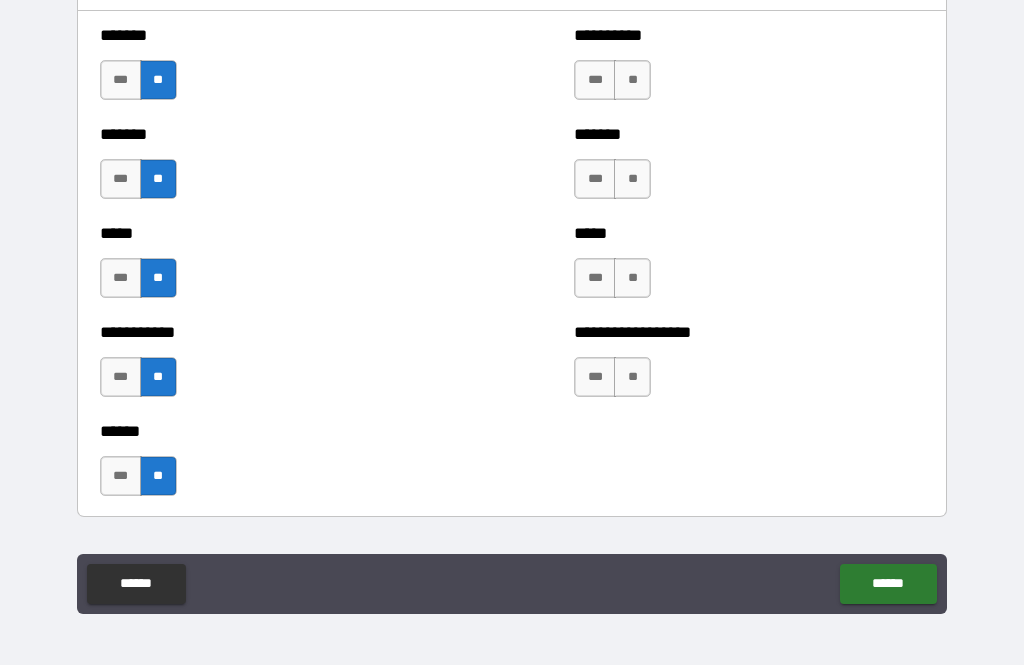 scroll, scrollTop: 1834, scrollLeft: 0, axis: vertical 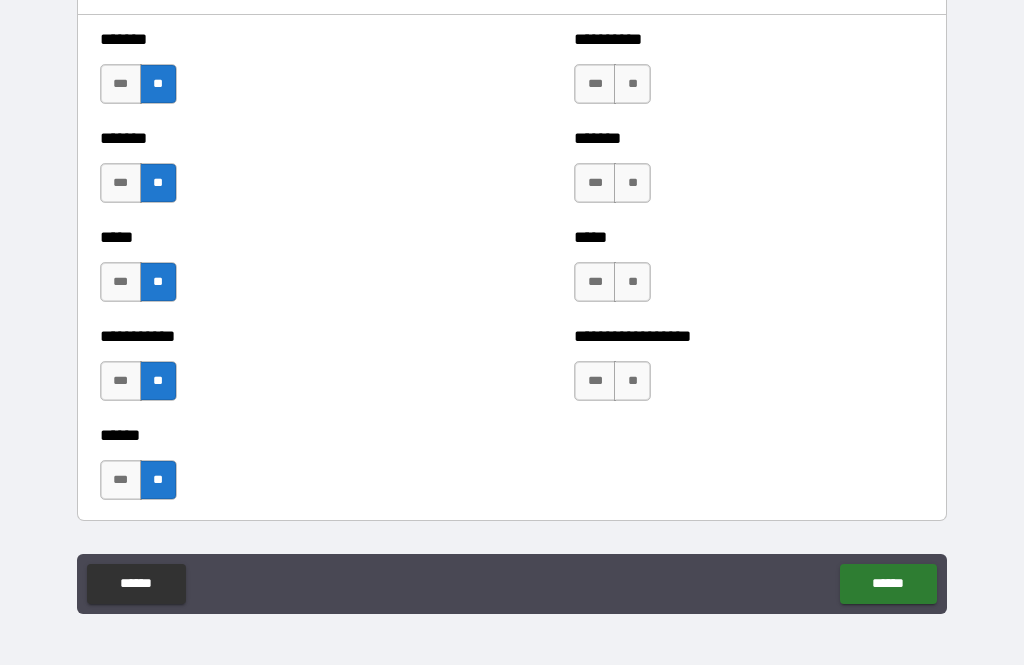 click on "**" at bounding box center [632, 381] 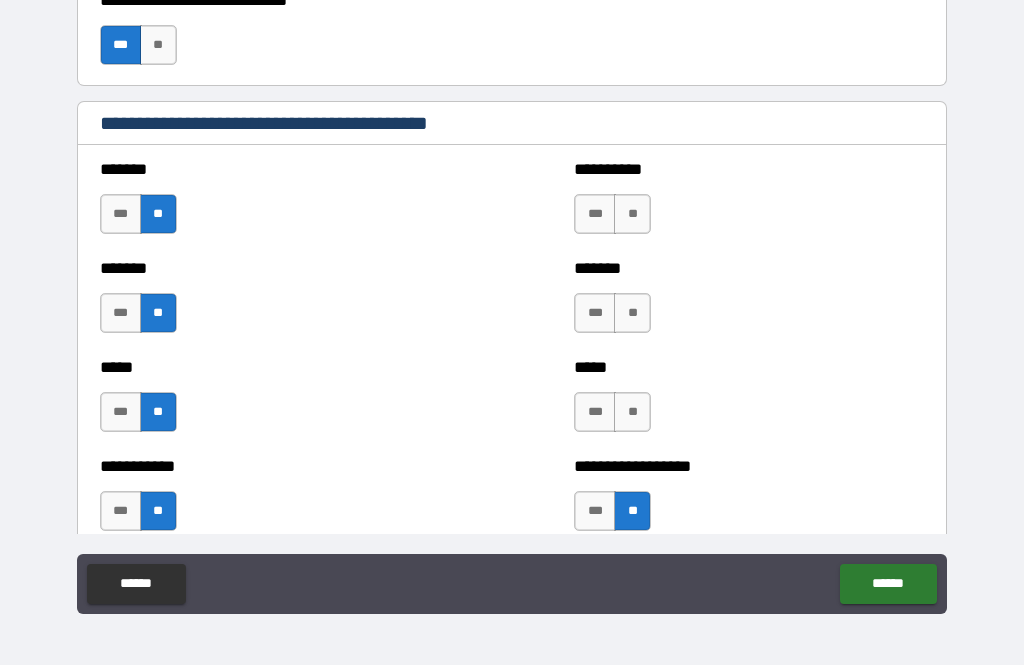scroll, scrollTop: 1719, scrollLeft: 0, axis: vertical 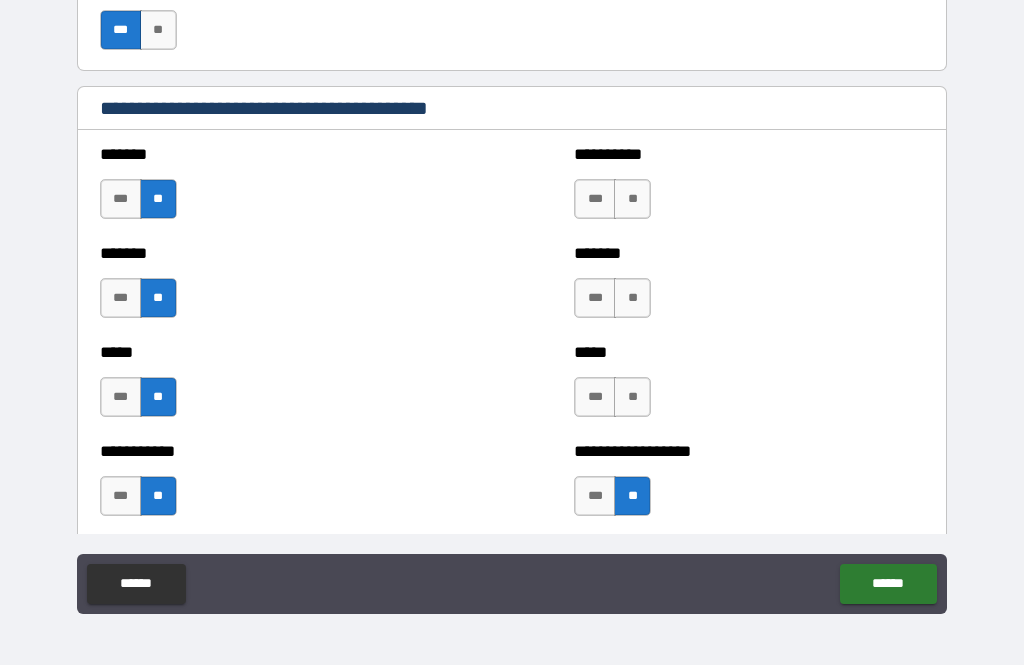 click on "**" at bounding box center (632, 397) 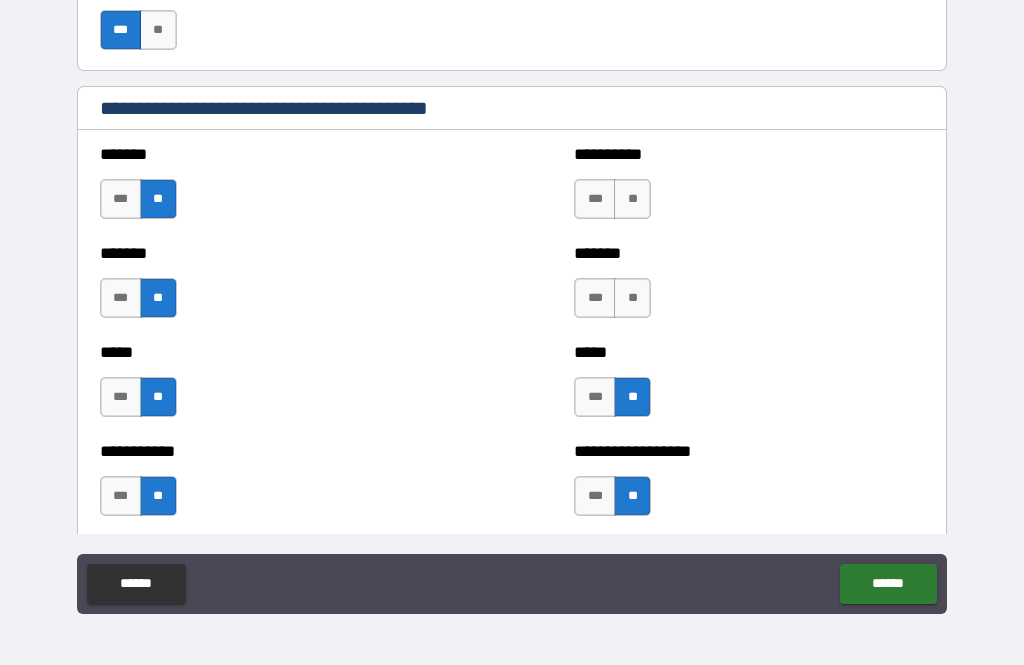 click on "**" at bounding box center [632, 298] 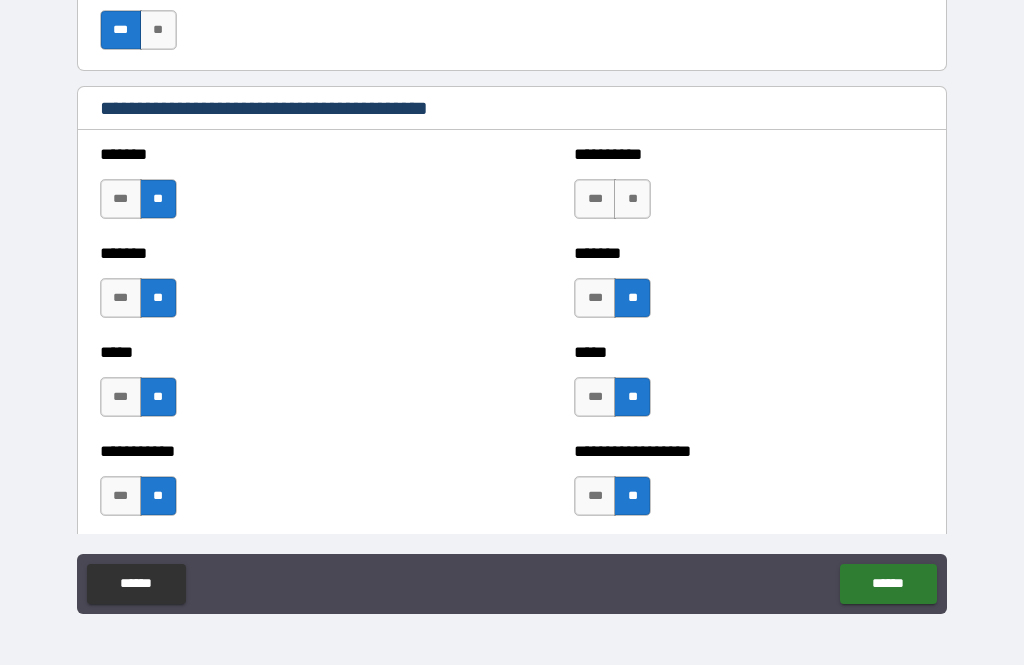 click on "**" at bounding box center [632, 199] 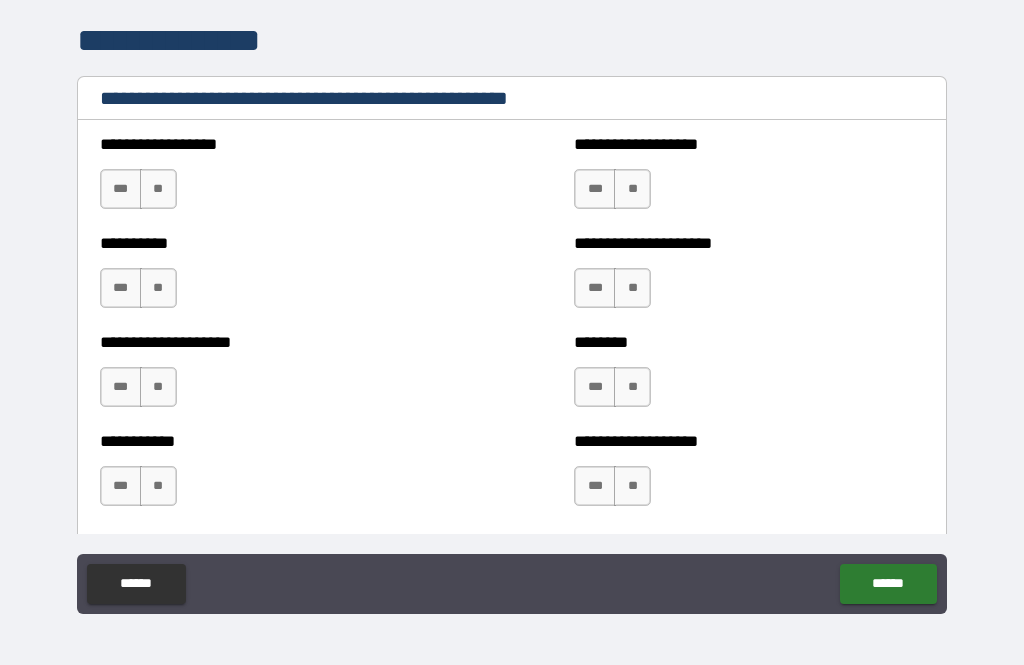 scroll, scrollTop: 2390, scrollLeft: 0, axis: vertical 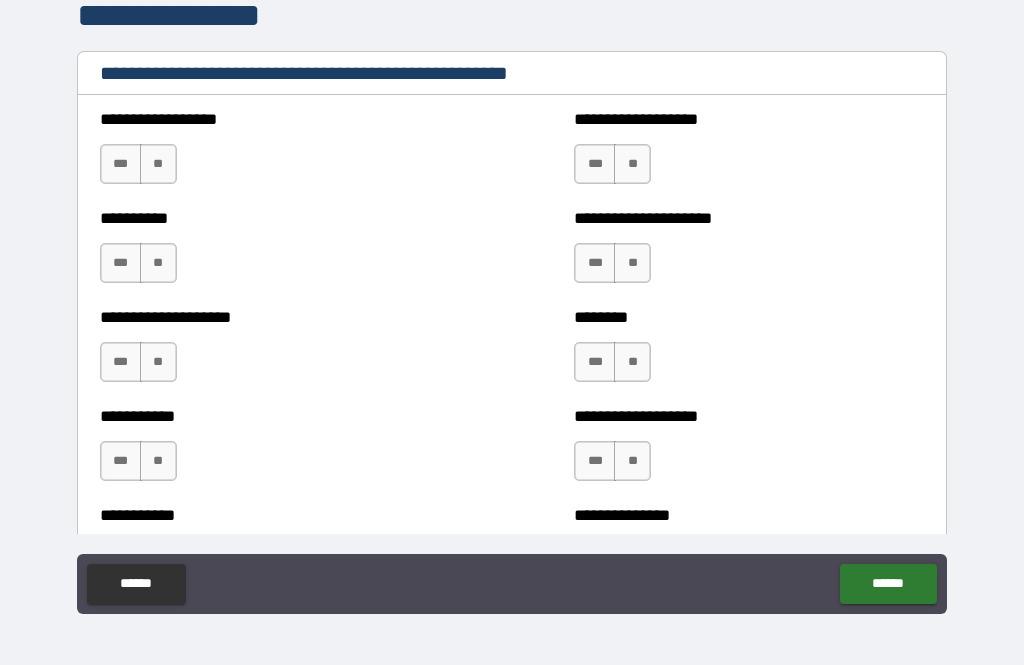 click on "**" at bounding box center [158, 164] 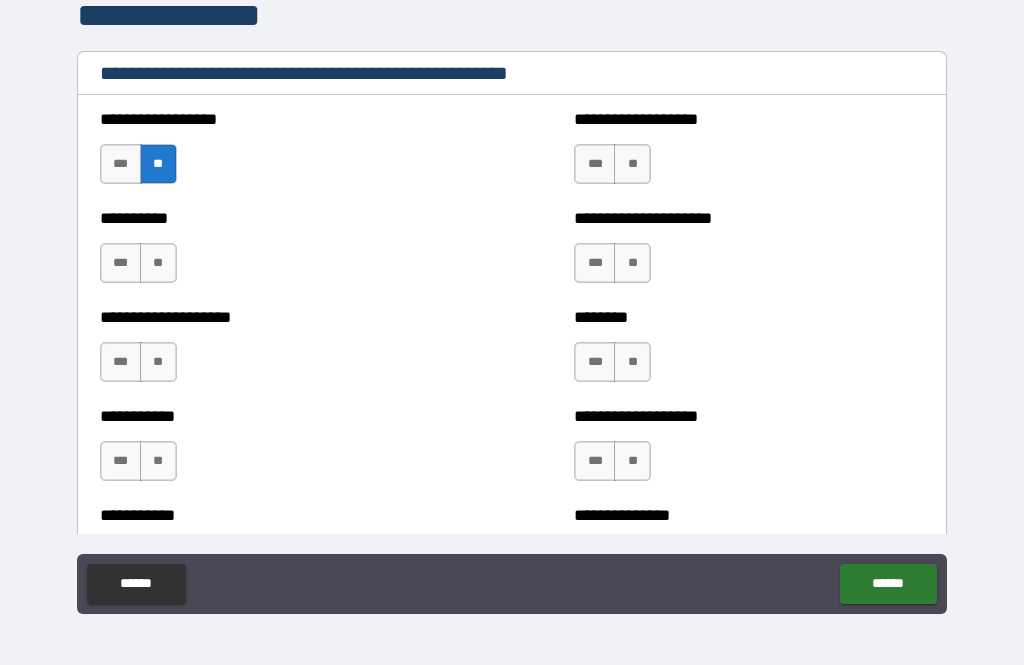 click on "**" at bounding box center (158, 263) 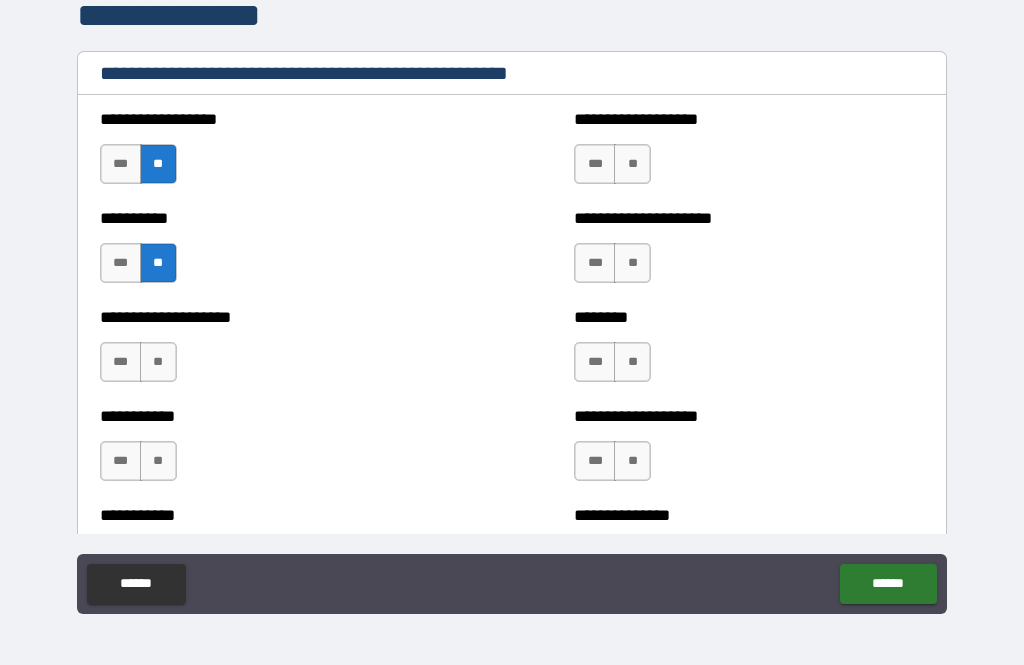 click on "**" at bounding box center (158, 362) 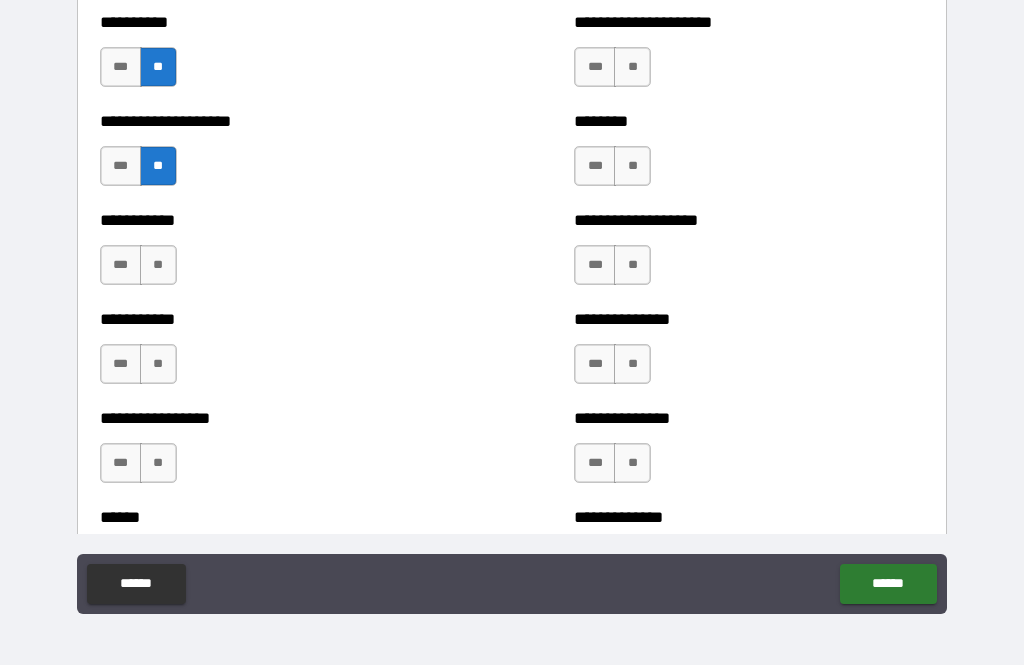 scroll, scrollTop: 2583, scrollLeft: 0, axis: vertical 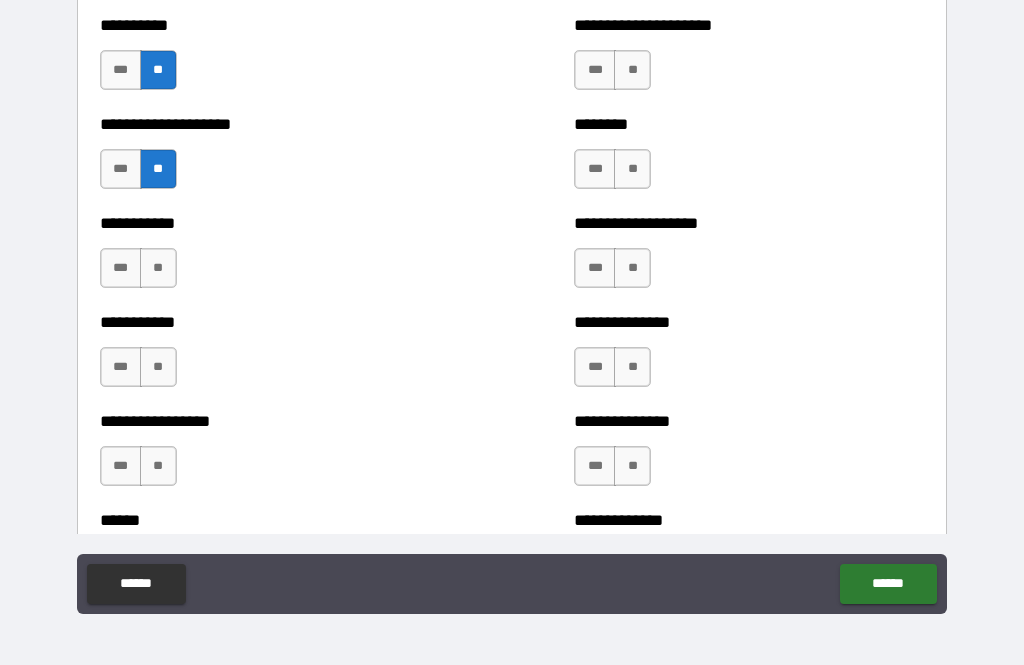 click on "**" at bounding box center (158, 268) 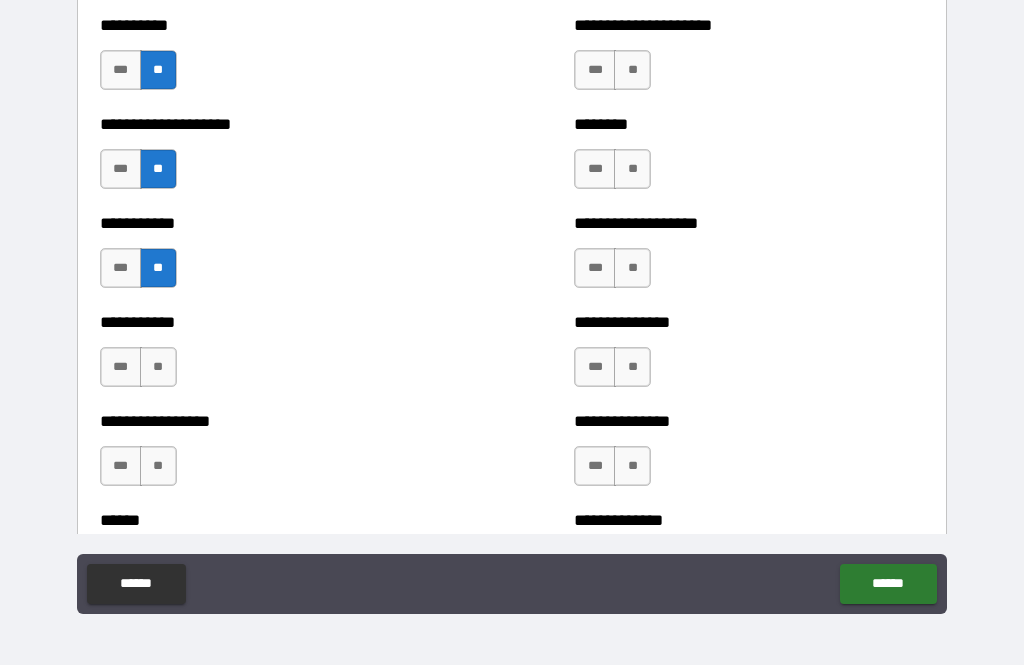 click on "**" at bounding box center [158, 367] 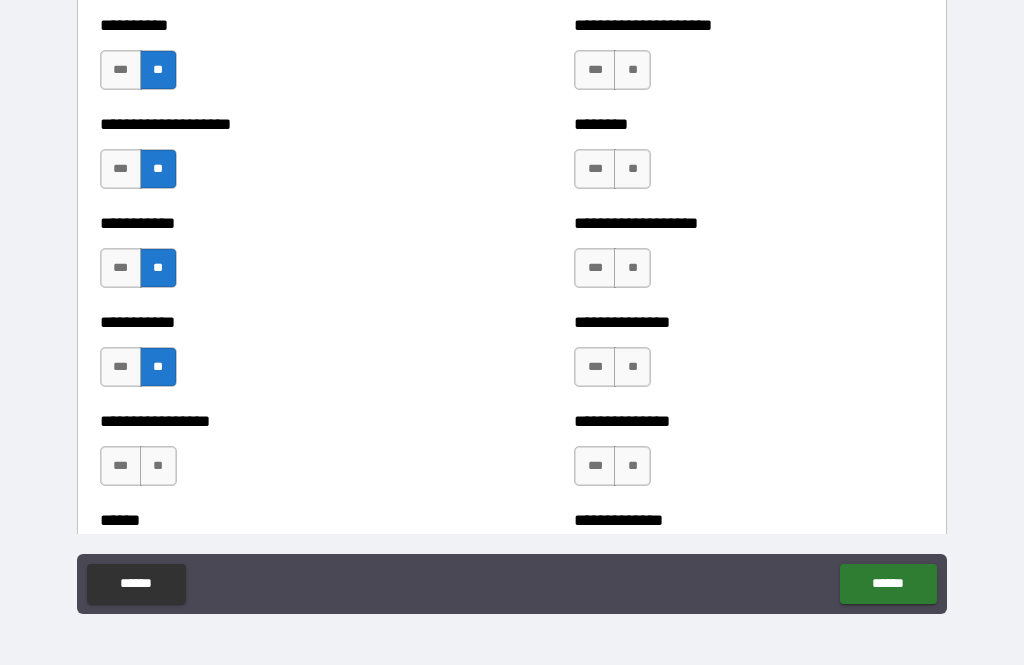 click on "**" at bounding box center (158, 466) 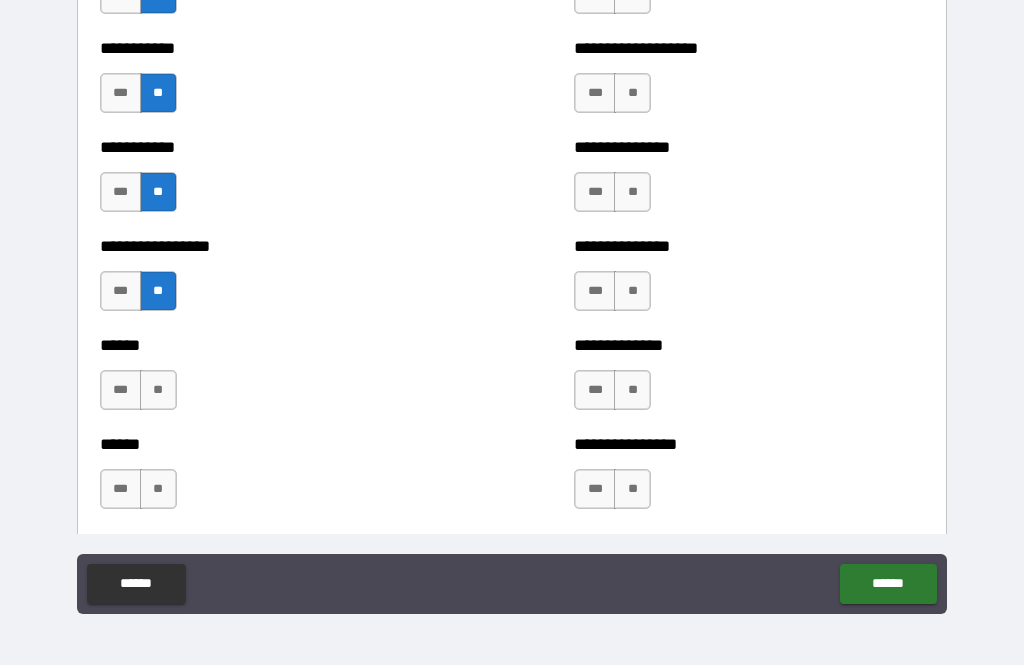 scroll, scrollTop: 2759, scrollLeft: 0, axis: vertical 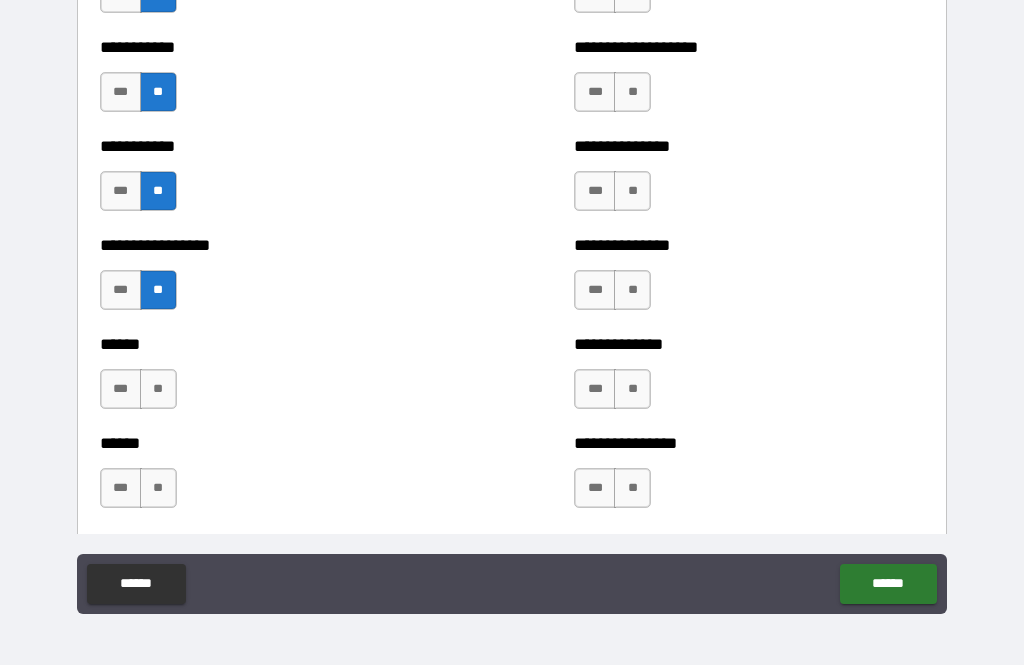 click on "**" at bounding box center [158, 389] 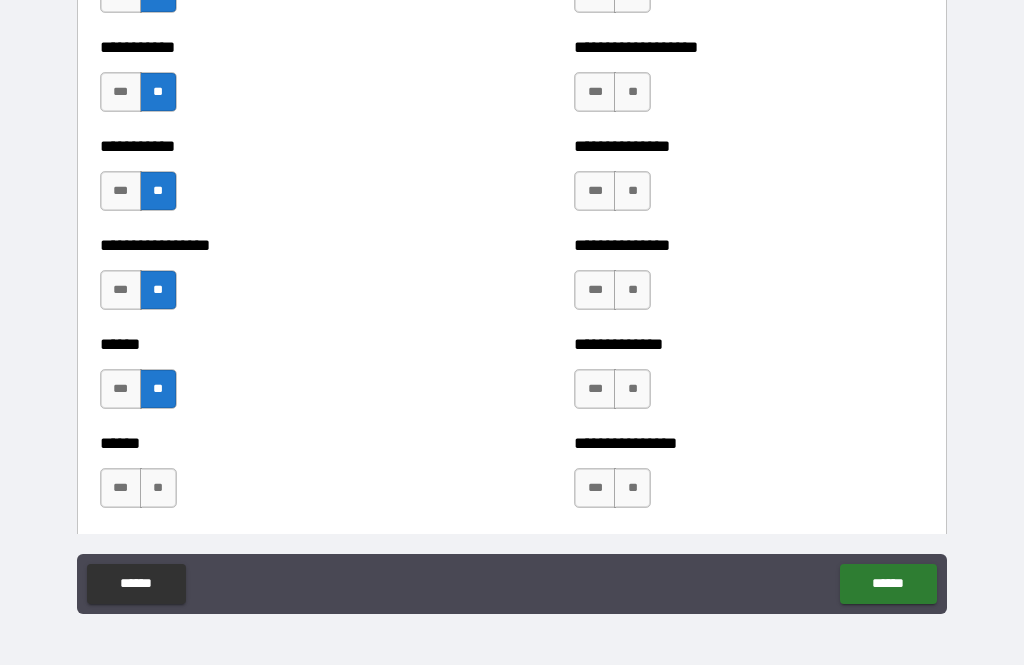 click on "**" at bounding box center [158, 488] 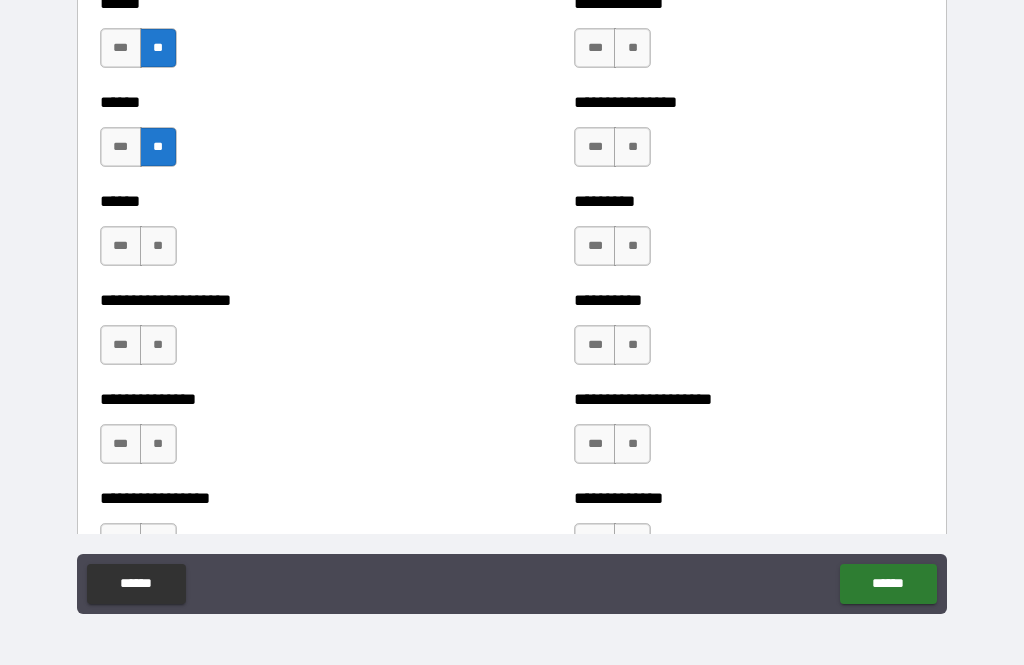 scroll, scrollTop: 3102, scrollLeft: 0, axis: vertical 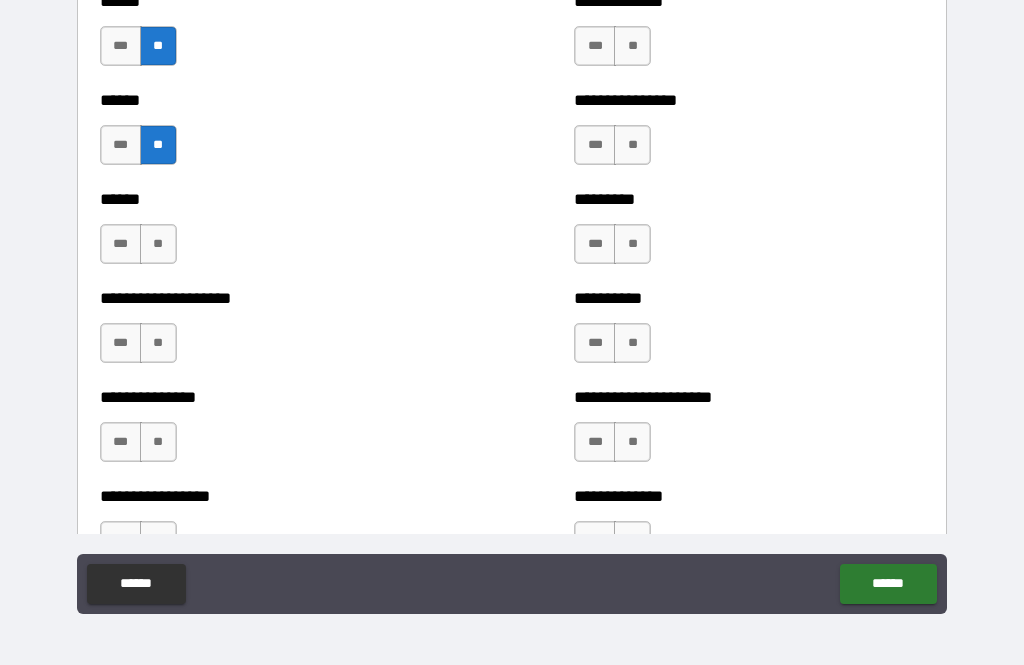 click on "**" at bounding box center (158, 244) 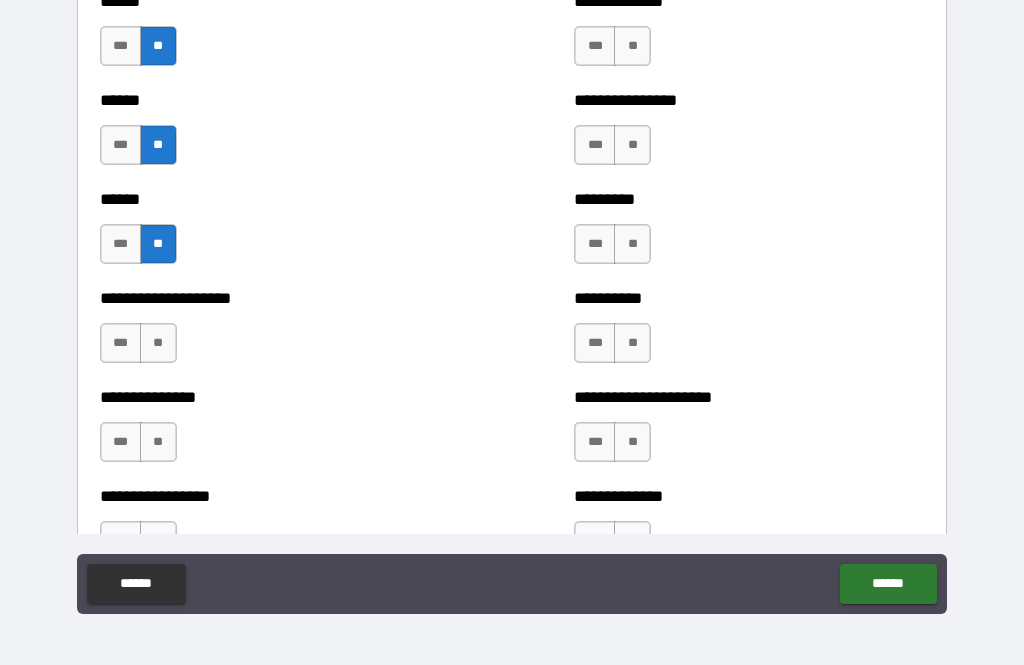 click on "**" at bounding box center [158, 343] 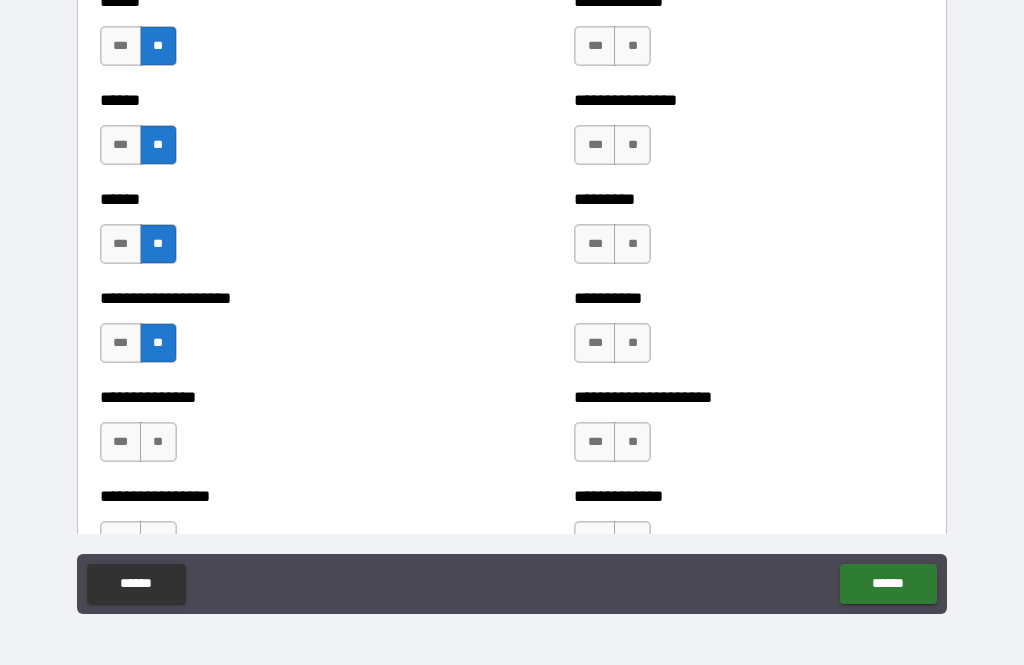 click on "**" at bounding box center [158, 442] 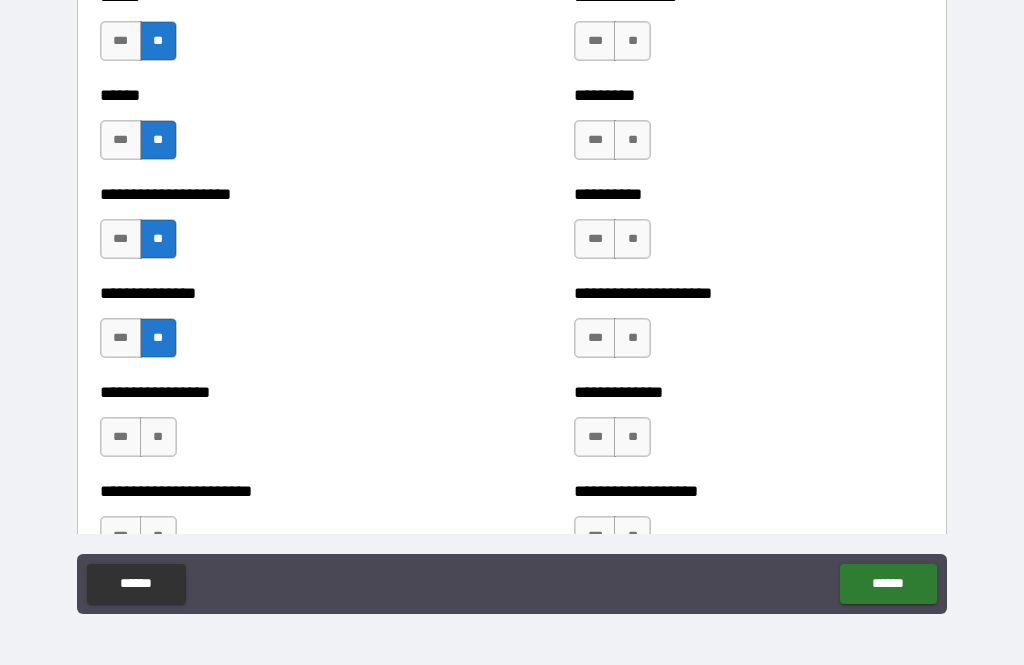 scroll, scrollTop: 3206, scrollLeft: 0, axis: vertical 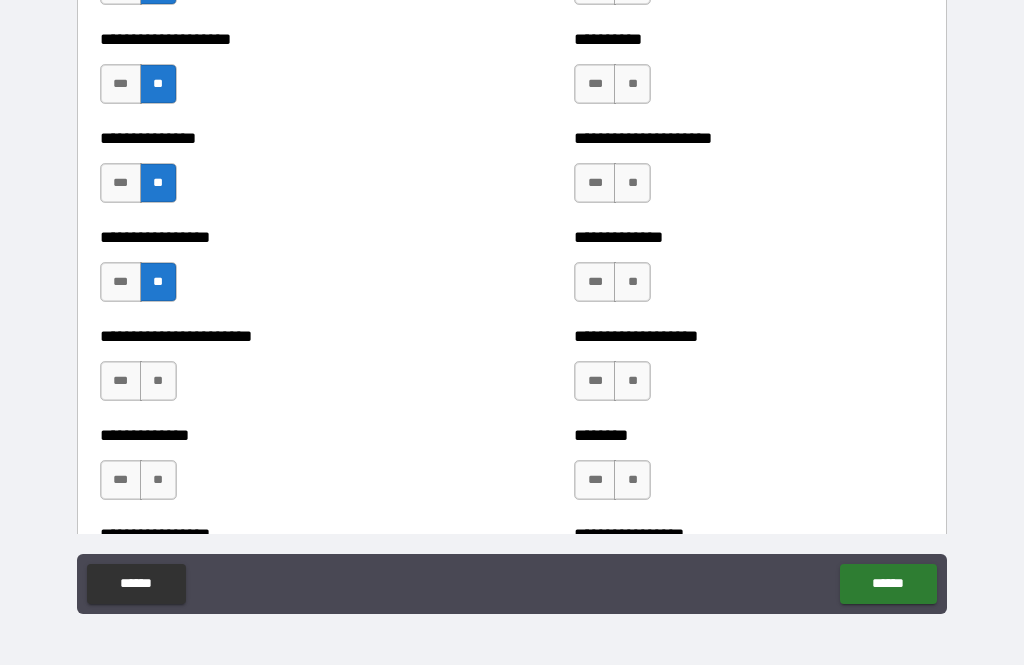 click on "**" at bounding box center (158, 381) 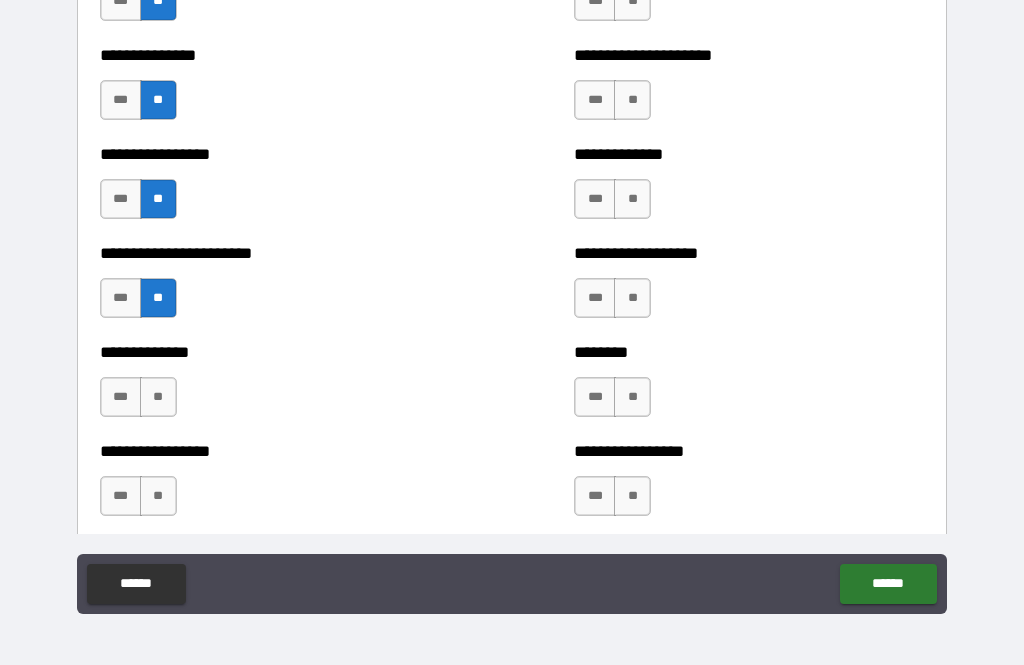 scroll, scrollTop: 3448, scrollLeft: 0, axis: vertical 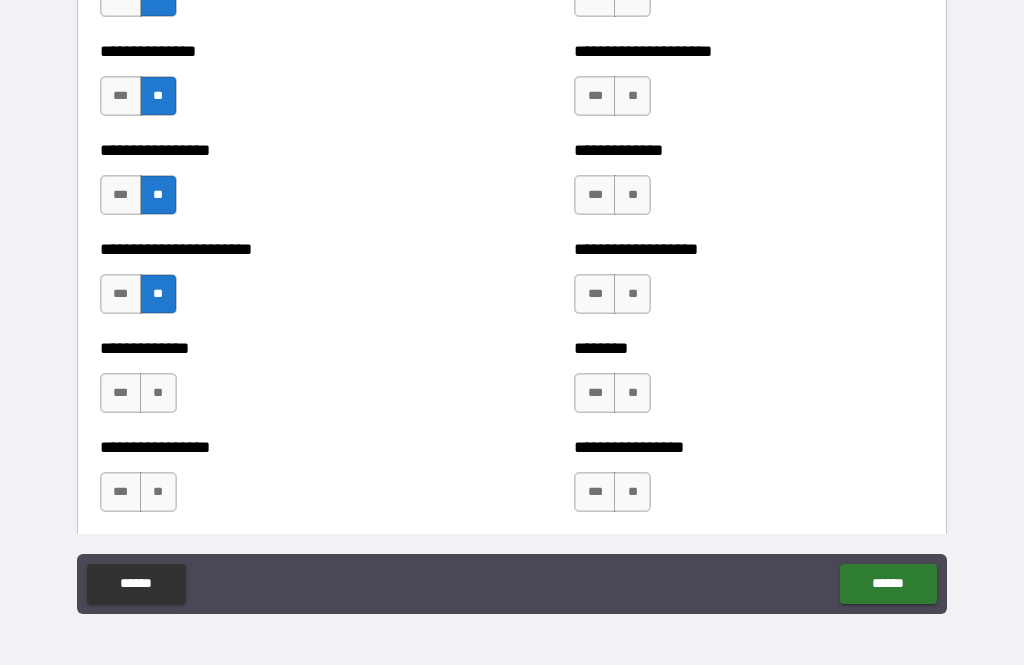 click on "**" at bounding box center [158, 393] 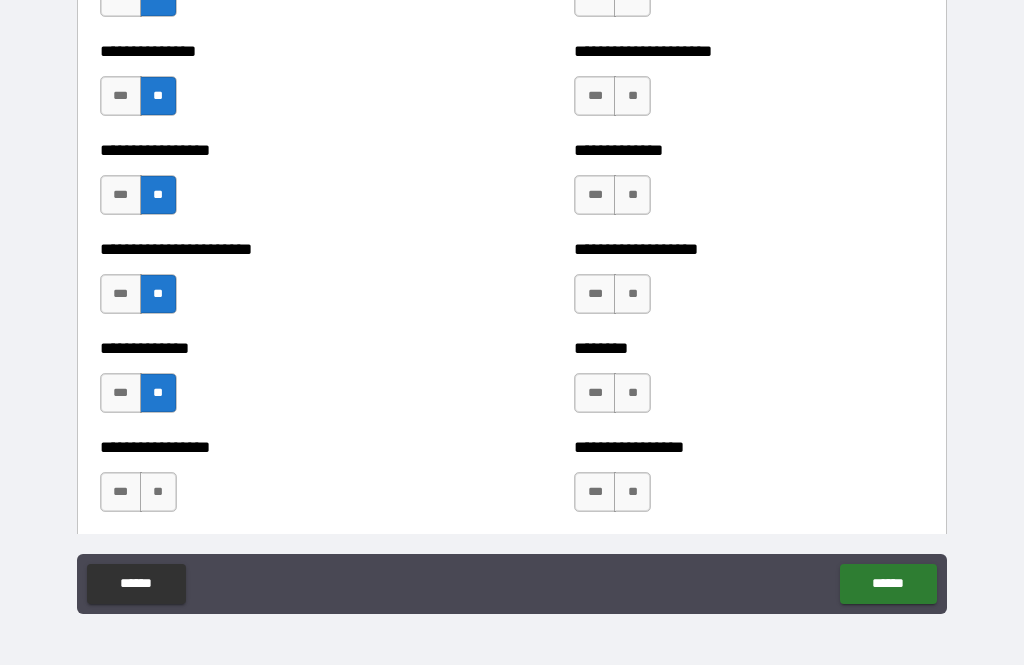 click on "**" at bounding box center [158, 492] 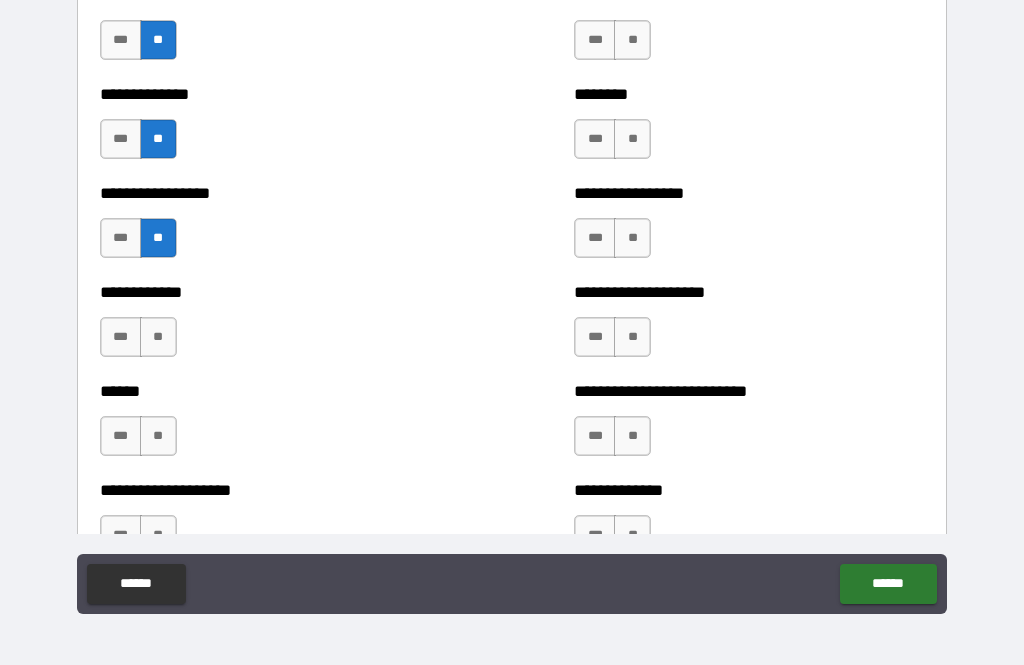 scroll, scrollTop: 3734, scrollLeft: 0, axis: vertical 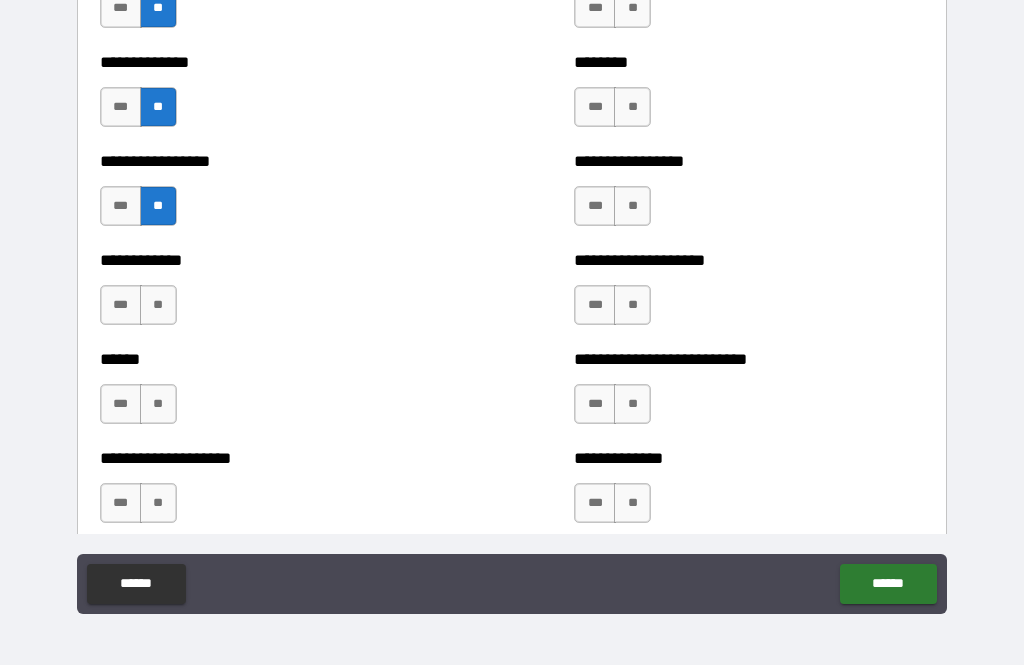 click on "**" at bounding box center [158, 305] 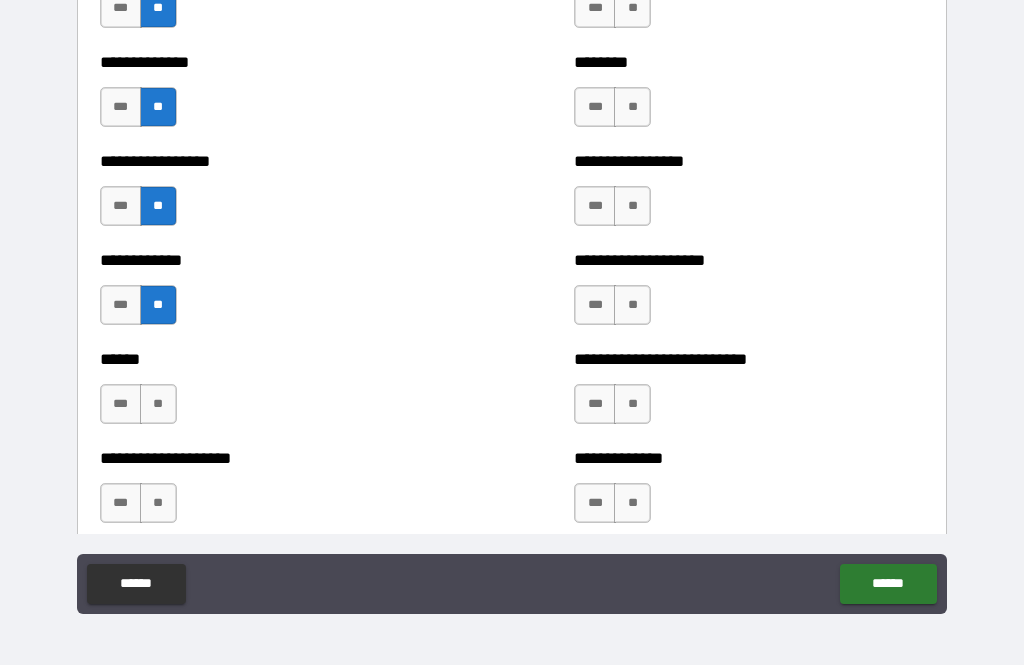 click on "**" at bounding box center [158, 404] 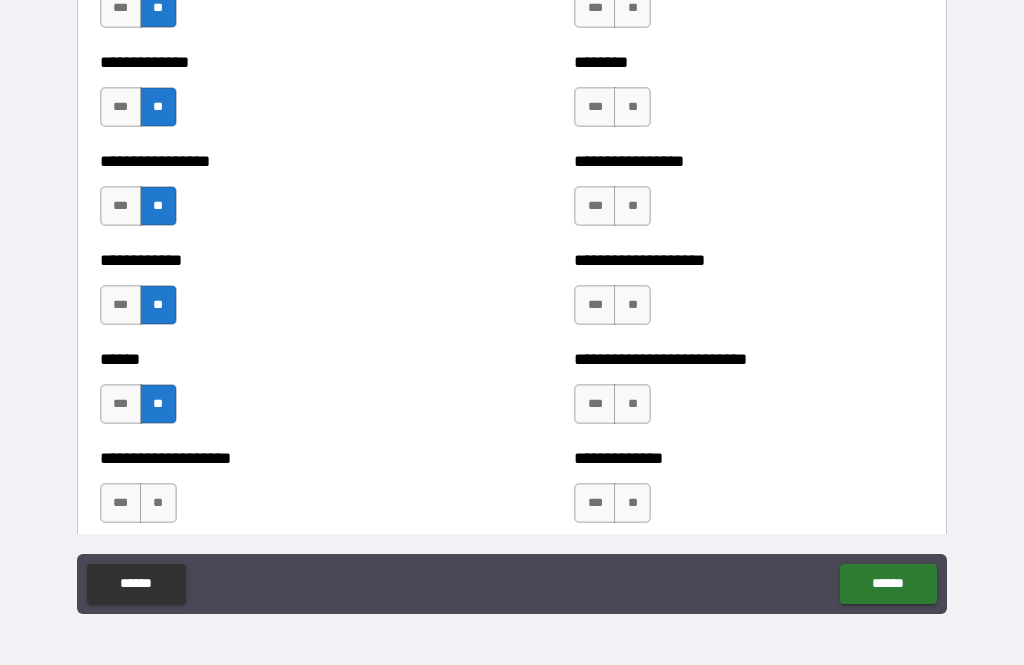 click on "**" at bounding box center (158, 503) 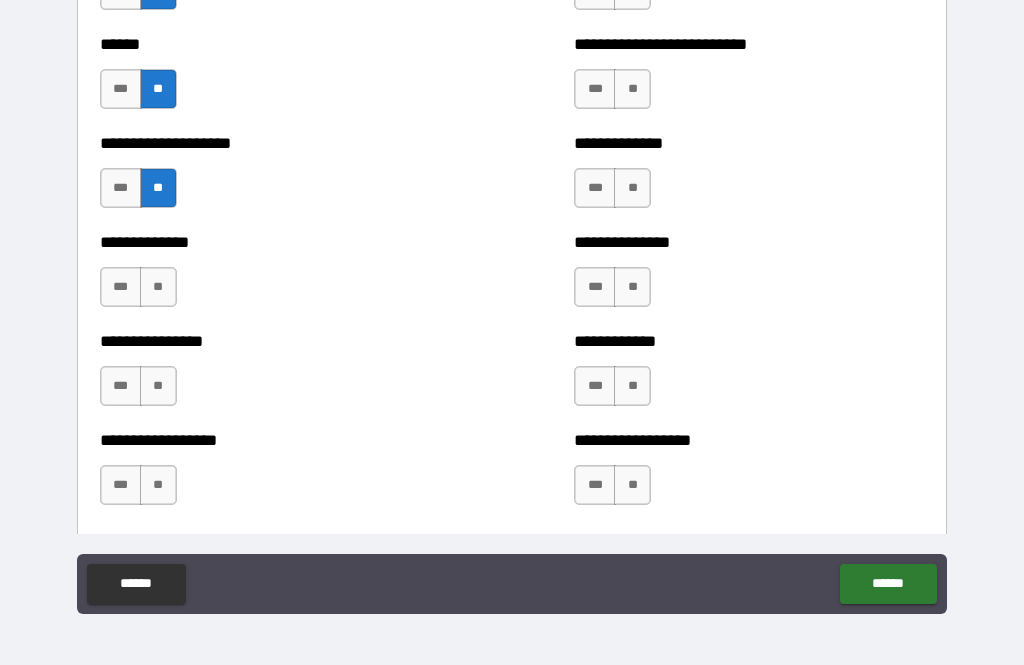 scroll, scrollTop: 4057, scrollLeft: 0, axis: vertical 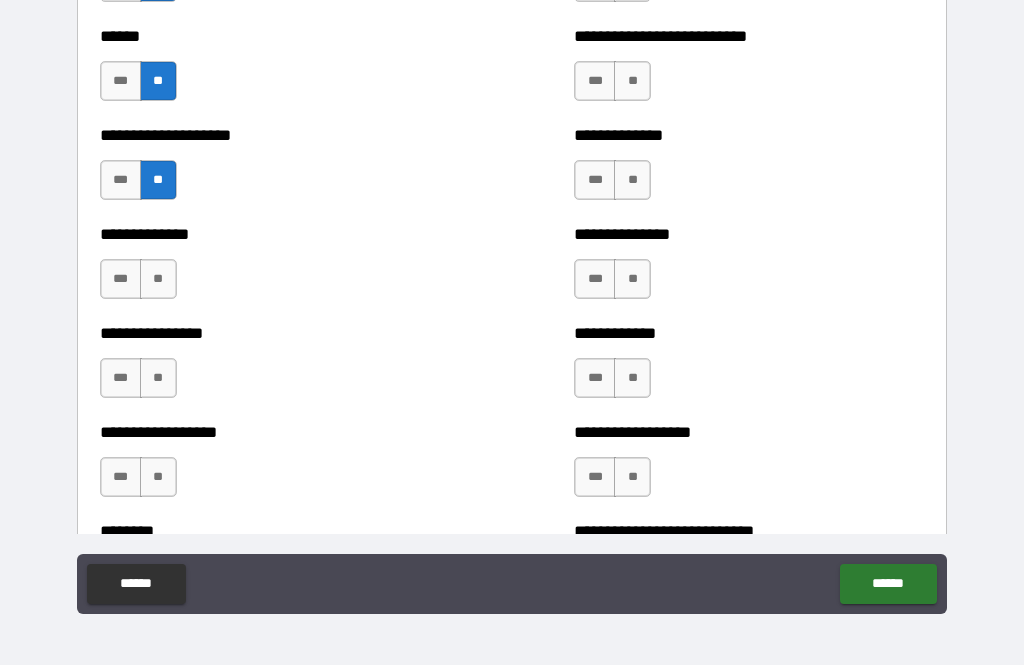 click on "**" at bounding box center [158, 279] 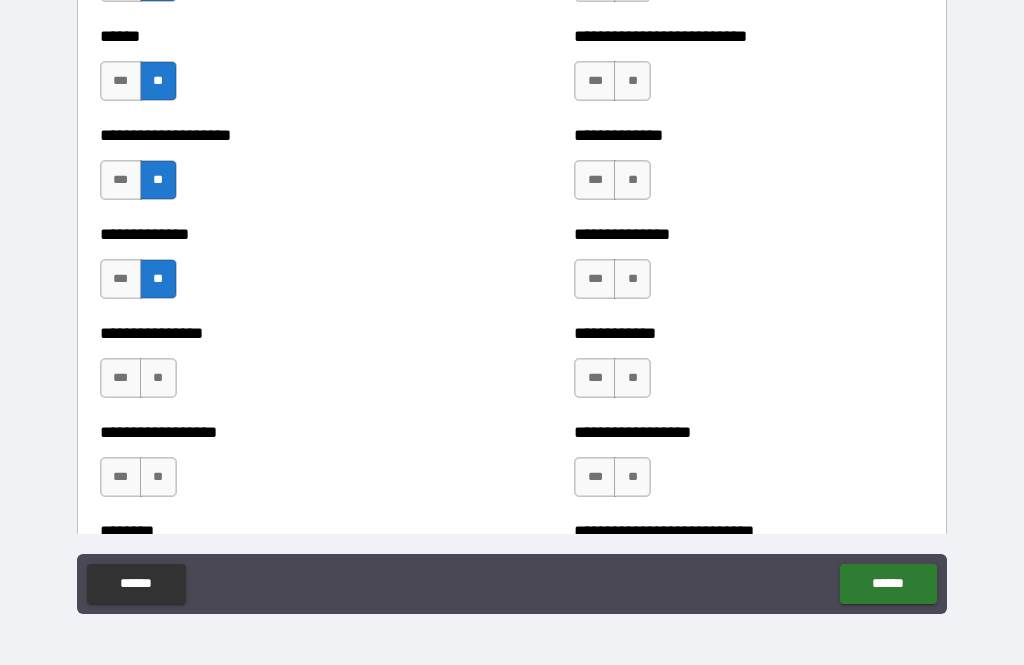 click on "**" at bounding box center (158, 378) 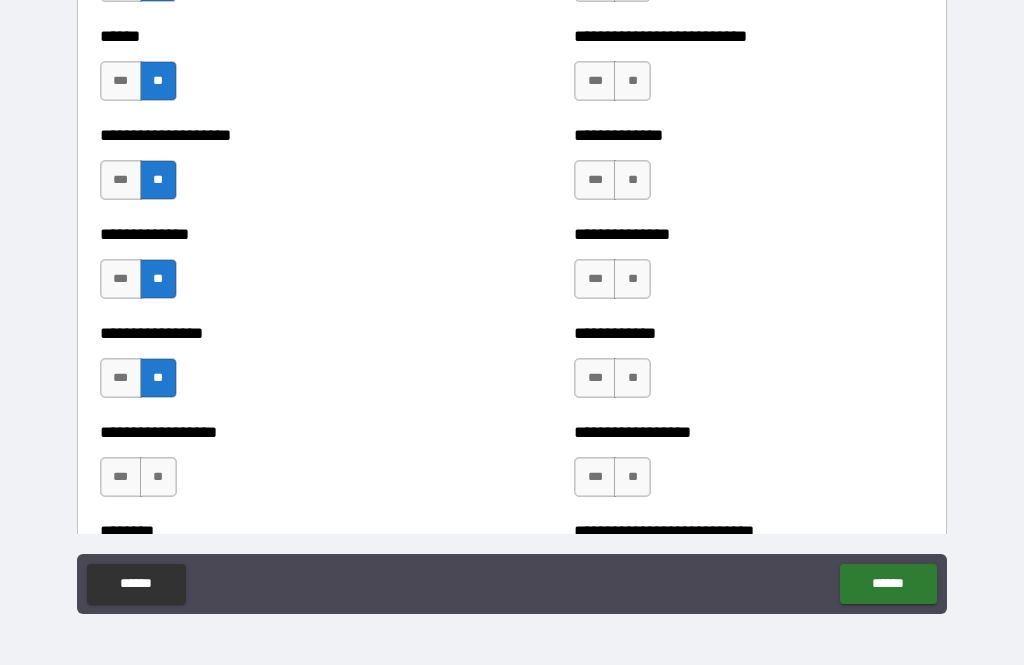 click on "**" at bounding box center [158, 477] 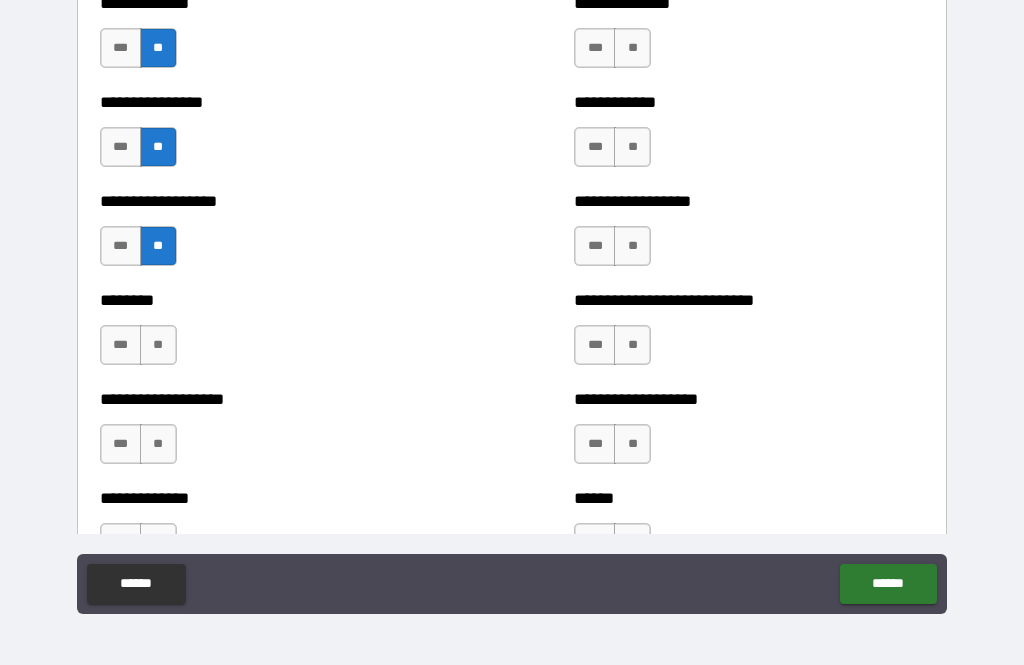 scroll, scrollTop: 4294, scrollLeft: 0, axis: vertical 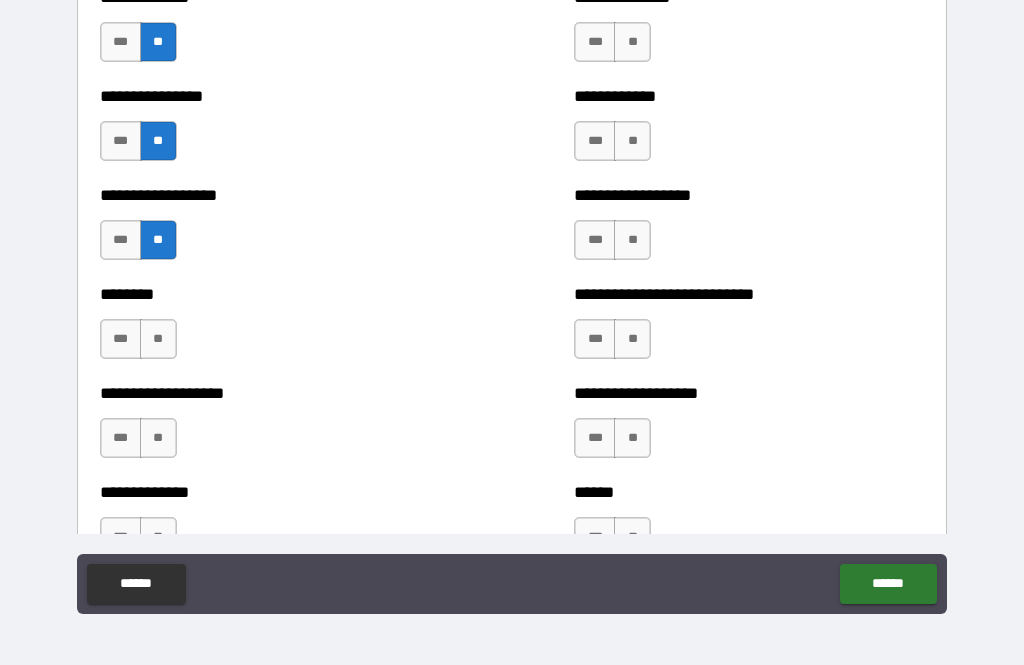 click on "**" at bounding box center [158, 339] 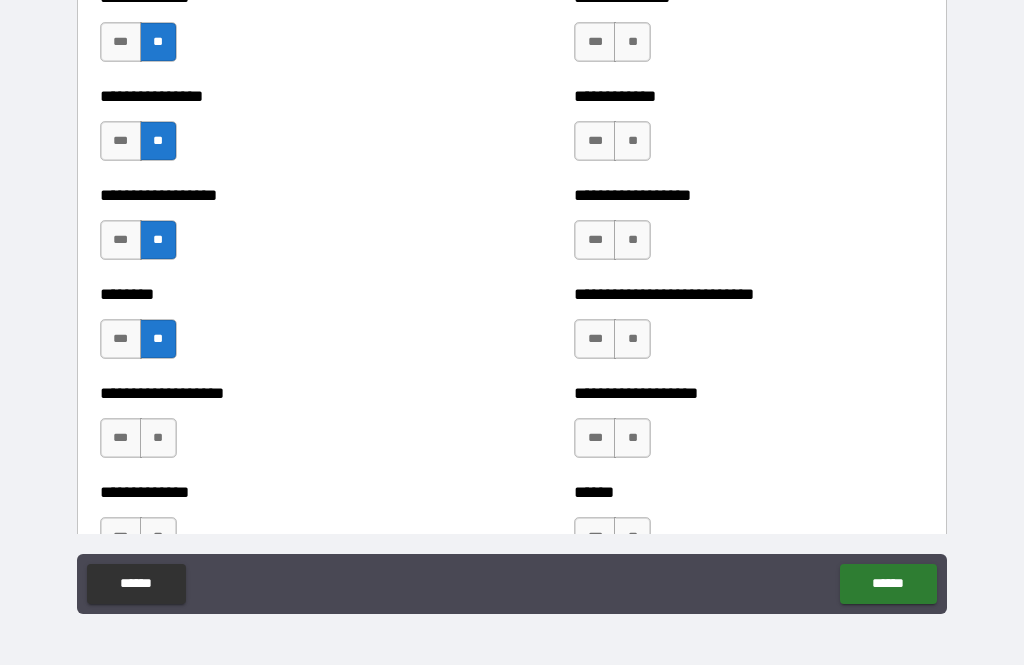 click on "**" at bounding box center (158, 438) 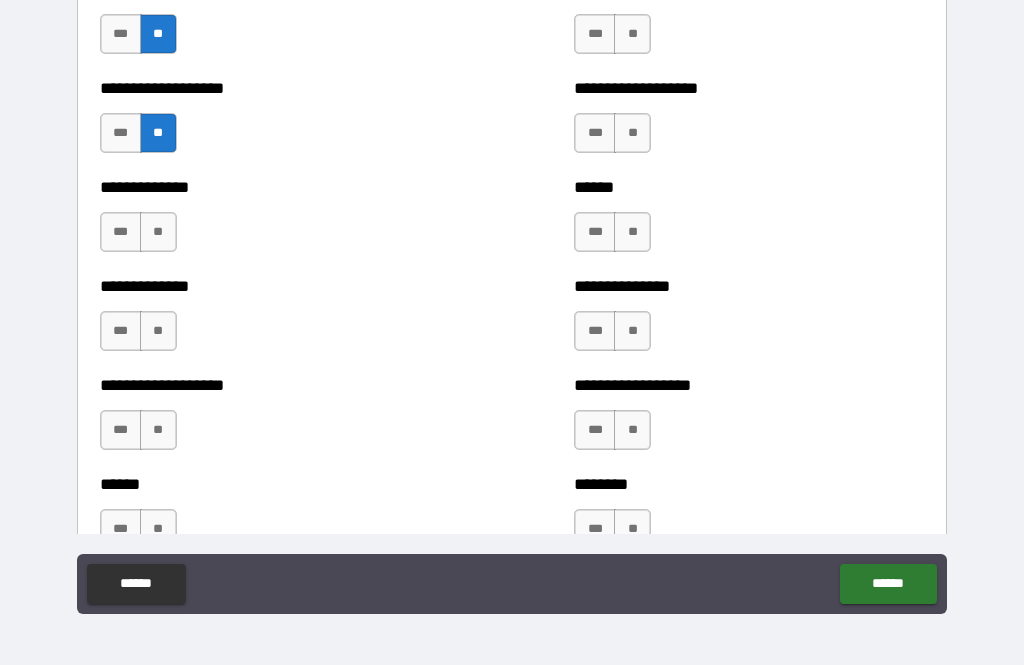 scroll, scrollTop: 4614, scrollLeft: 0, axis: vertical 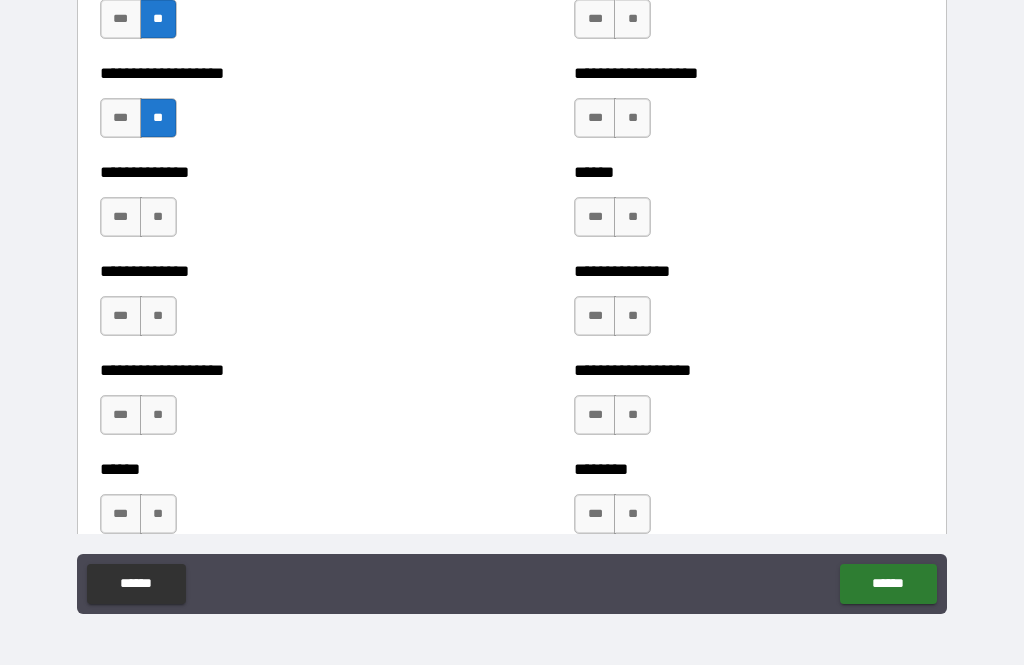 click on "**" at bounding box center [158, 217] 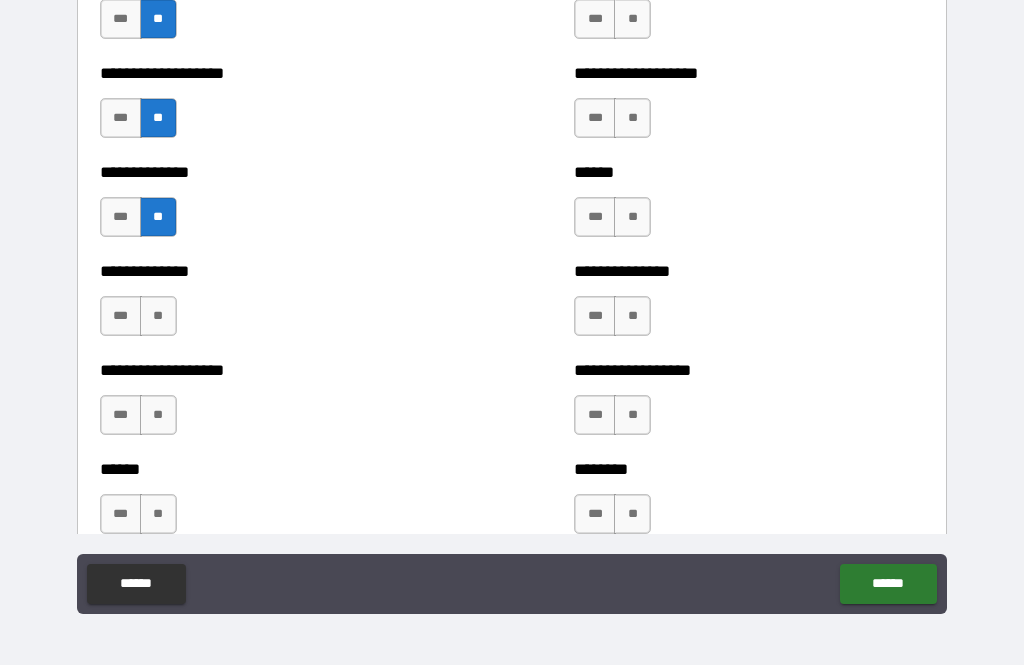 click on "**" at bounding box center [158, 316] 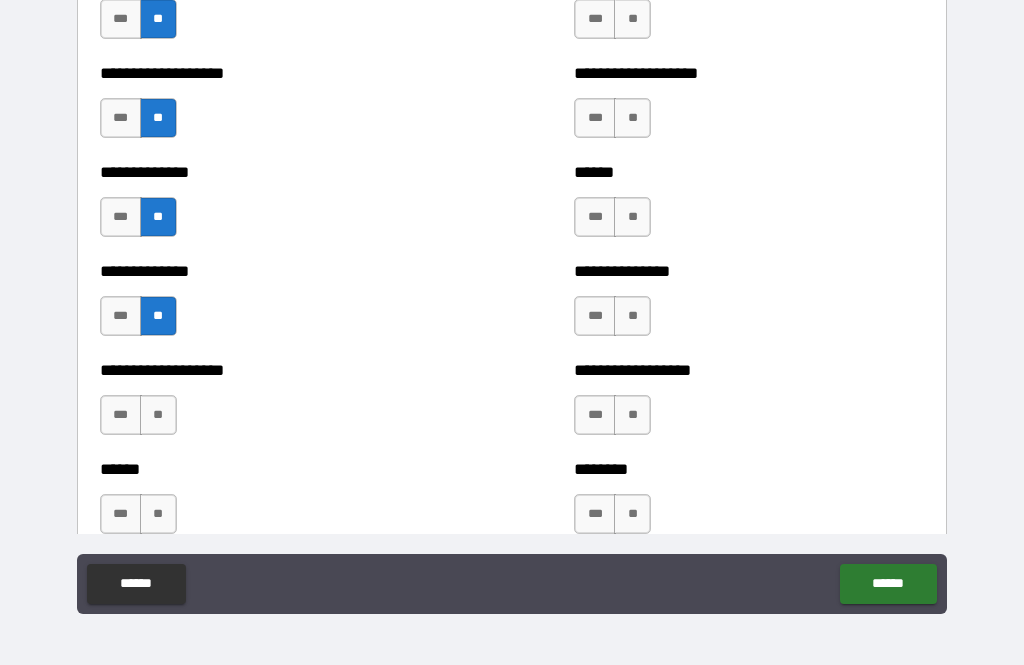 click on "***" at bounding box center (121, 316) 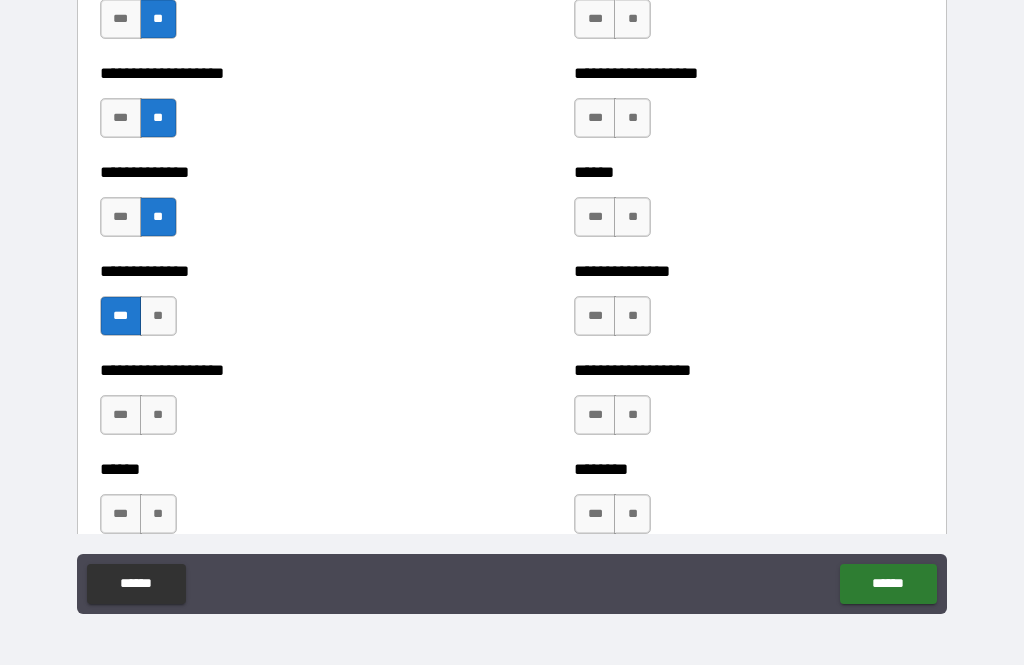 click on "**" at bounding box center [158, 415] 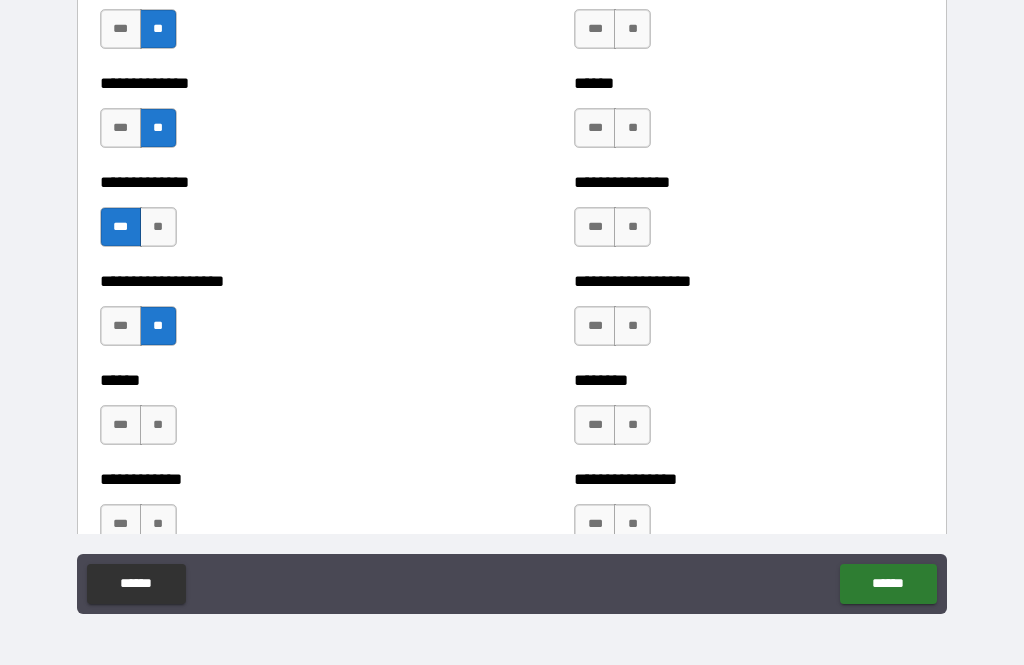 scroll, scrollTop: 4734, scrollLeft: 0, axis: vertical 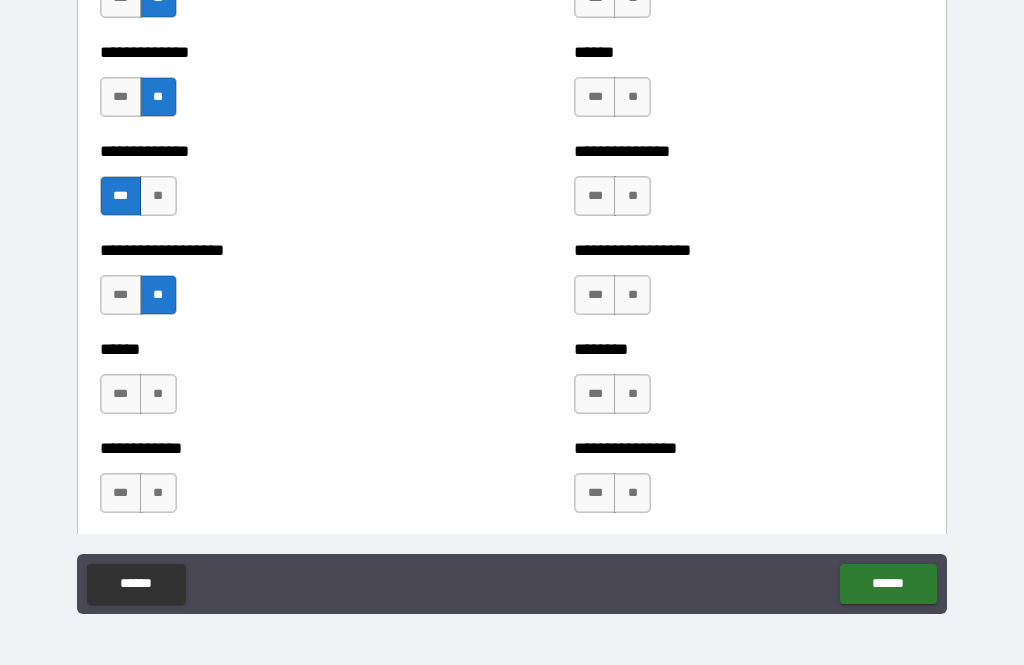 click on "**" at bounding box center [158, 394] 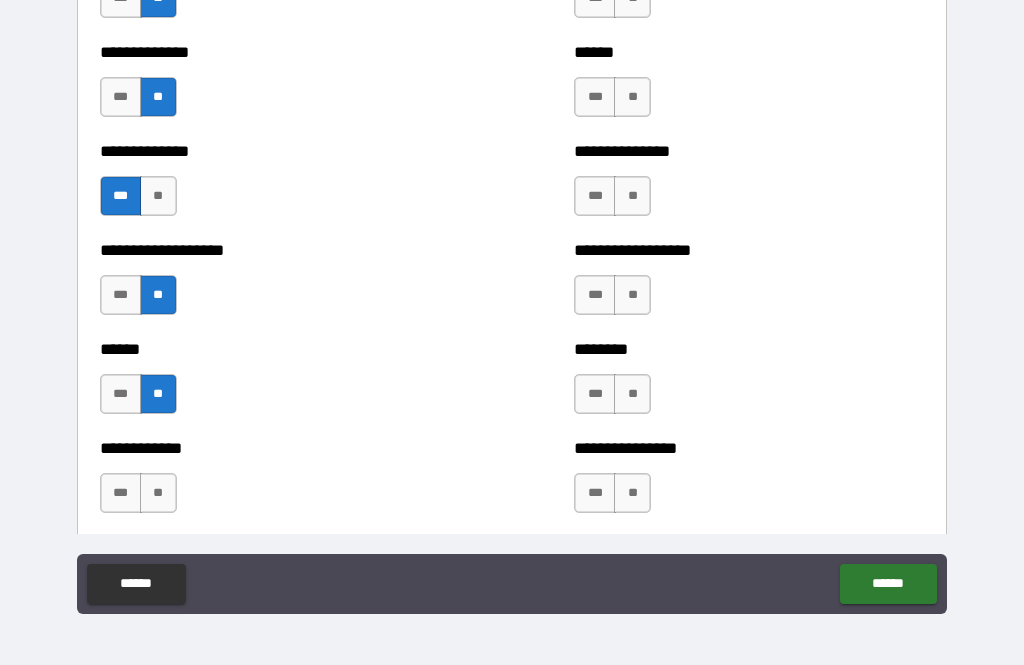 click on "**" at bounding box center (158, 493) 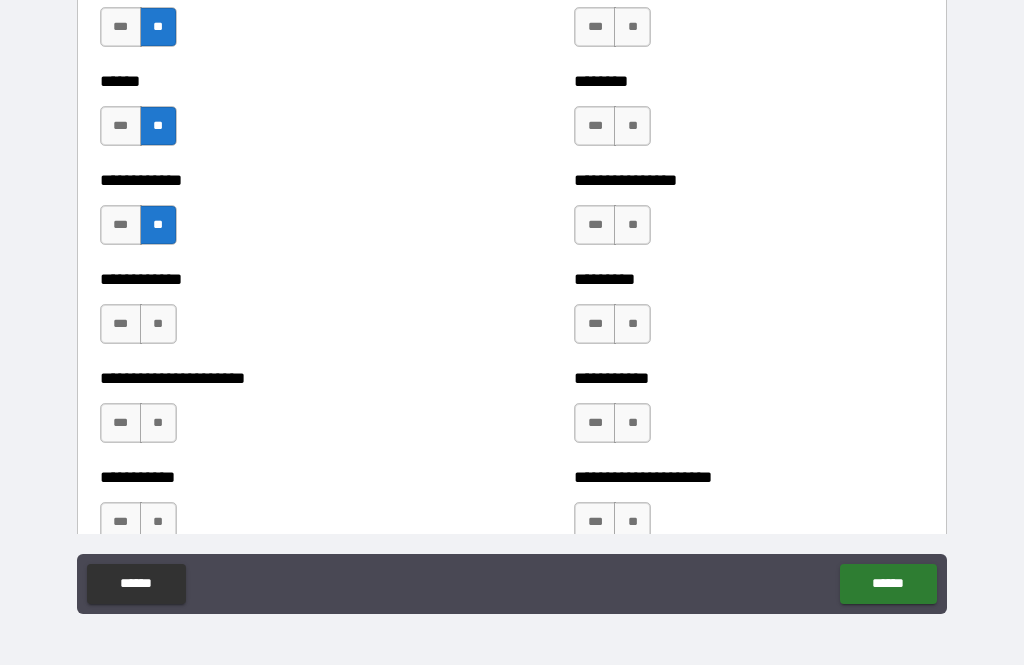 scroll, scrollTop: 5006, scrollLeft: 0, axis: vertical 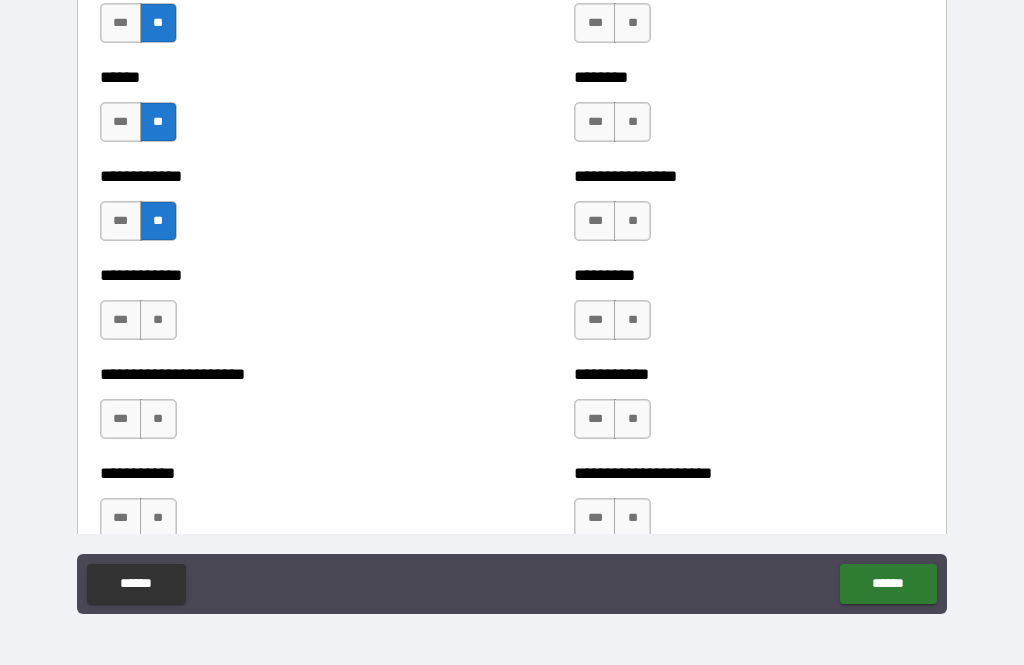 click on "**" at bounding box center [158, 320] 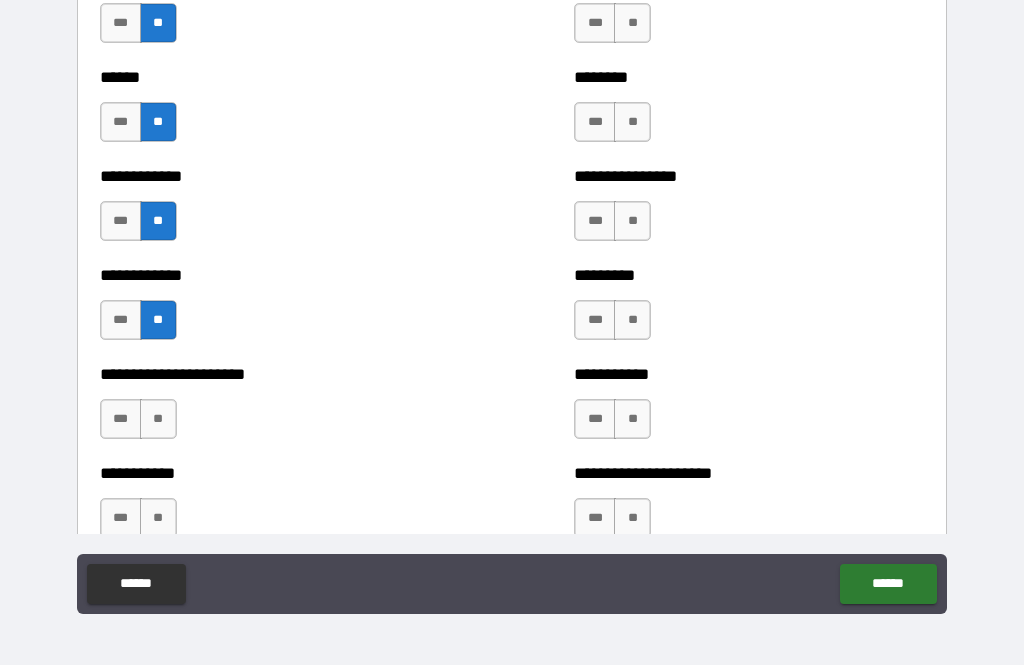 click on "**" at bounding box center (158, 419) 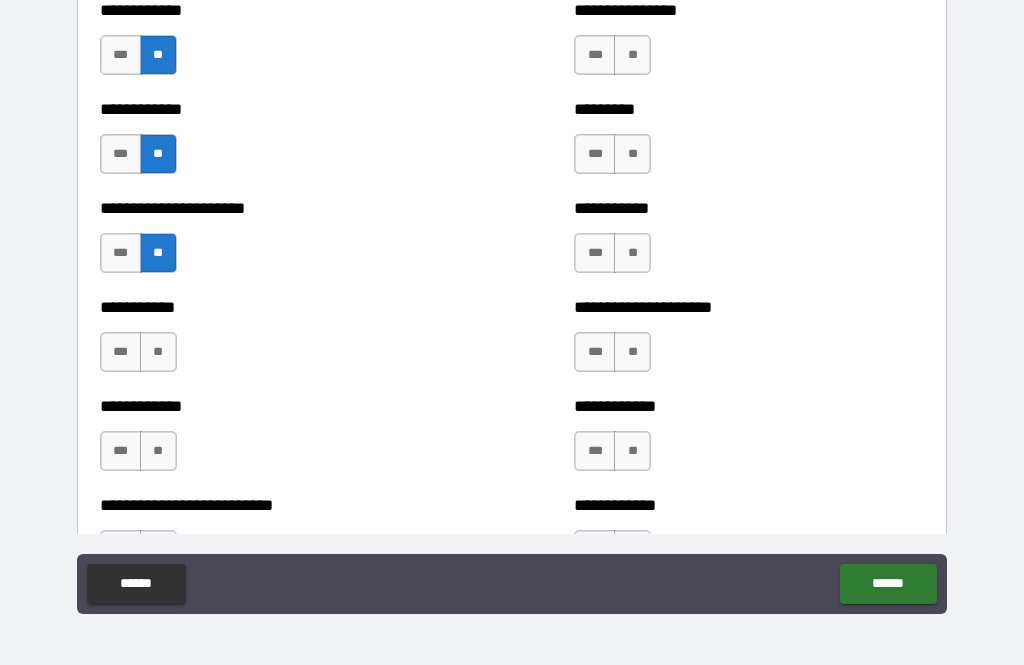scroll, scrollTop: 5173, scrollLeft: 0, axis: vertical 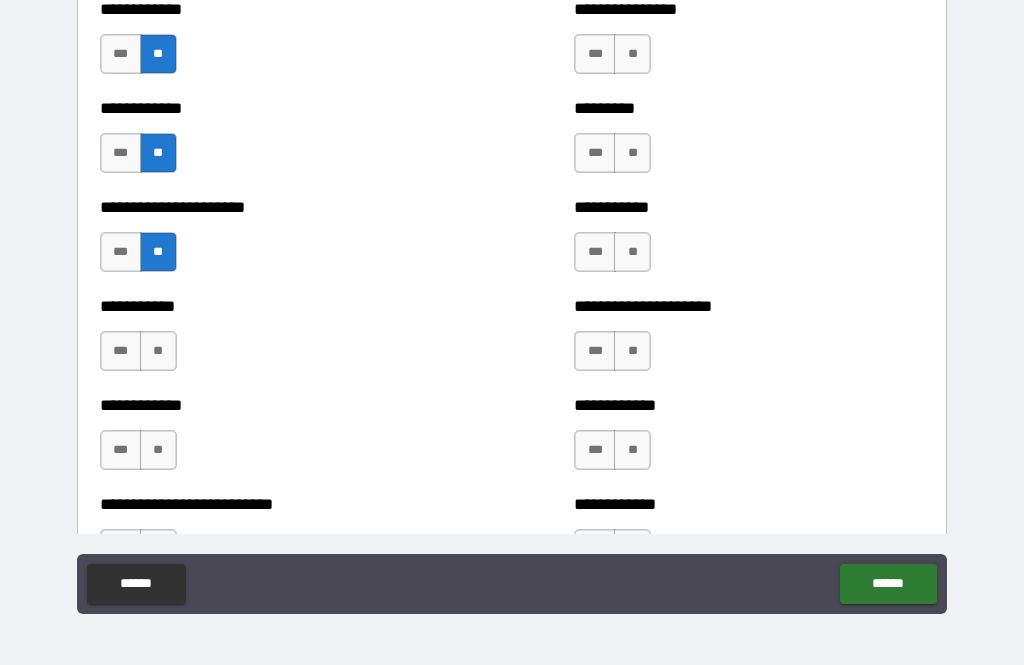 click on "**" at bounding box center [158, 351] 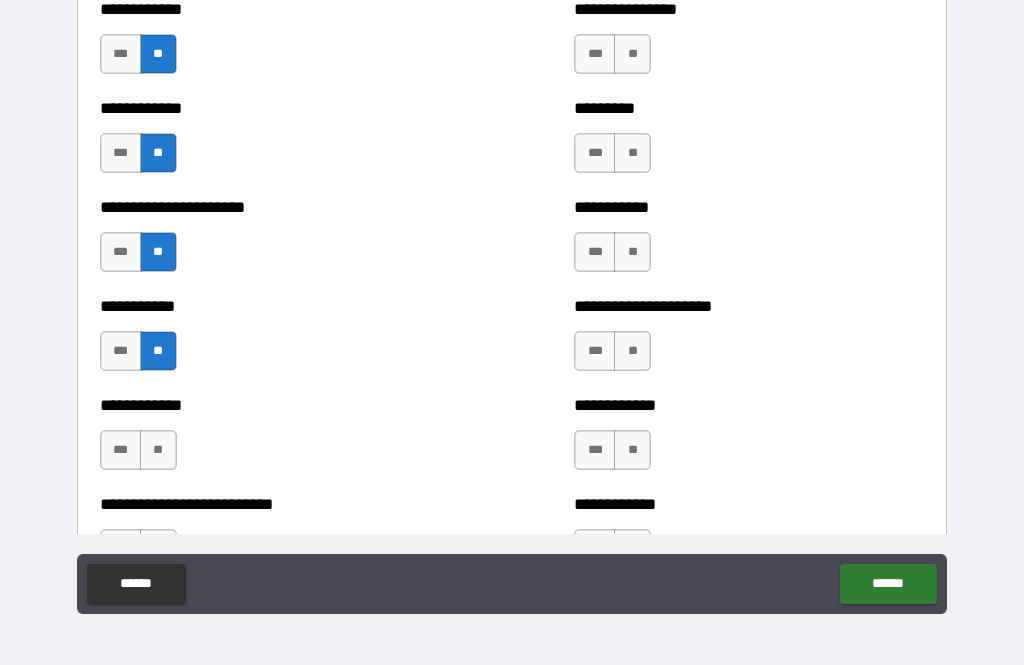 click on "**" at bounding box center [158, 450] 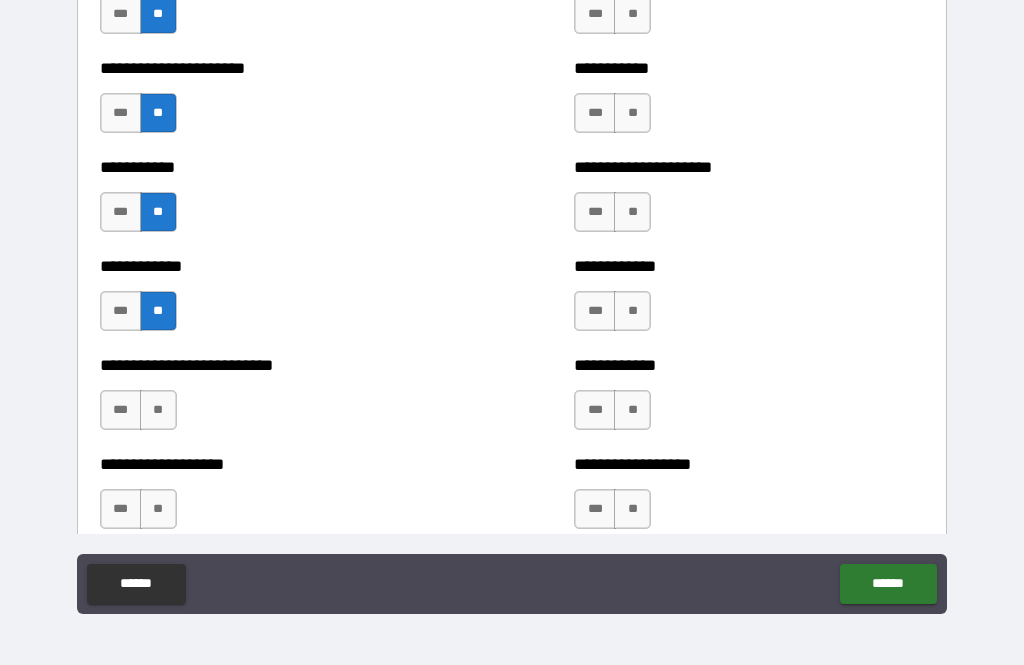 click on "**" at bounding box center [158, 410] 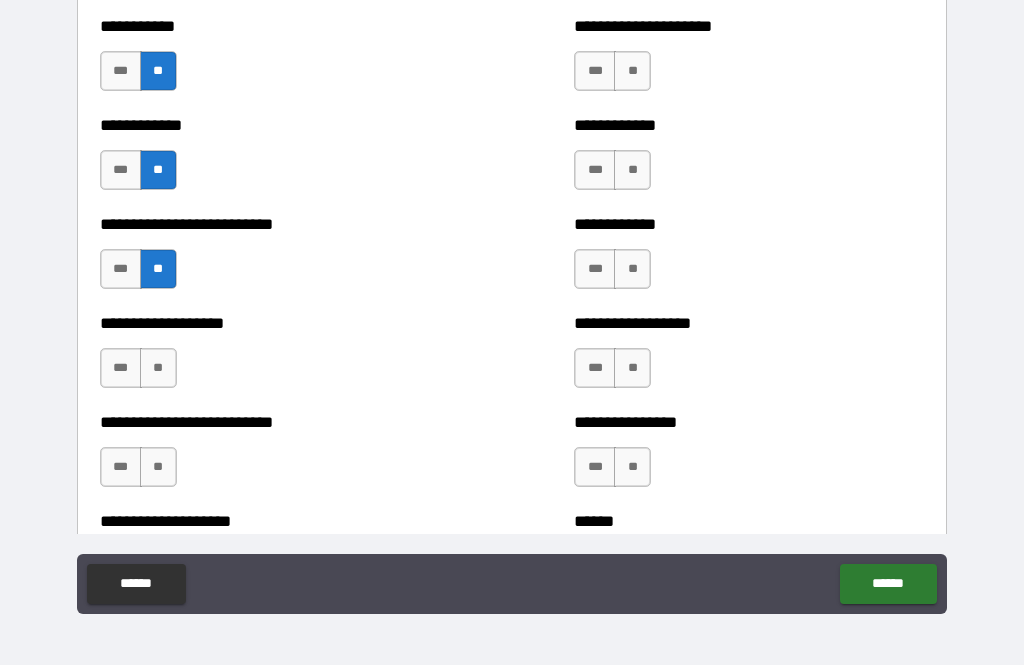scroll, scrollTop: 5454, scrollLeft: 0, axis: vertical 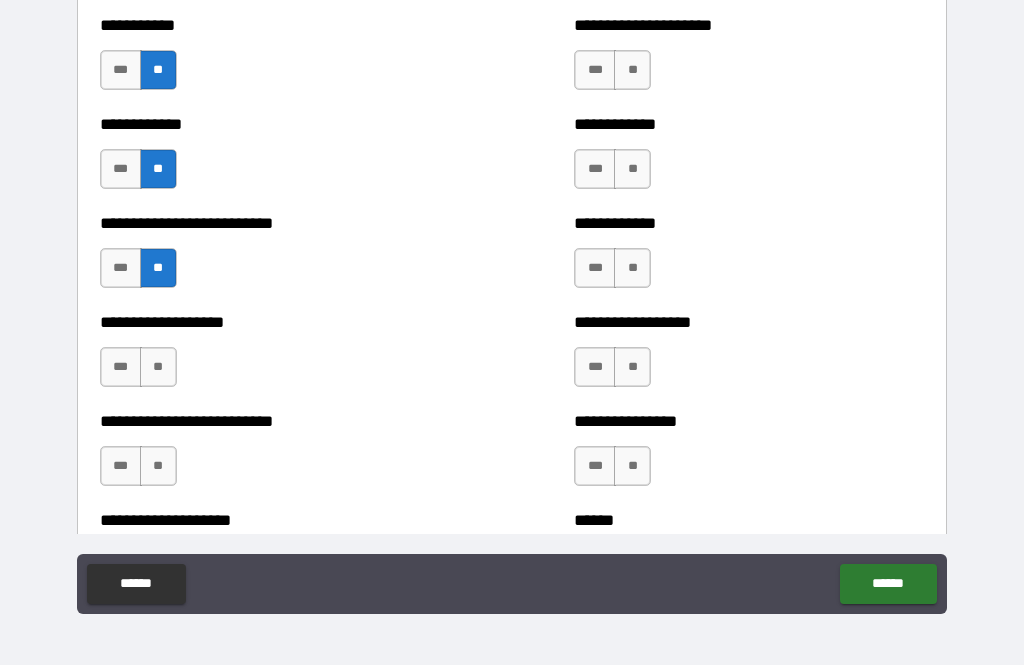 click on "**" at bounding box center [158, 367] 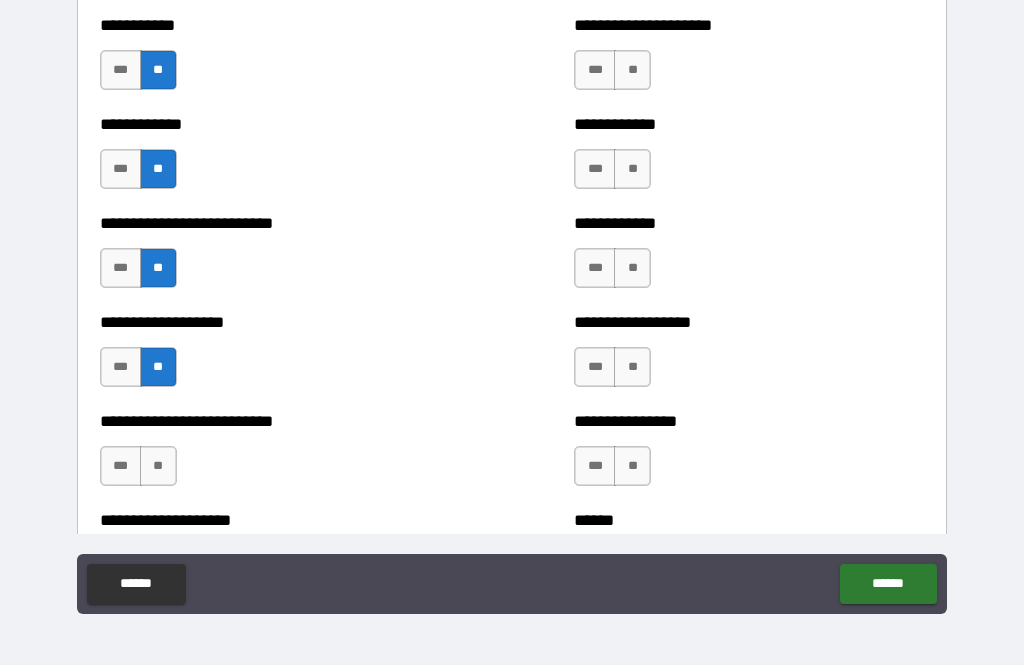 click on "**" at bounding box center [158, 466] 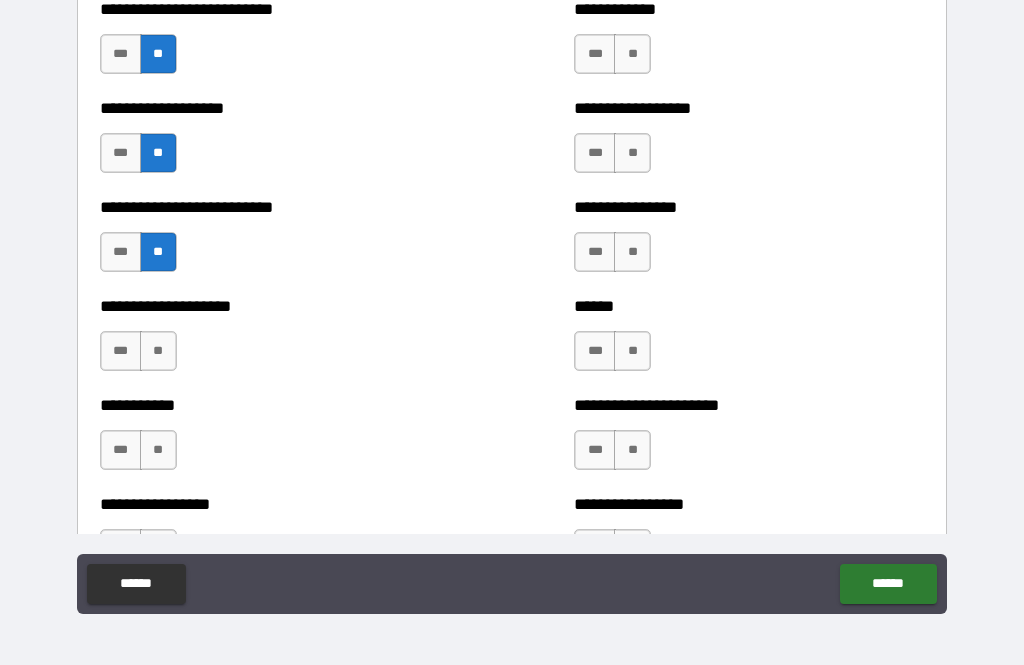scroll, scrollTop: 5671, scrollLeft: 0, axis: vertical 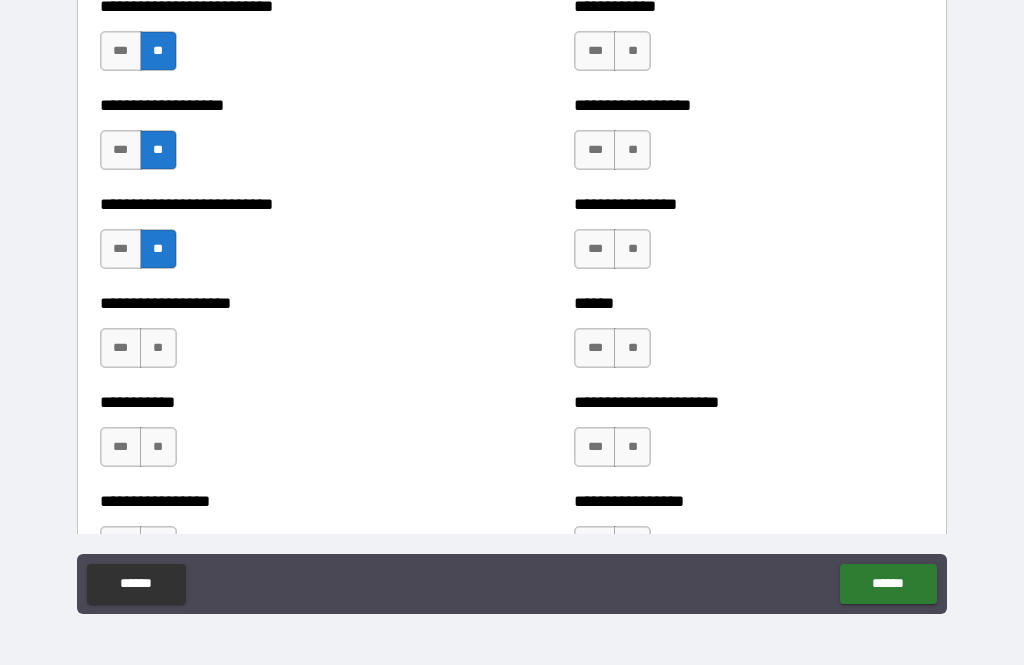 click on "**" at bounding box center [158, 348] 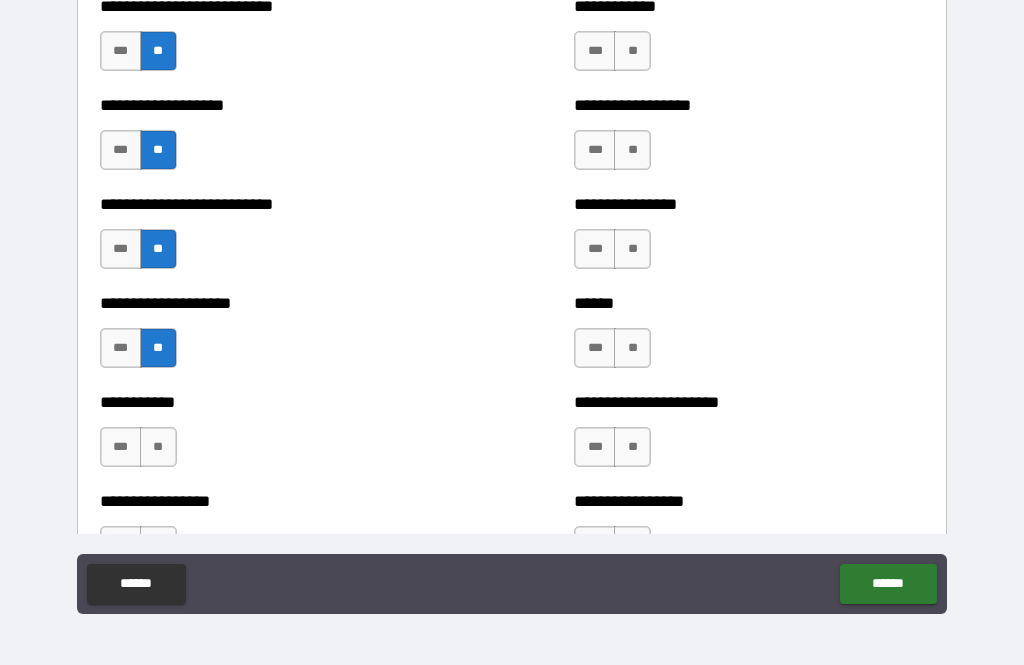 click on "**********" at bounding box center [275, 437] 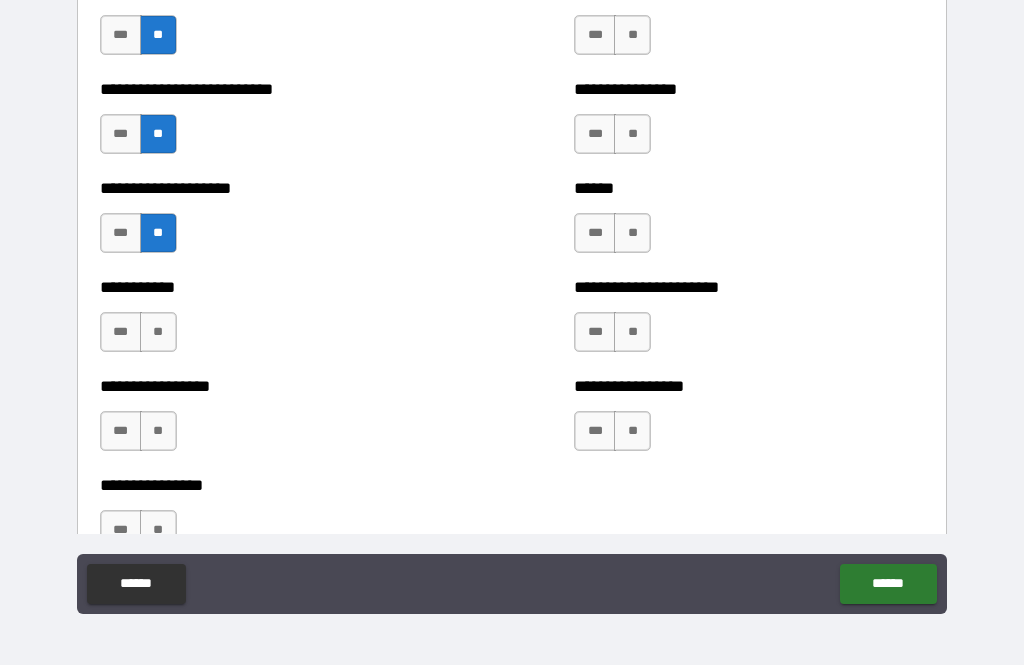 scroll, scrollTop: 5795, scrollLeft: 0, axis: vertical 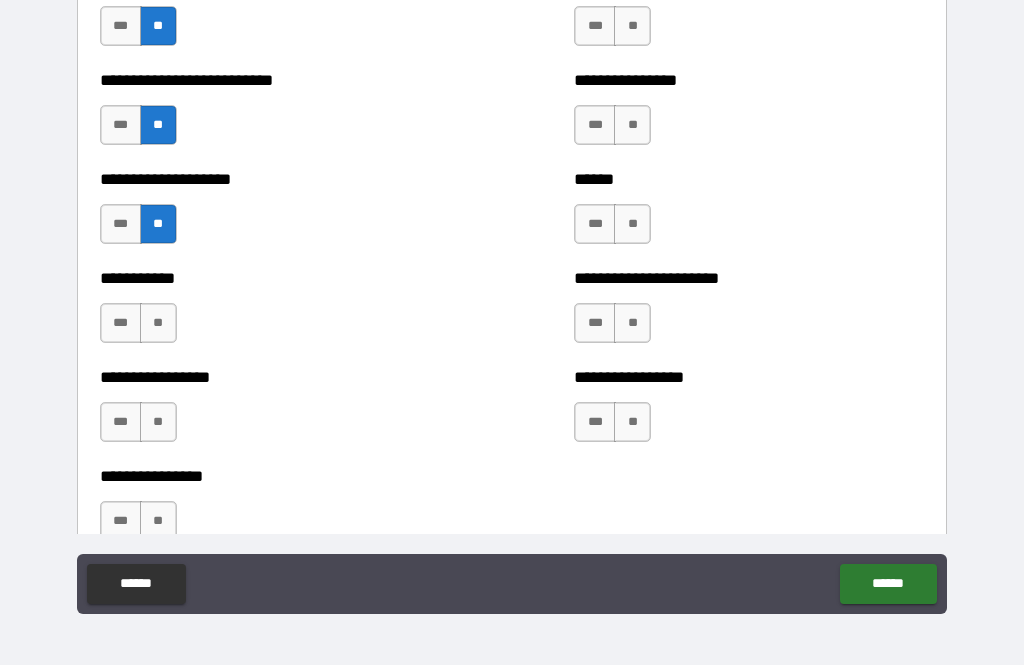 click on "**" at bounding box center [158, 323] 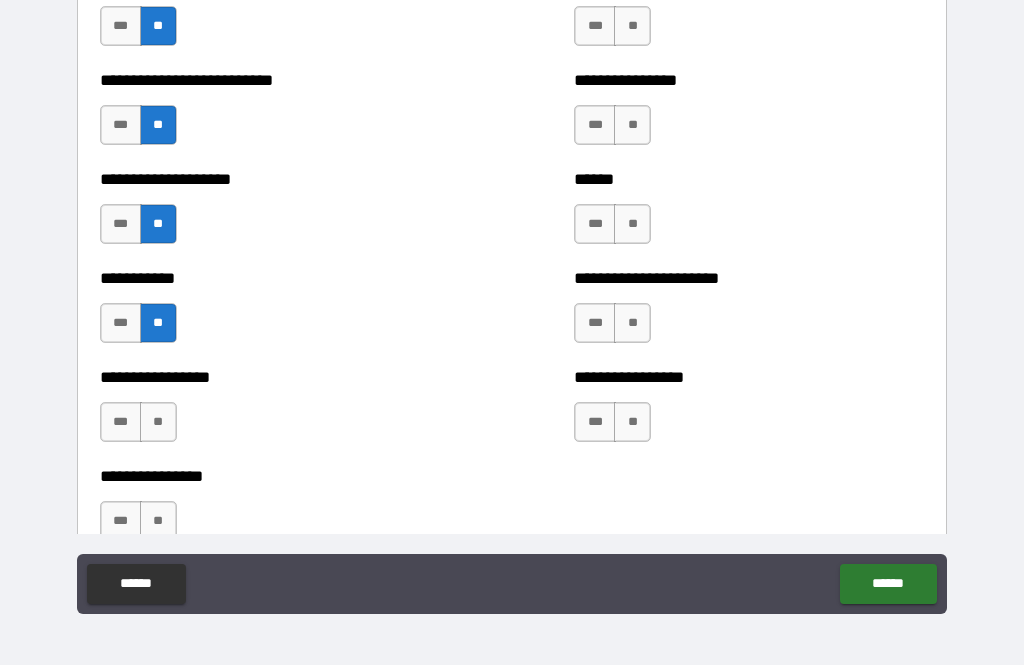 click on "**" at bounding box center [158, 422] 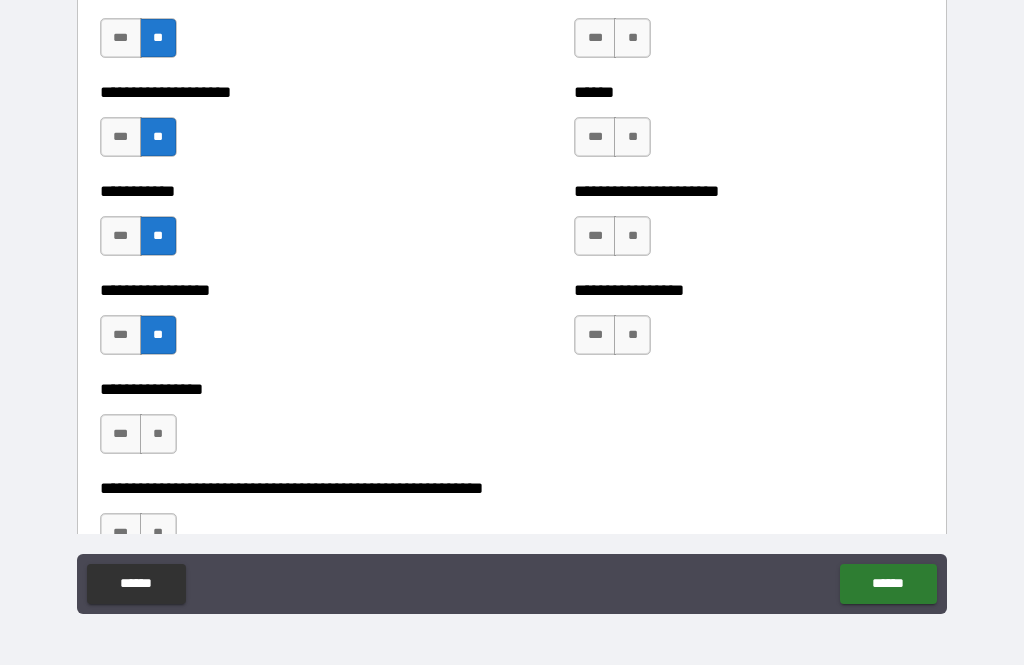 scroll, scrollTop: 5899, scrollLeft: 0, axis: vertical 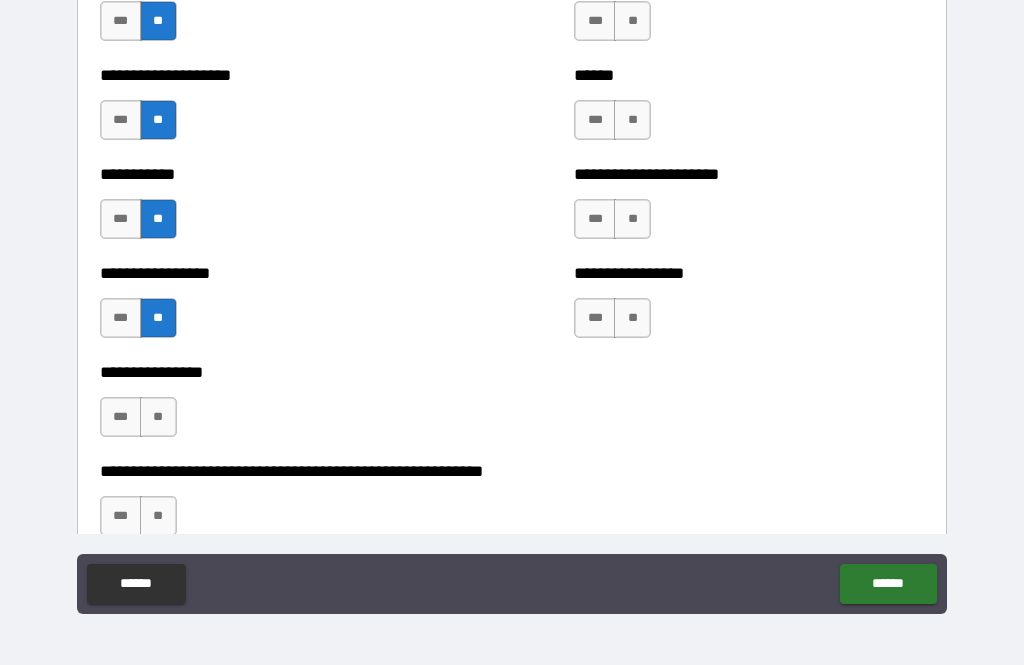 click on "**" at bounding box center [158, 417] 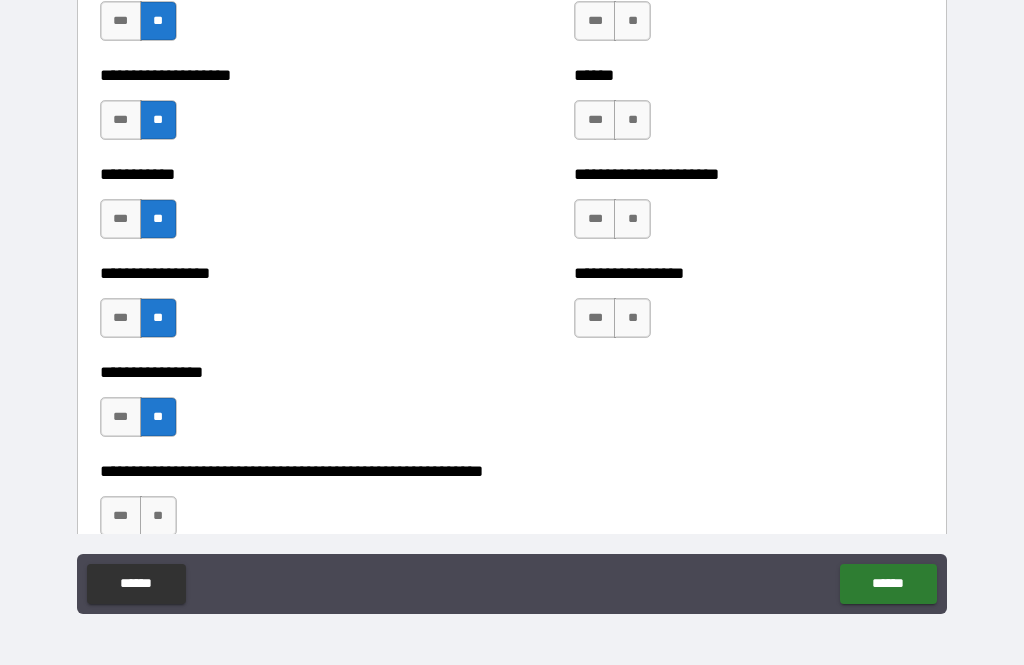 click on "**" at bounding box center (158, 516) 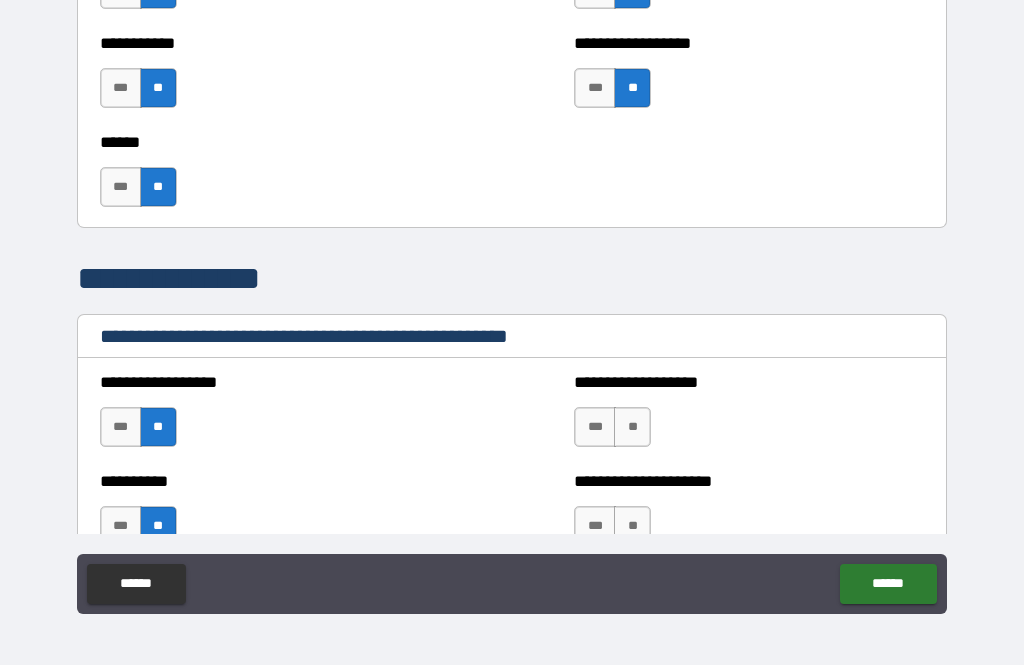 scroll, scrollTop: 2189, scrollLeft: 0, axis: vertical 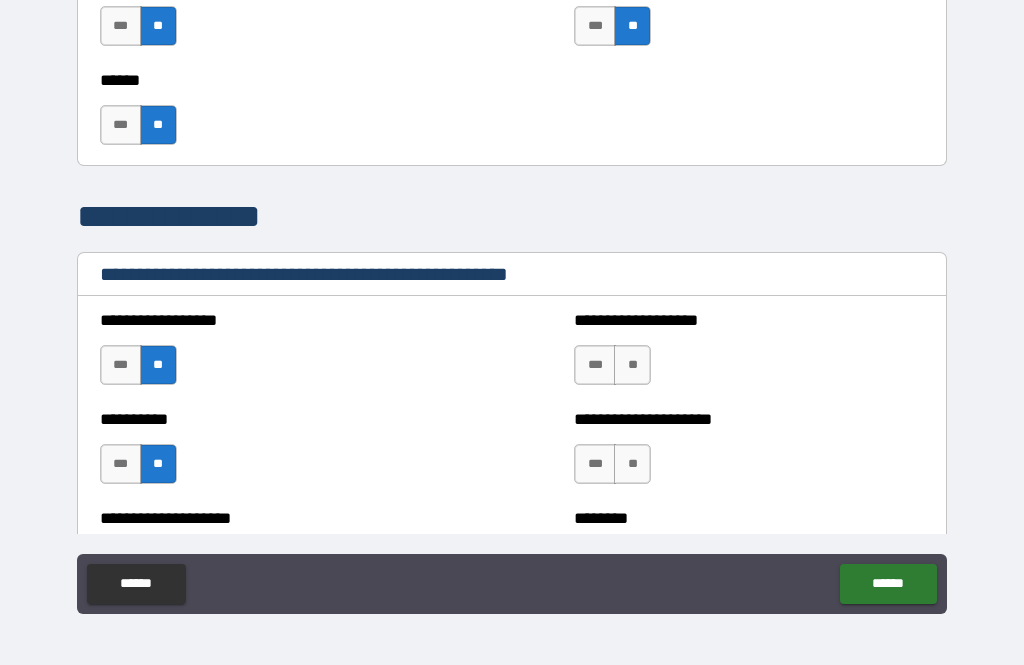 click on "**" at bounding box center [632, 365] 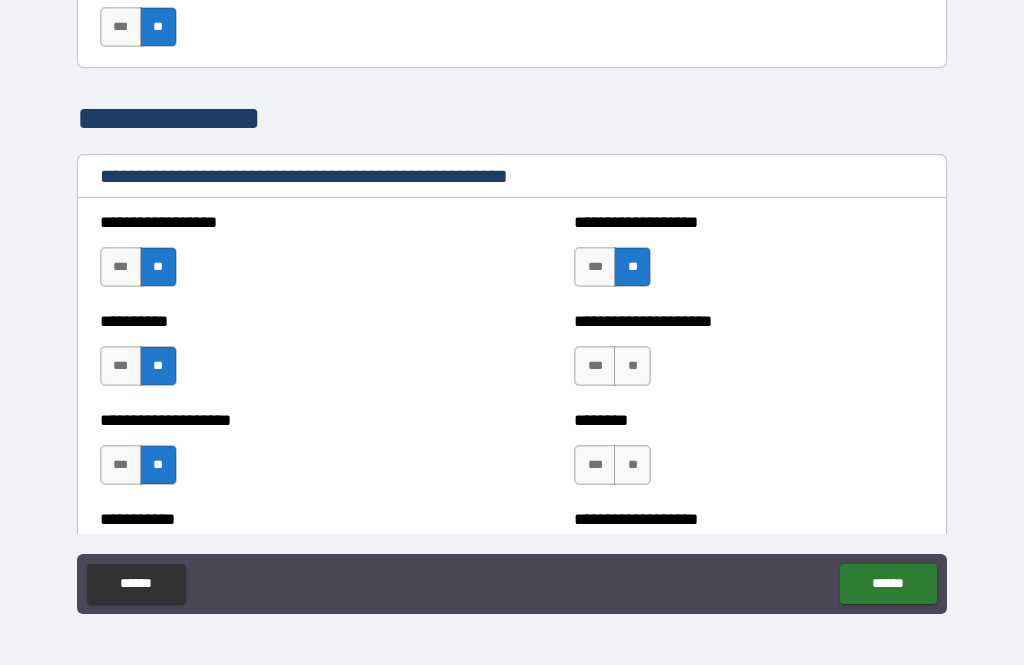 scroll, scrollTop: 2309, scrollLeft: 0, axis: vertical 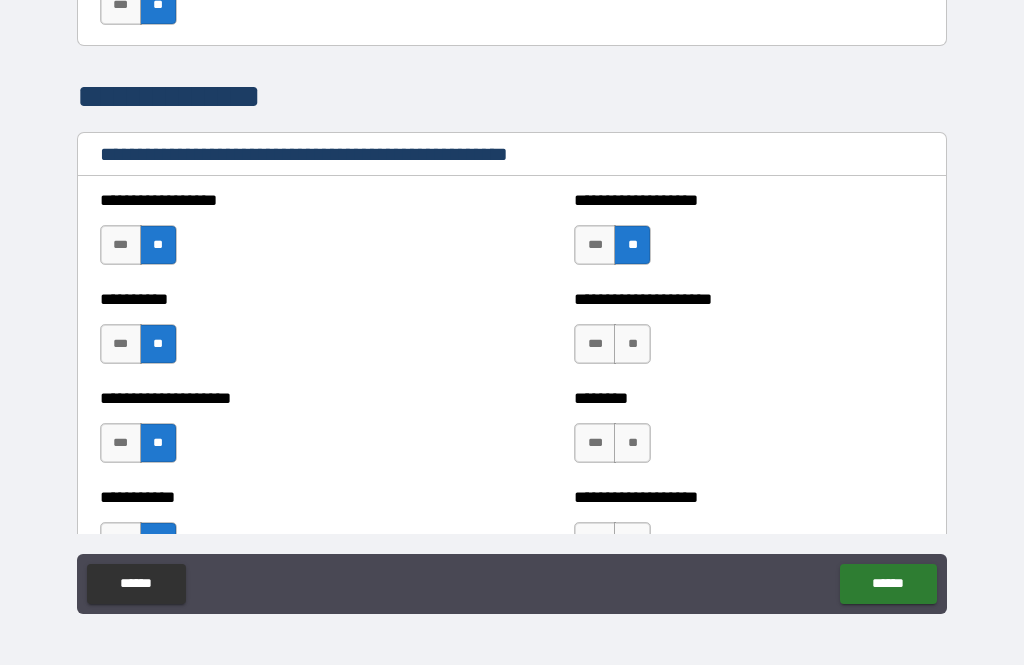 click on "**" at bounding box center [632, 344] 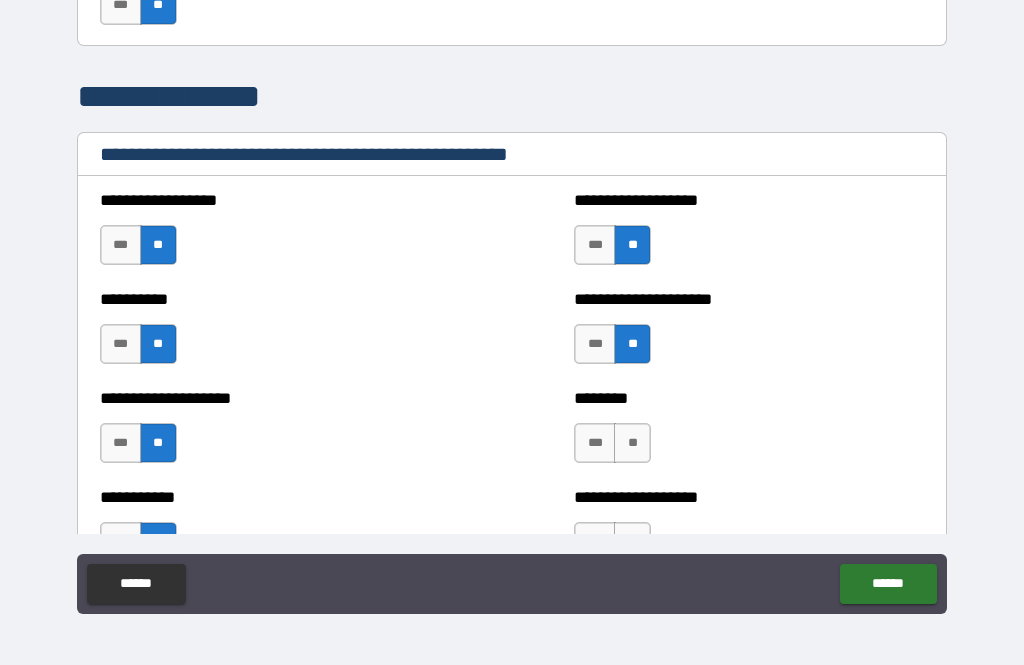click on "**" at bounding box center (632, 443) 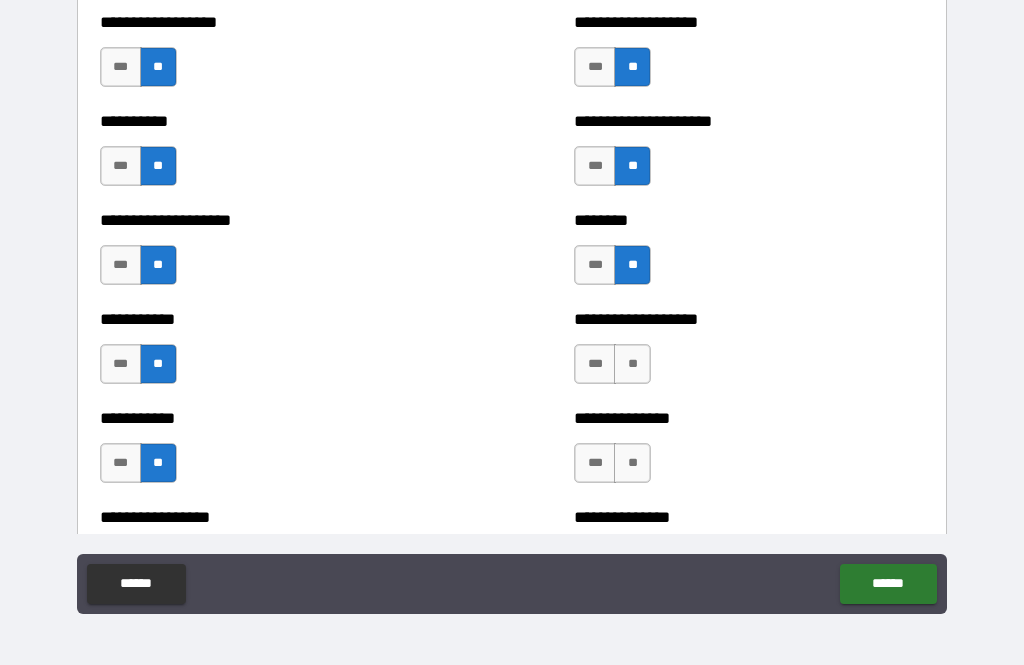 scroll, scrollTop: 2509, scrollLeft: 0, axis: vertical 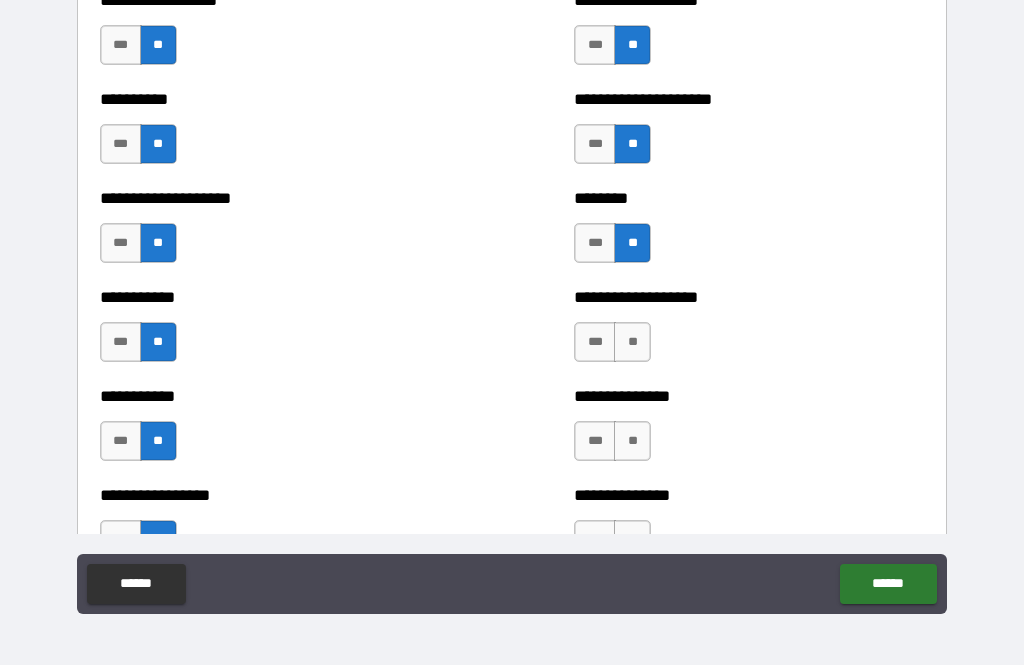 click on "**" at bounding box center (632, 342) 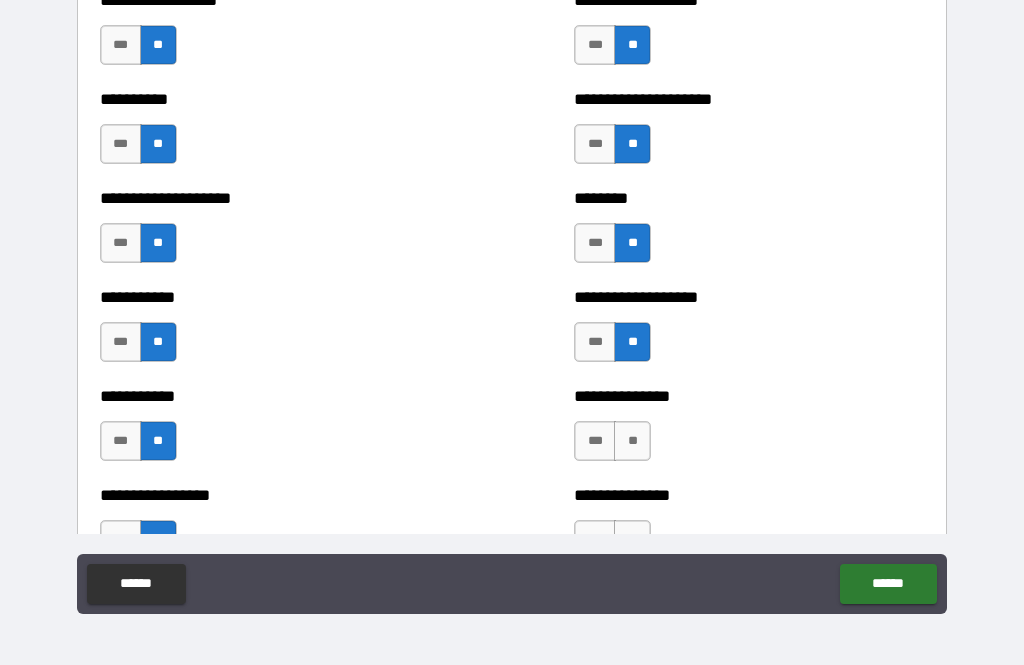 click on "**" at bounding box center [632, 441] 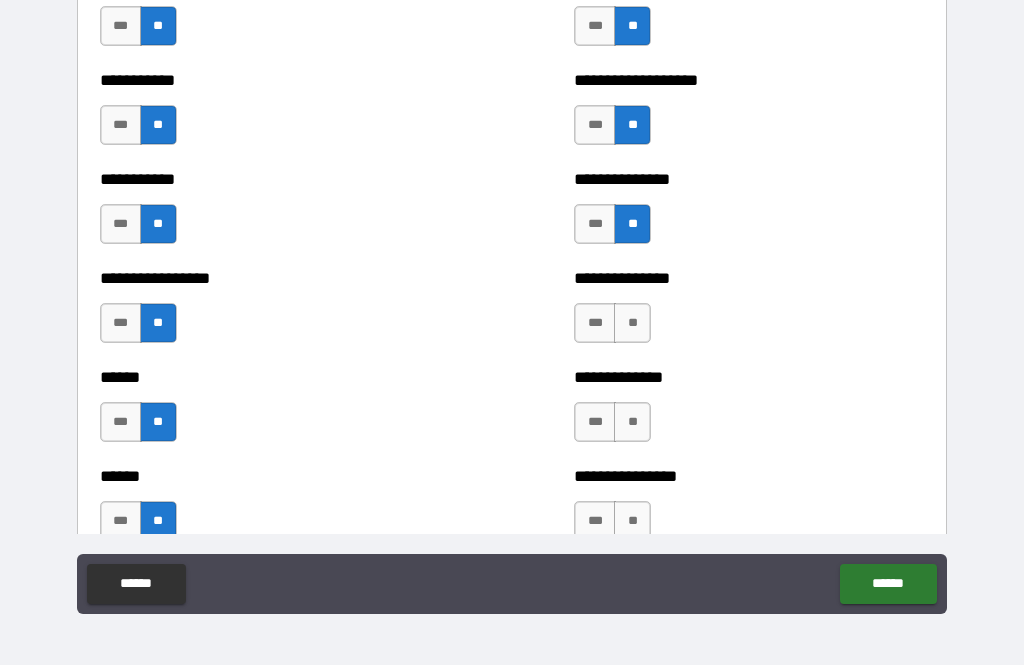scroll, scrollTop: 2745, scrollLeft: 0, axis: vertical 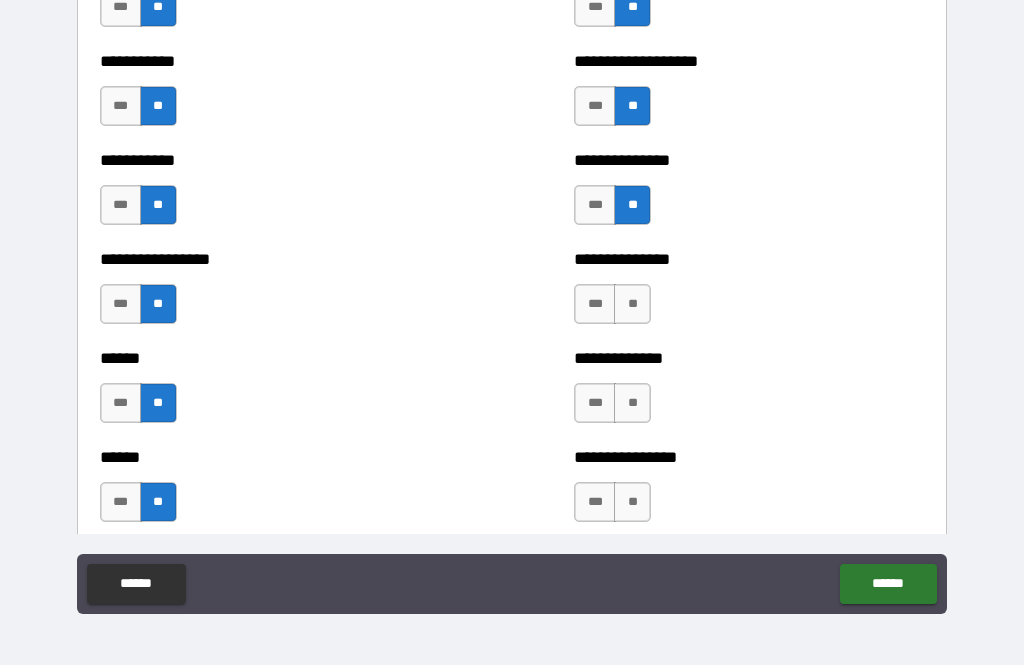 click on "**" at bounding box center [632, 304] 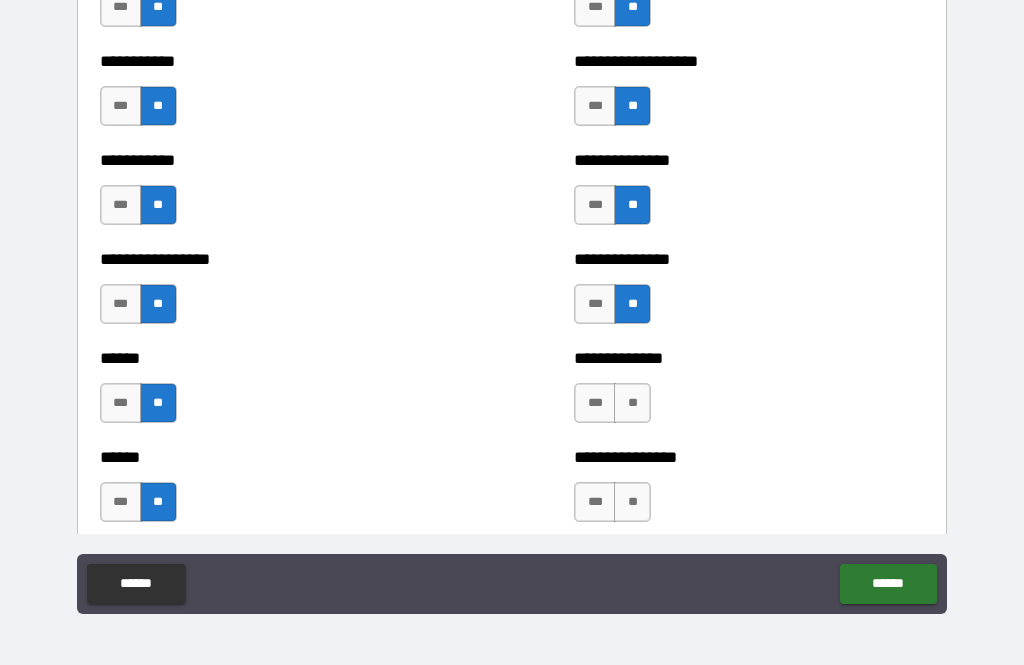 click on "**" at bounding box center (632, 403) 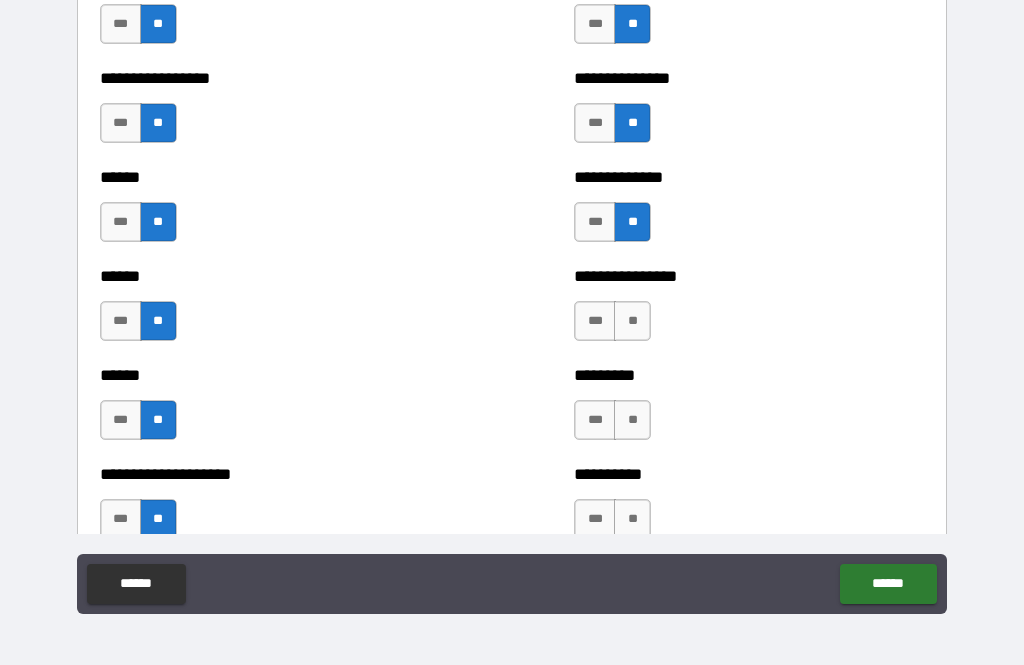 scroll, scrollTop: 2933, scrollLeft: 0, axis: vertical 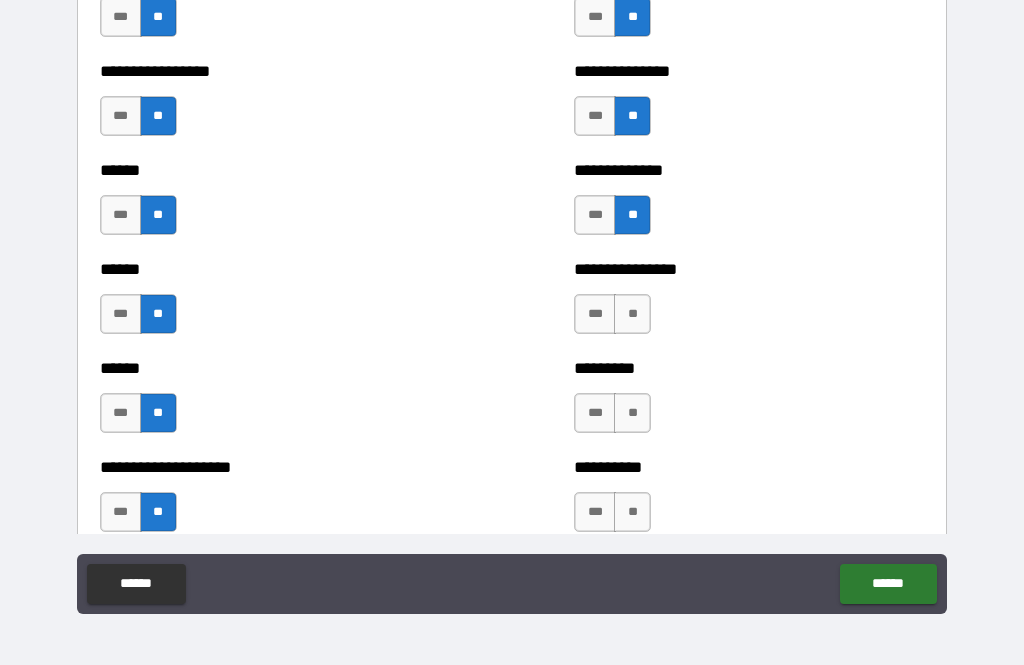 click on "**" at bounding box center [632, 314] 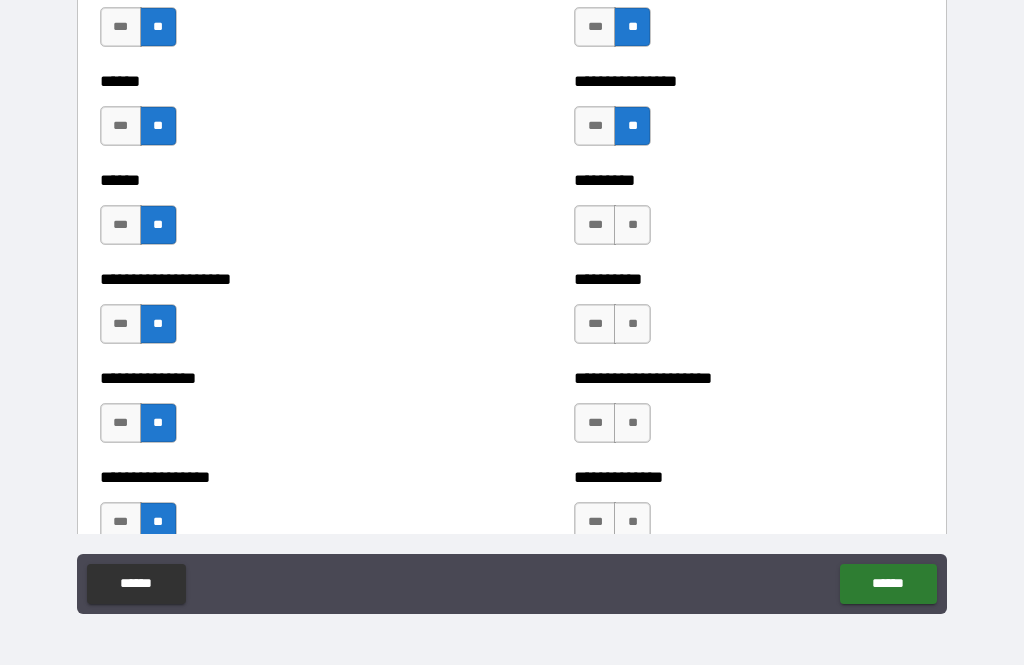 scroll, scrollTop: 3123, scrollLeft: 0, axis: vertical 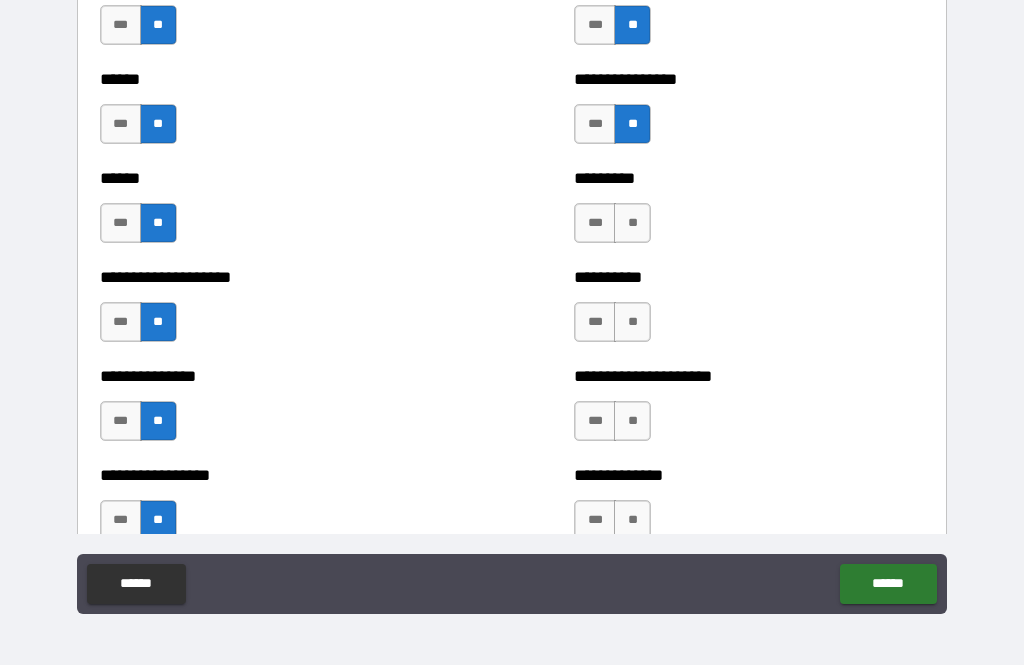 click on "**" at bounding box center (632, 223) 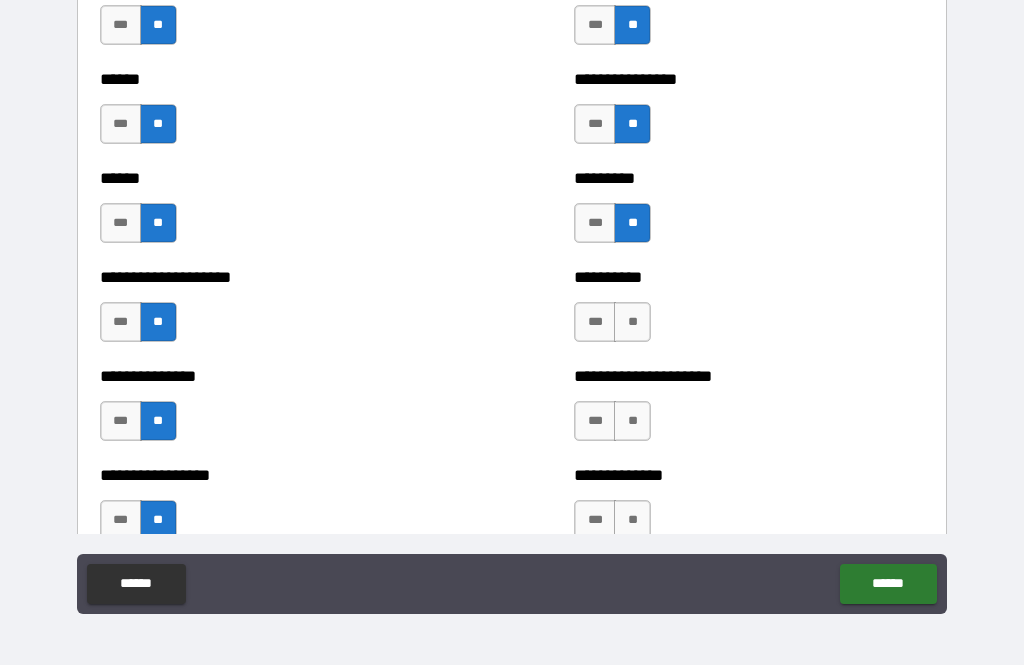 click on "**" at bounding box center (632, 322) 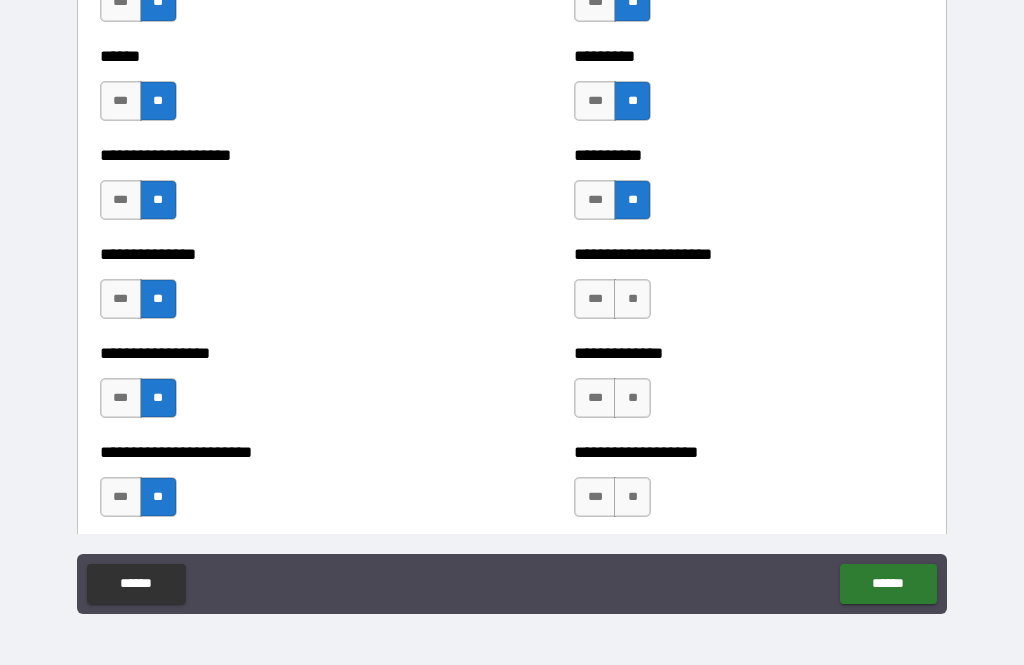 scroll, scrollTop: 3258, scrollLeft: 0, axis: vertical 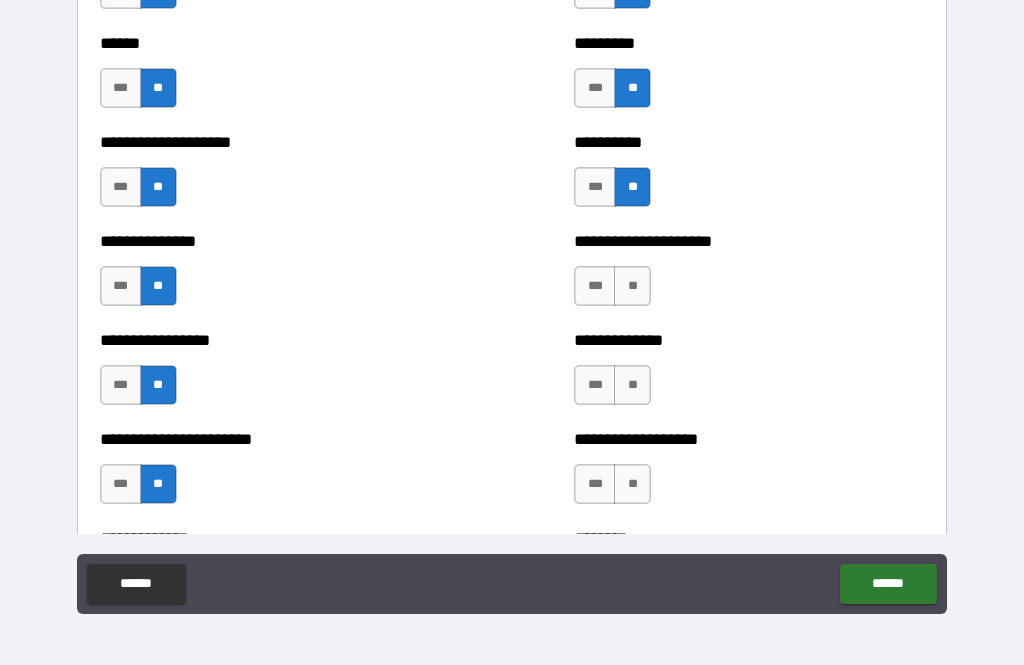 click on "**" at bounding box center [632, 286] 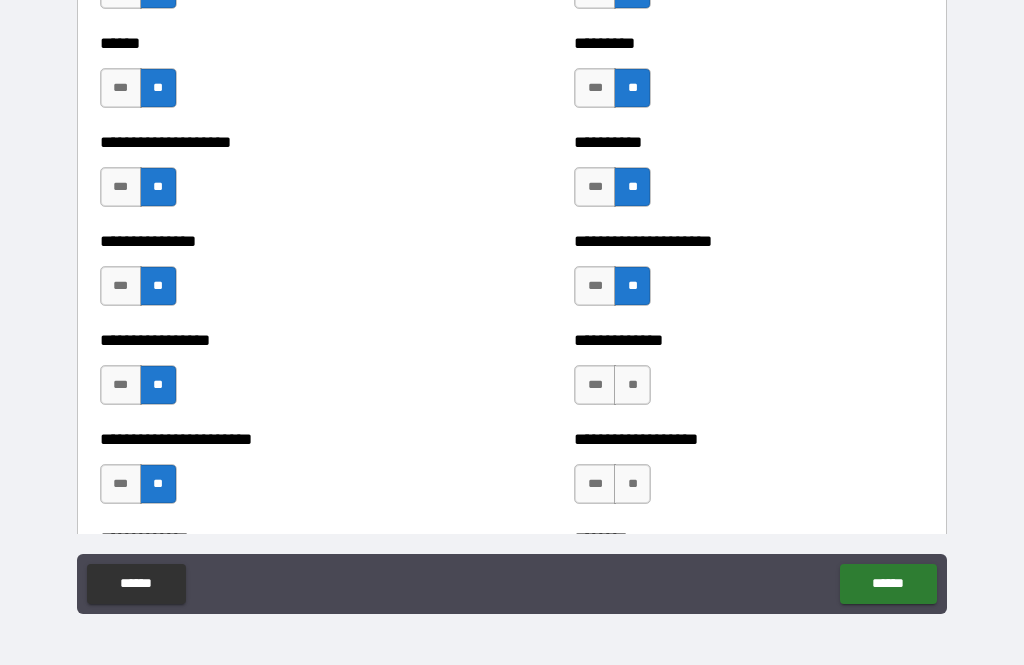 click on "**" at bounding box center [632, 385] 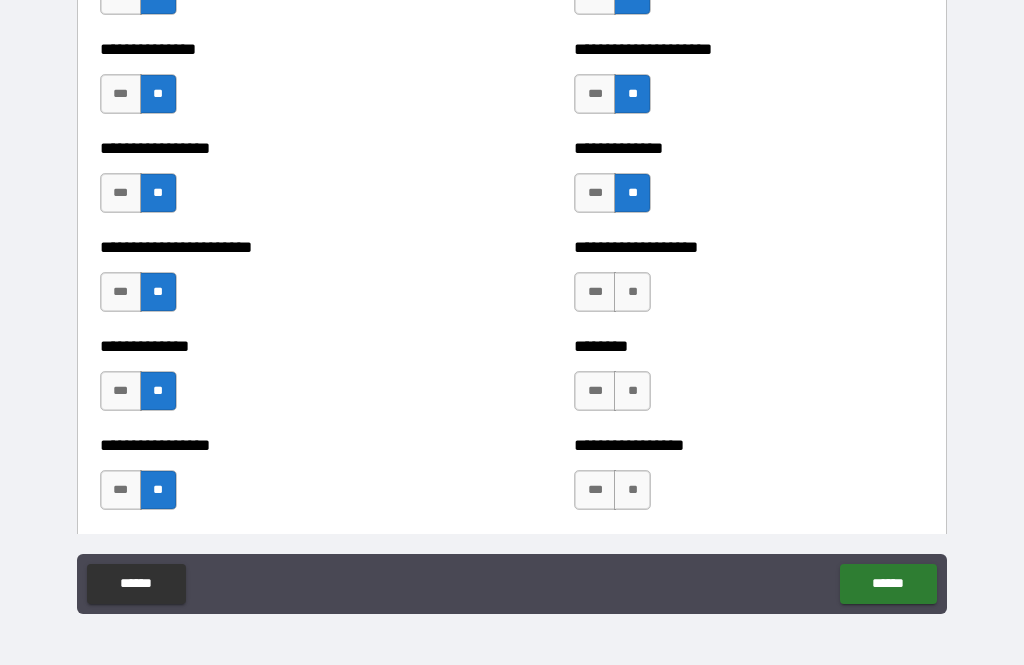 click on "**" at bounding box center (632, 292) 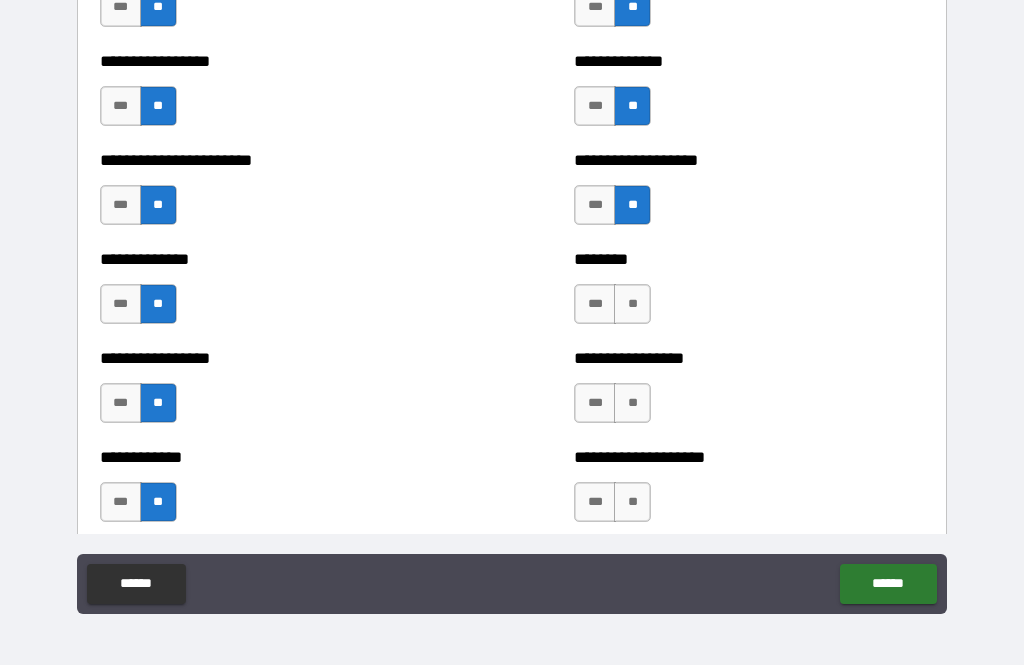 scroll, scrollTop: 3594, scrollLeft: 0, axis: vertical 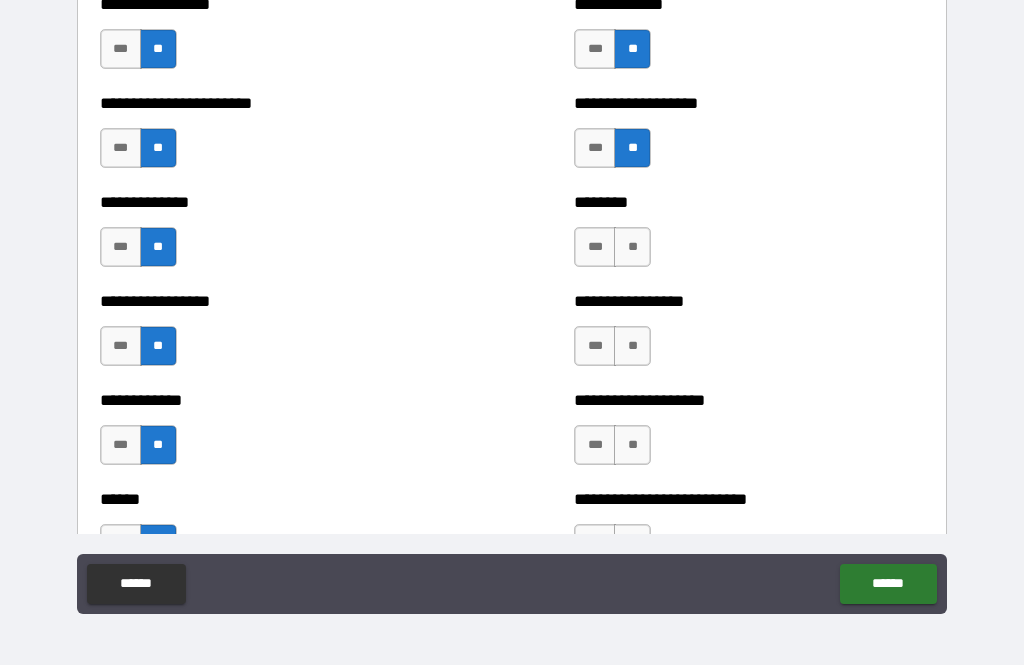 click on "**" at bounding box center [632, 247] 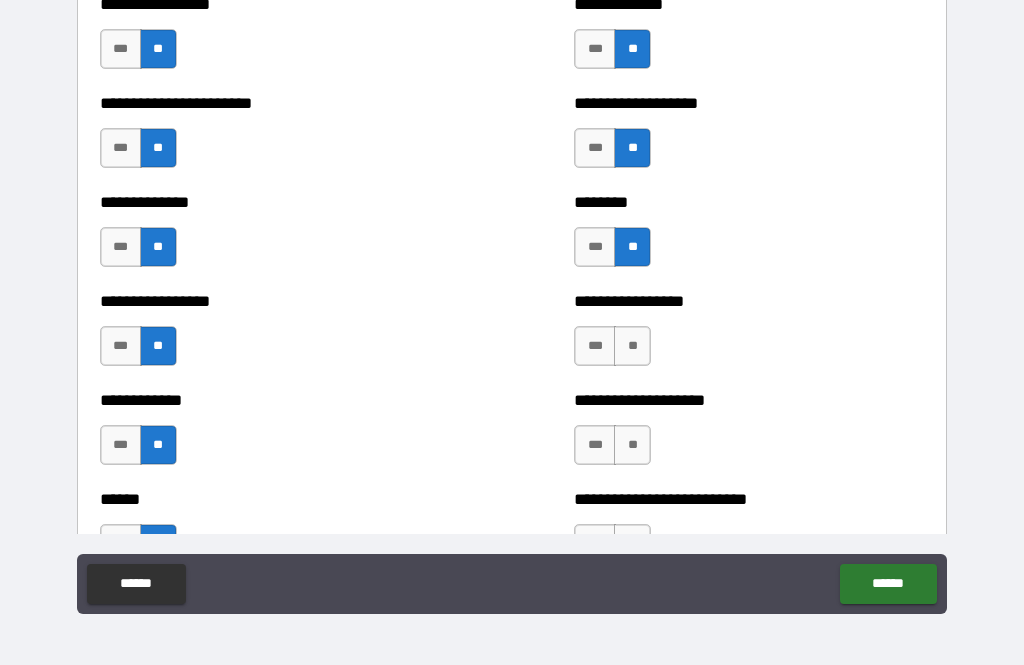 click on "**" at bounding box center [632, 346] 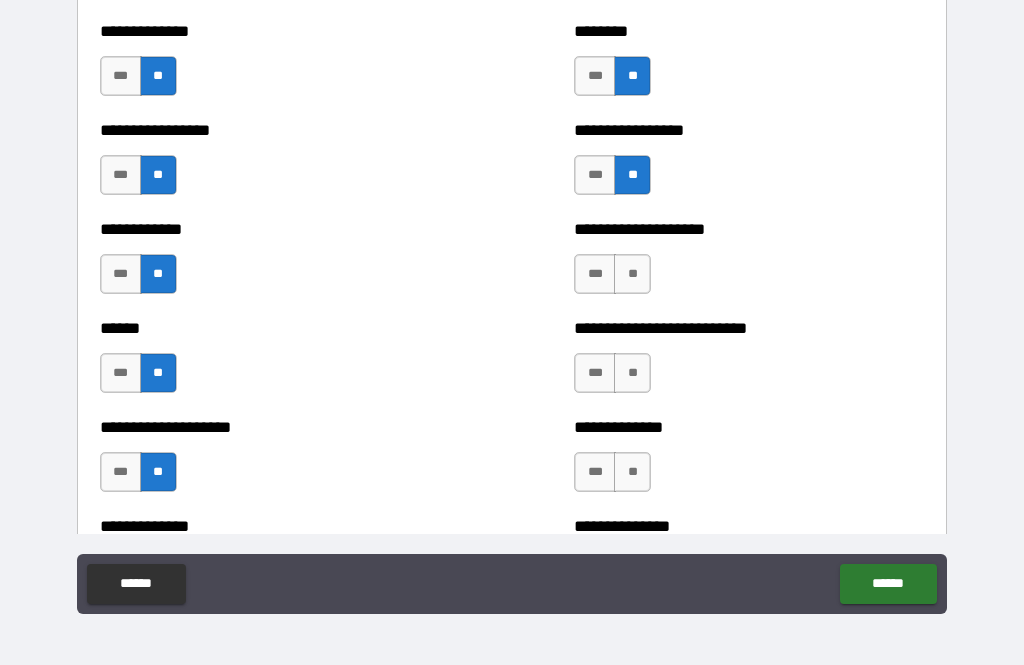scroll, scrollTop: 3776, scrollLeft: 0, axis: vertical 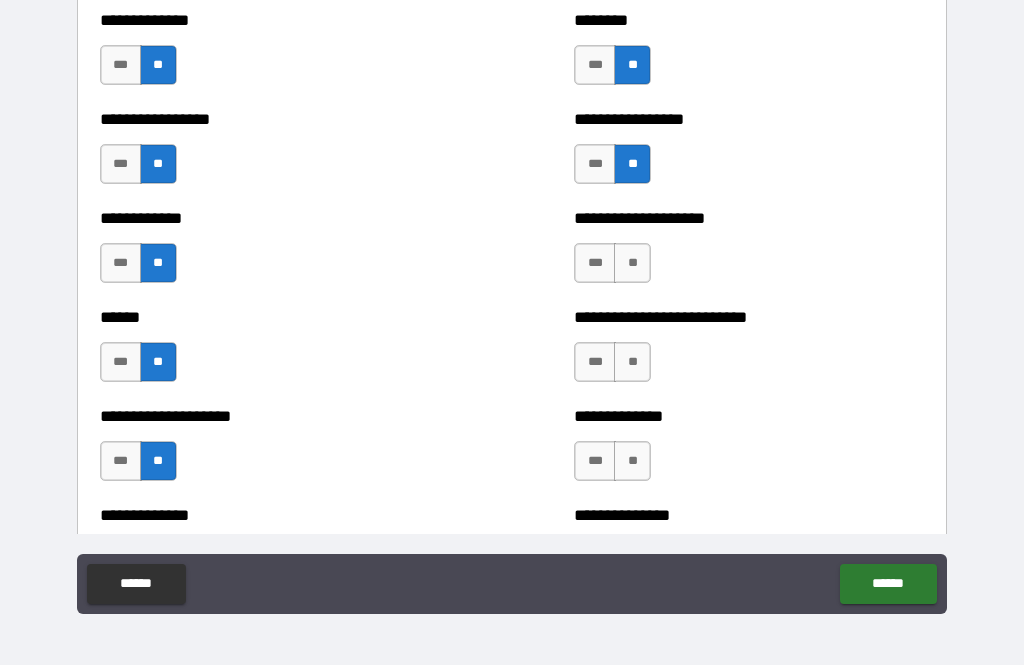 click on "**" at bounding box center (632, 263) 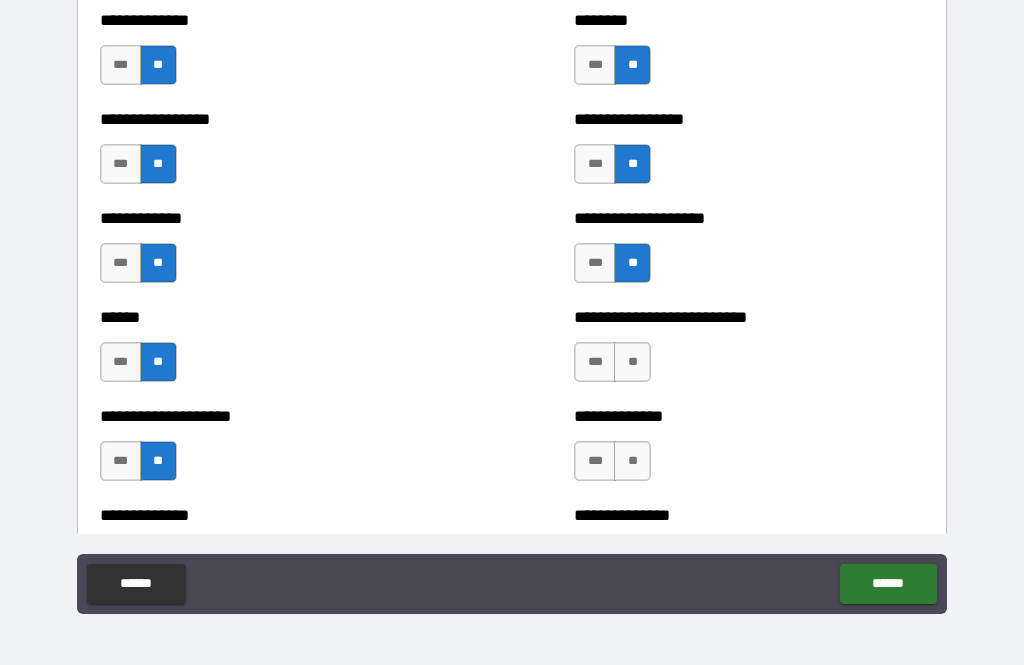 click on "**" at bounding box center [632, 362] 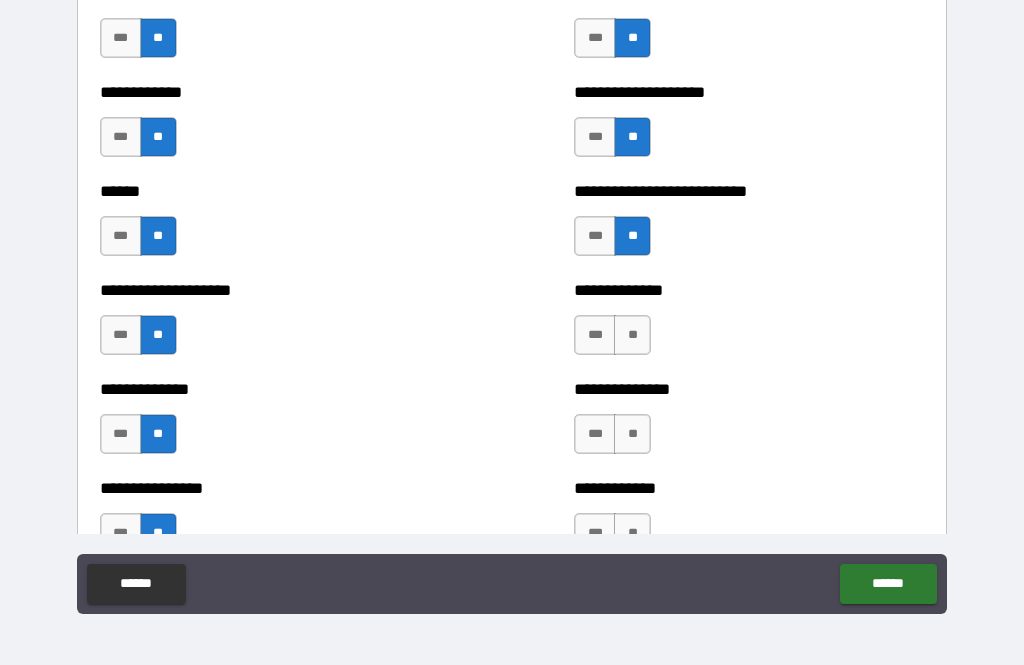 scroll, scrollTop: 3903, scrollLeft: 0, axis: vertical 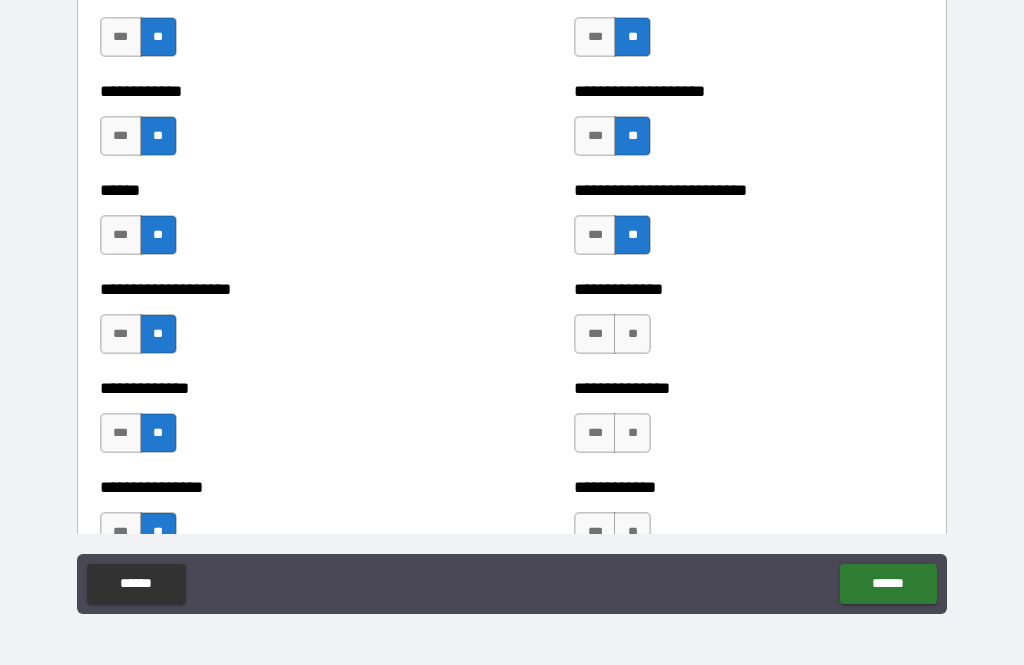 click on "**" at bounding box center (632, 334) 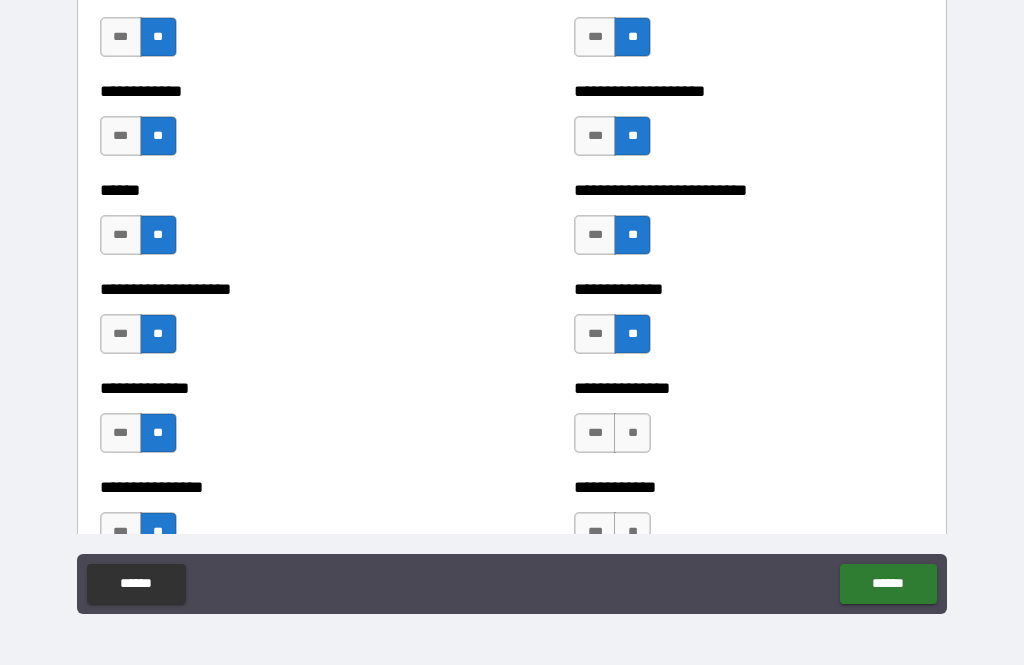 click on "**" at bounding box center (632, 433) 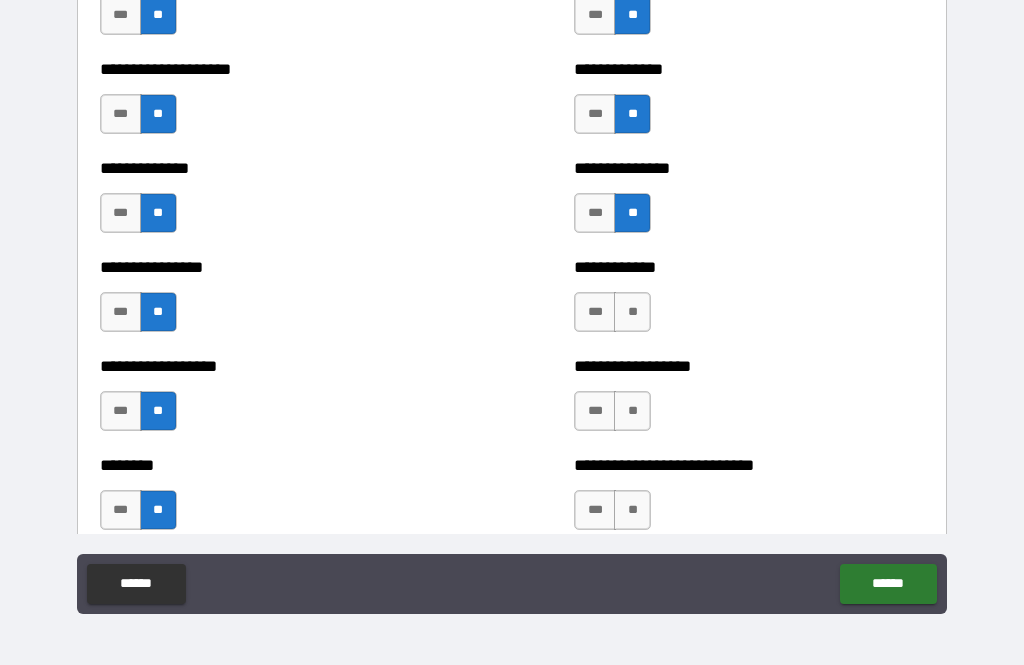 click on "**" at bounding box center [632, 312] 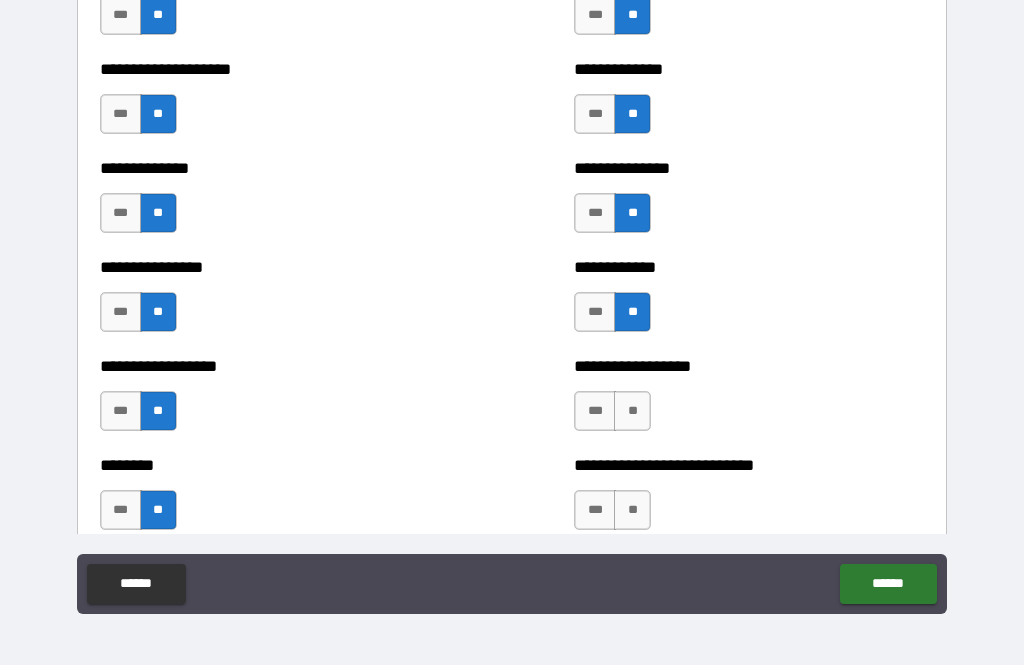 click on "**" at bounding box center [632, 411] 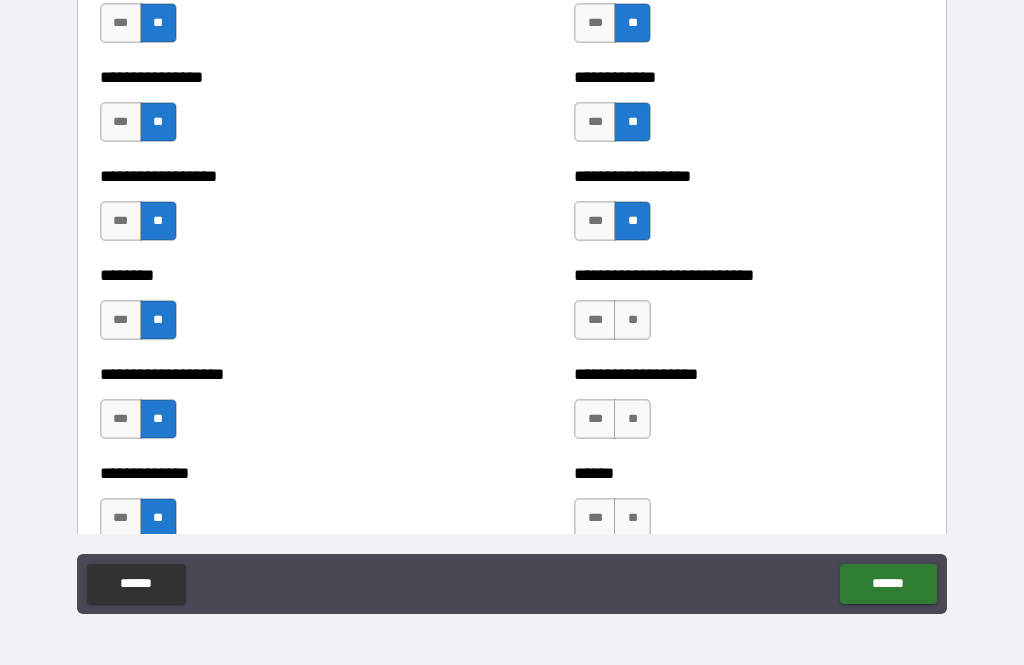 scroll, scrollTop: 4318, scrollLeft: 0, axis: vertical 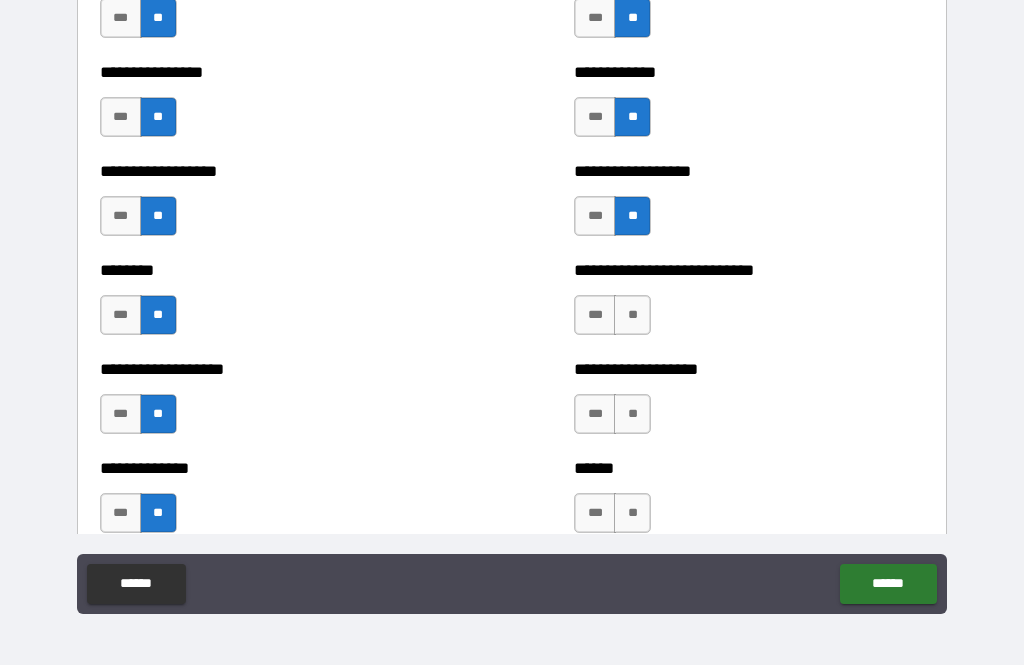 click on "**" at bounding box center (632, 315) 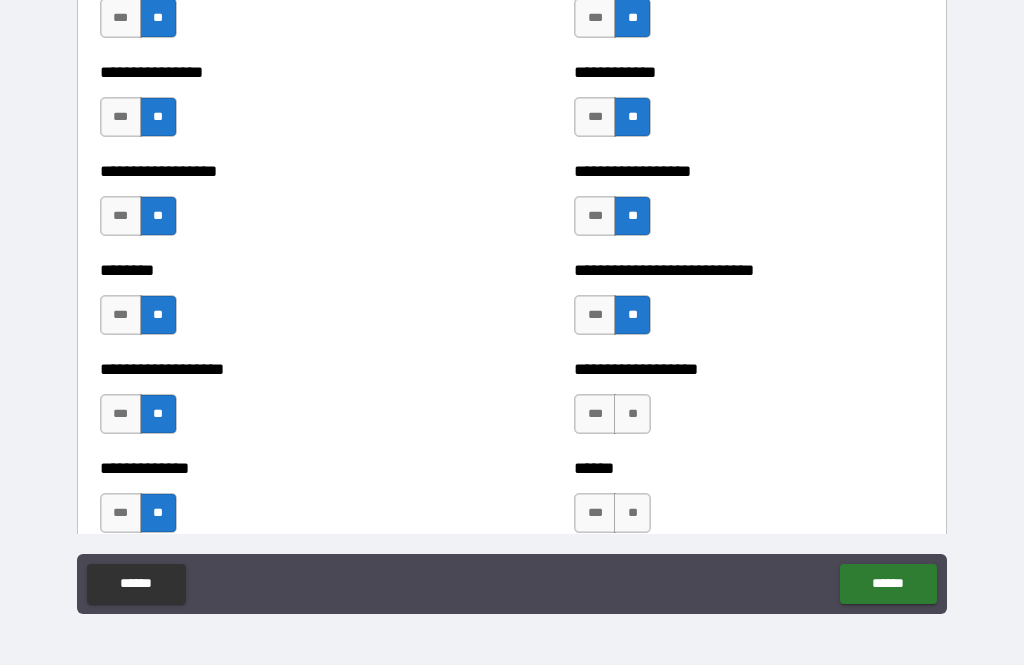 click on "**" at bounding box center (632, 414) 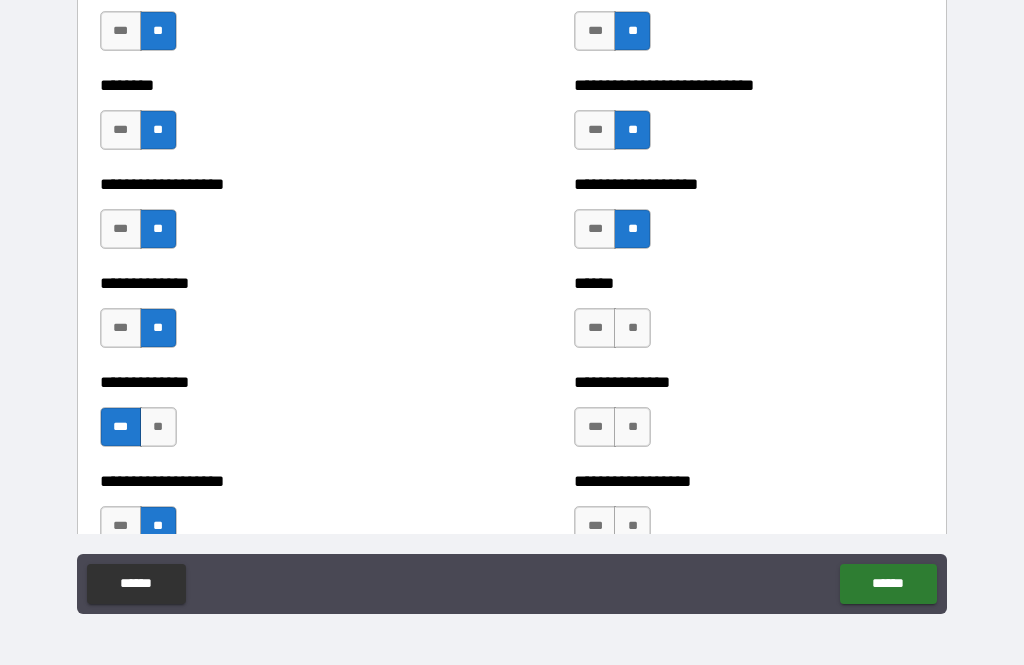 scroll, scrollTop: 4518, scrollLeft: 0, axis: vertical 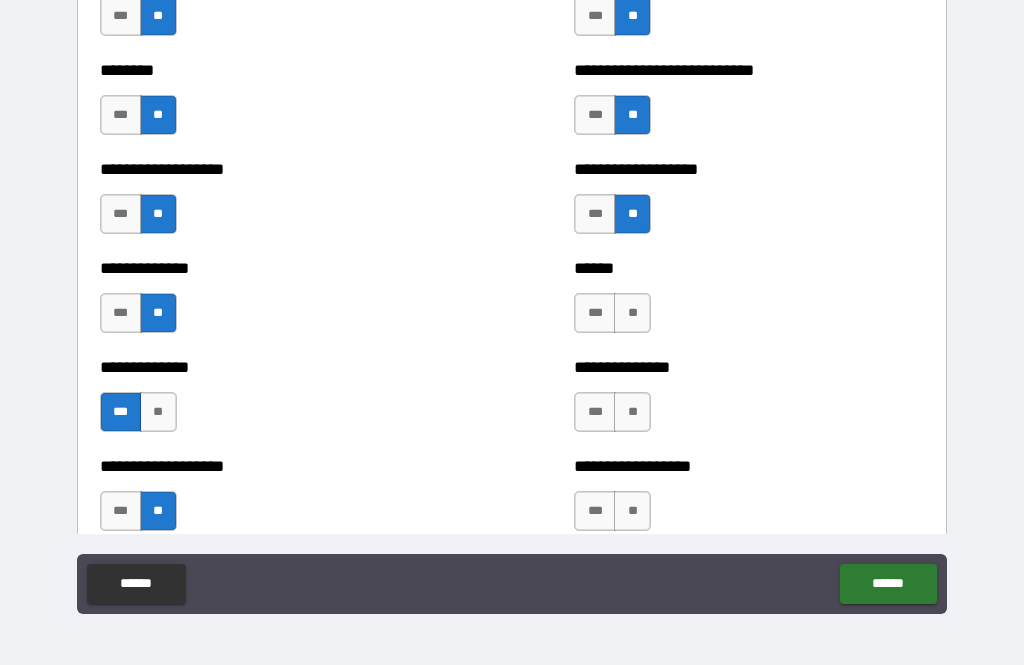 click on "**" at bounding box center (632, 313) 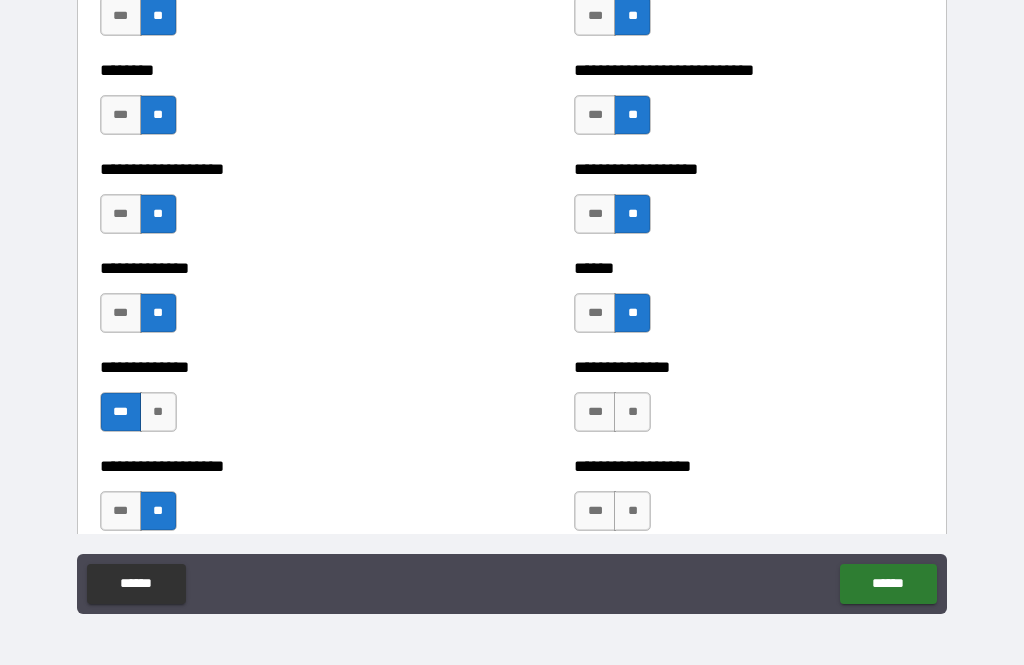 click on "***" at bounding box center [595, 214] 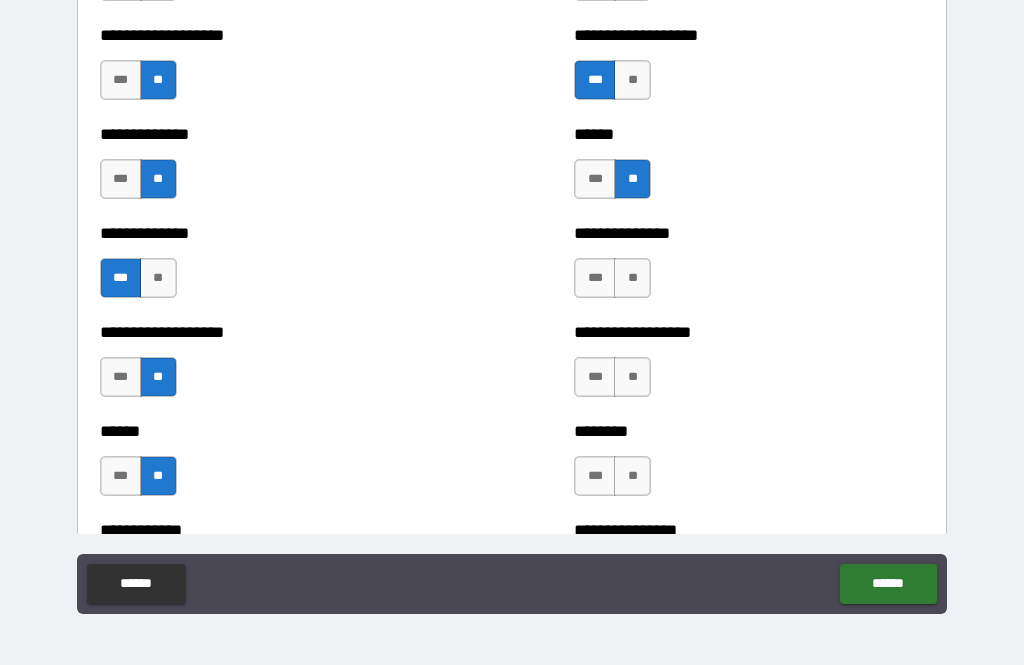 scroll, scrollTop: 4660, scrollLeft: 0, axis: vertical 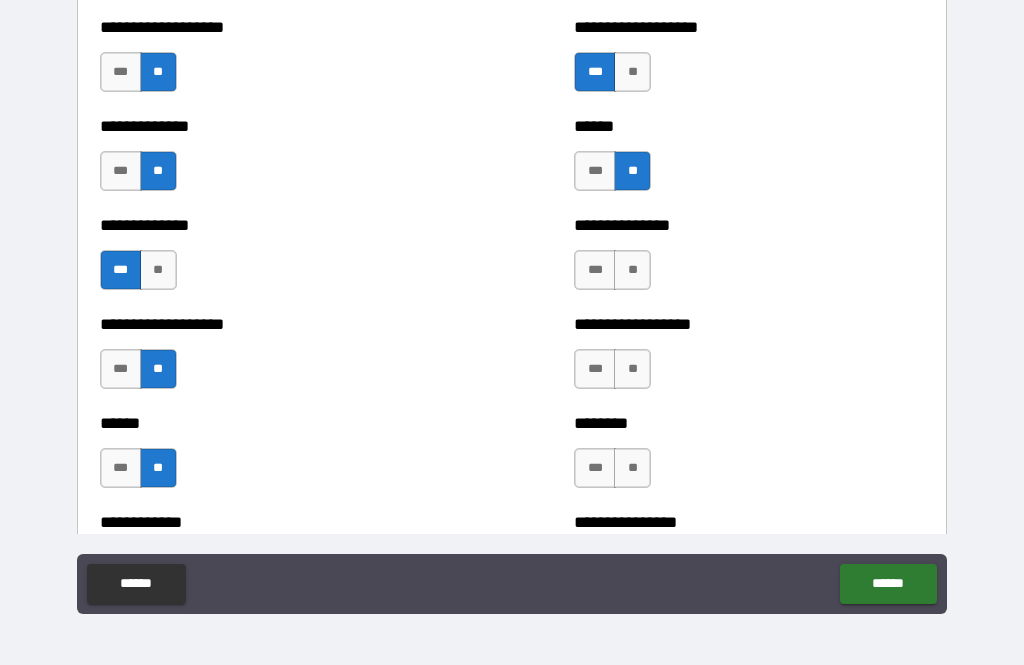 click on "**" at bounding box center [632, 270] 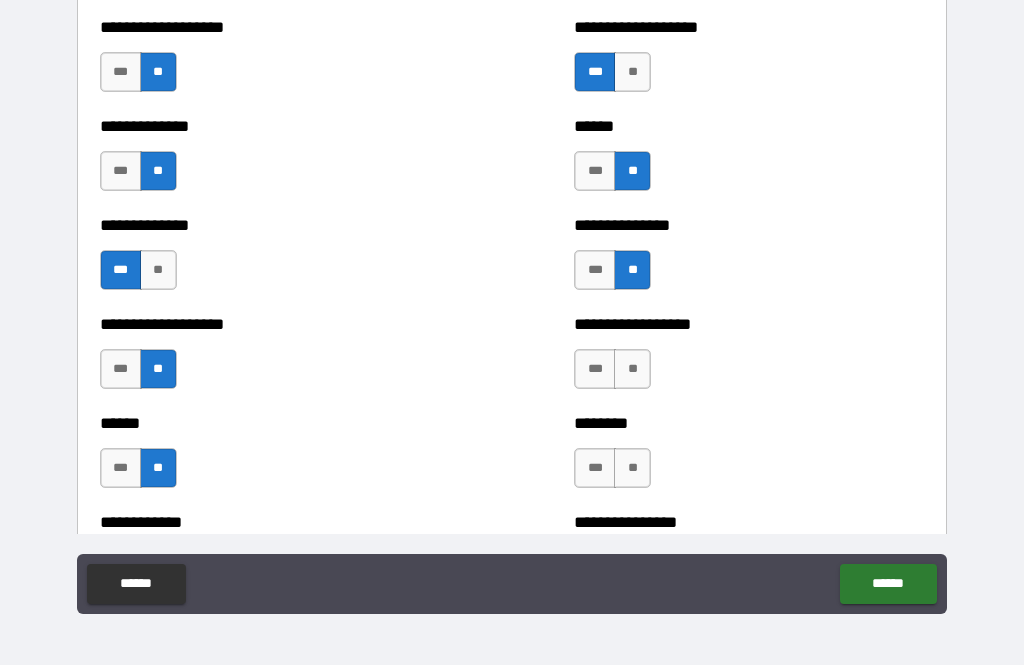 click on "**" at bounding box center [632, 369] 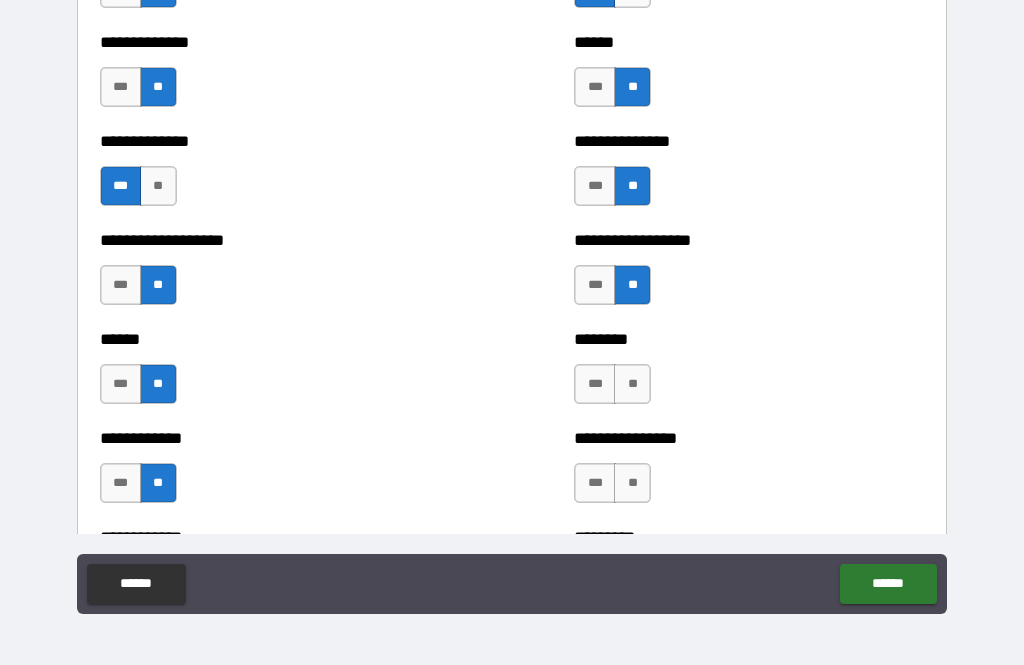 scroll, scrollTop: 4778, scrollLeft: 0, axis: vertical 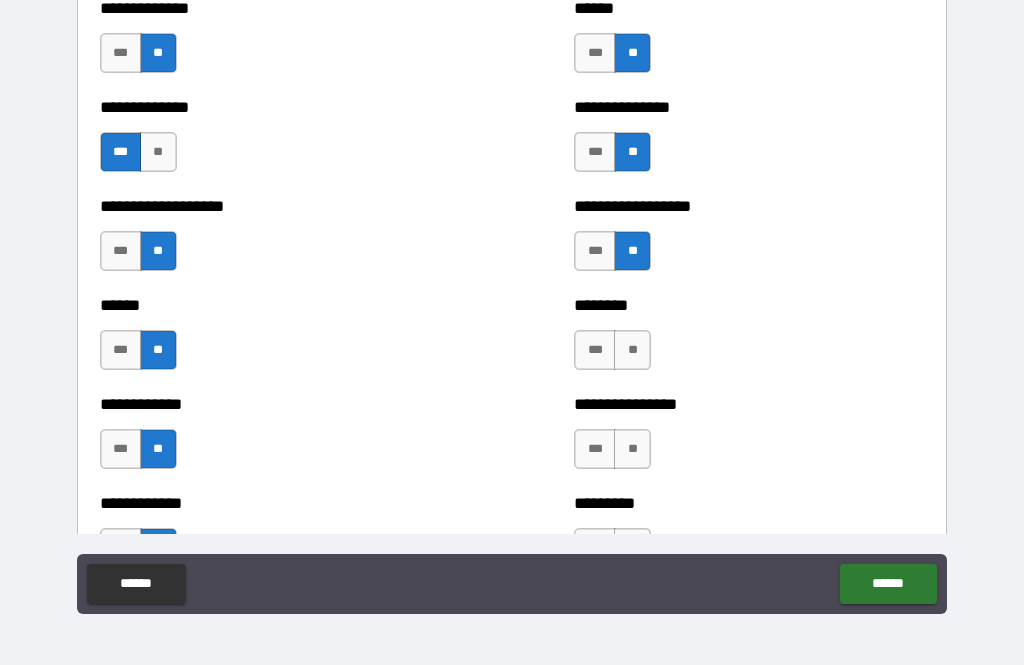 click on "**" at bounding box center (632, 350) 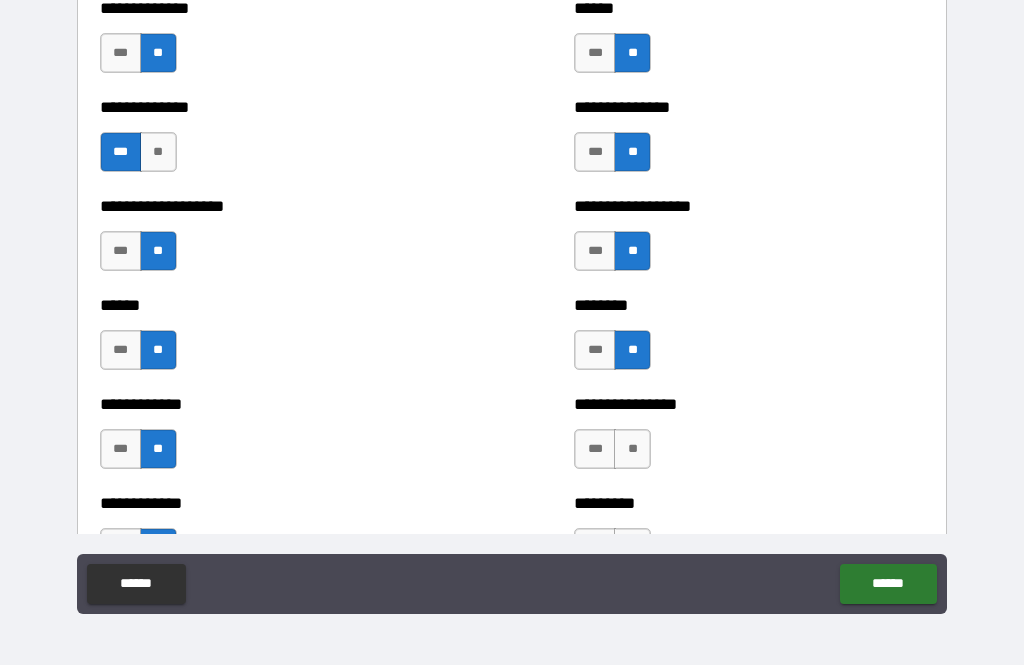 click on "**" at bounding box center [632, 449] 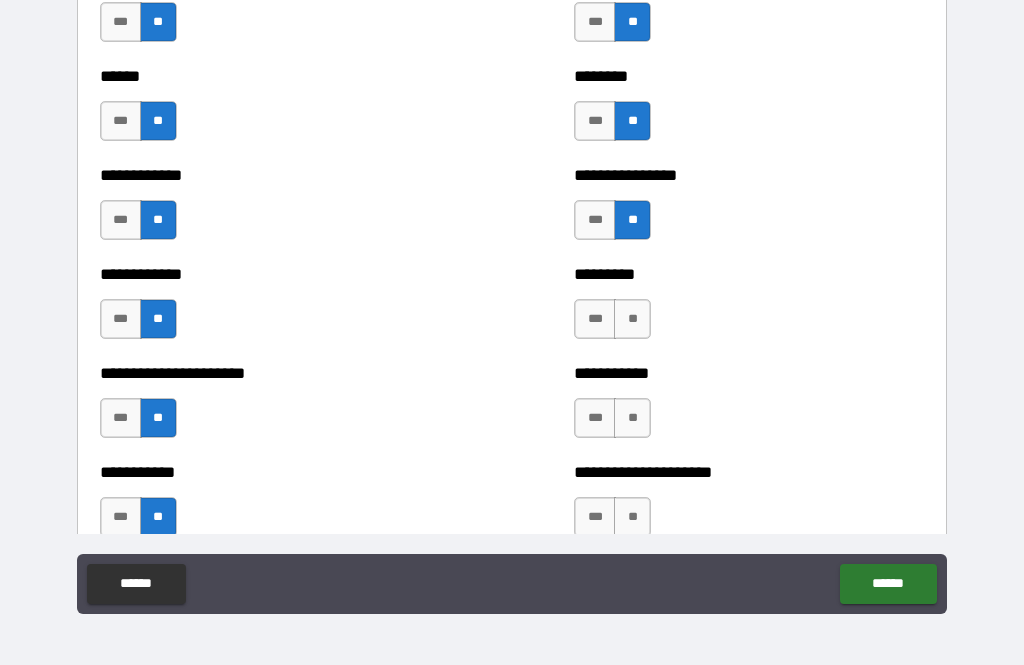 scroll, scrollTop: 5014, scrollLeft: 0, axis: vertical 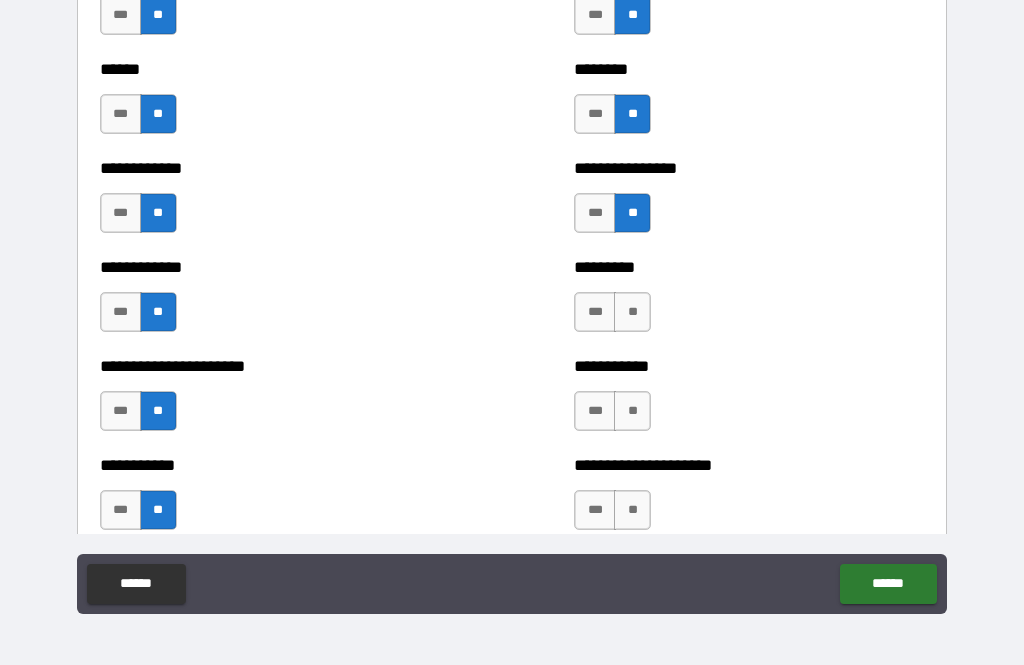 click on "**" at bounding box center (632, 312) 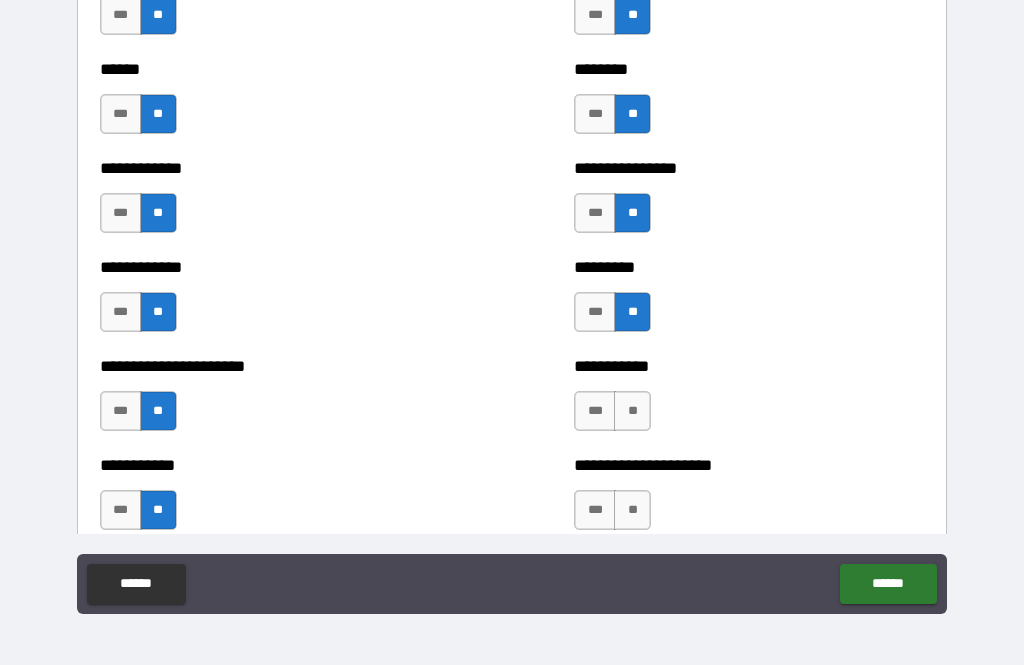 click on "**" at bounding box center [632, 411] 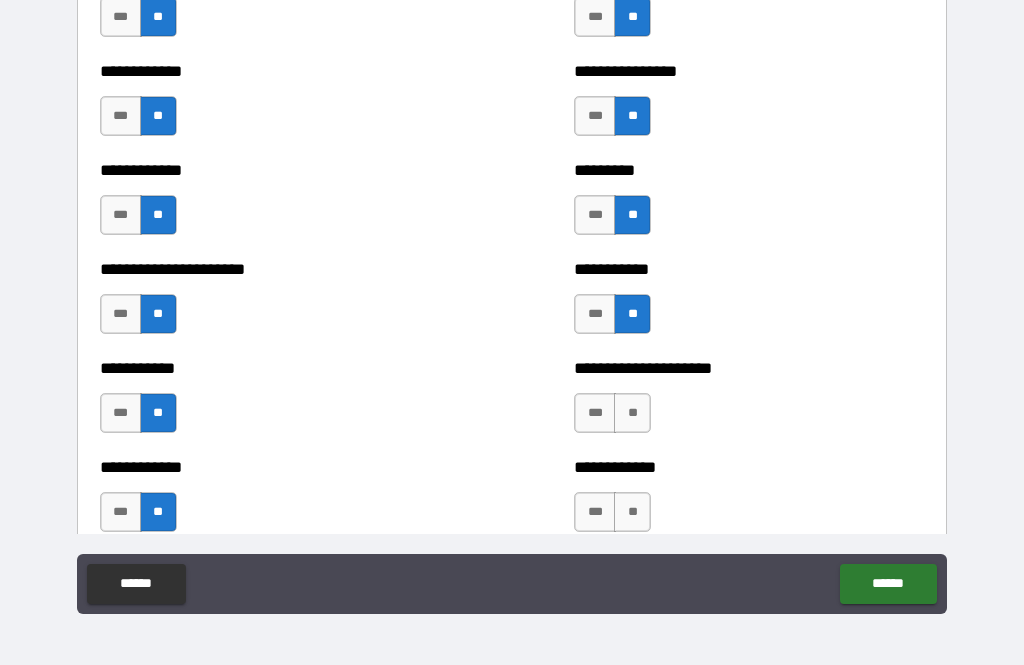 scroll, scrollTop: 5114, scrollLeft: 0, axis: vertical 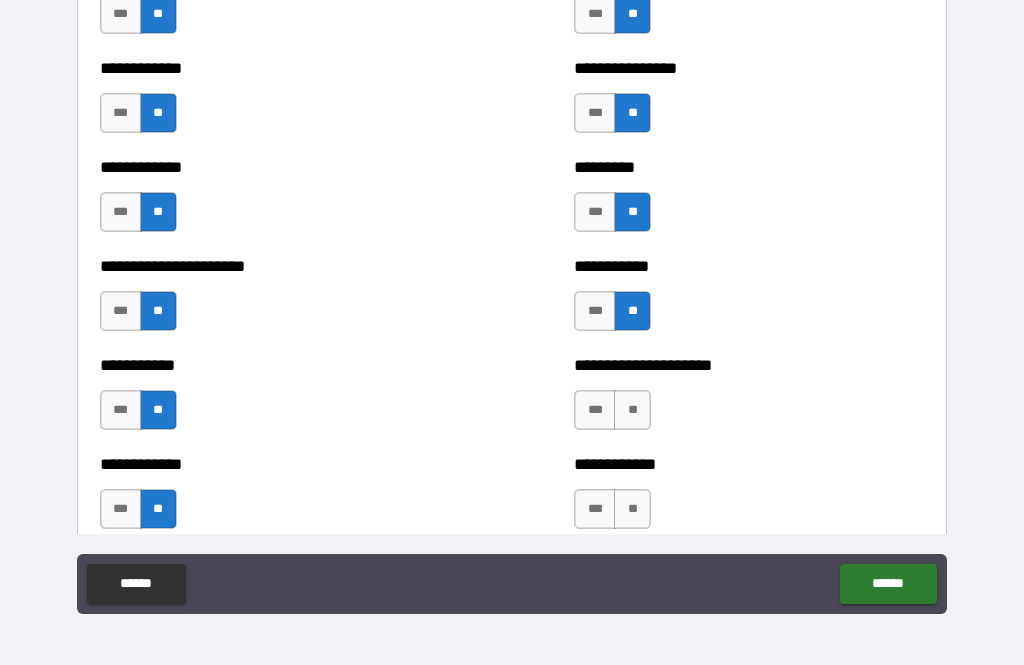 click on "***" at bounding box center [595, 311] 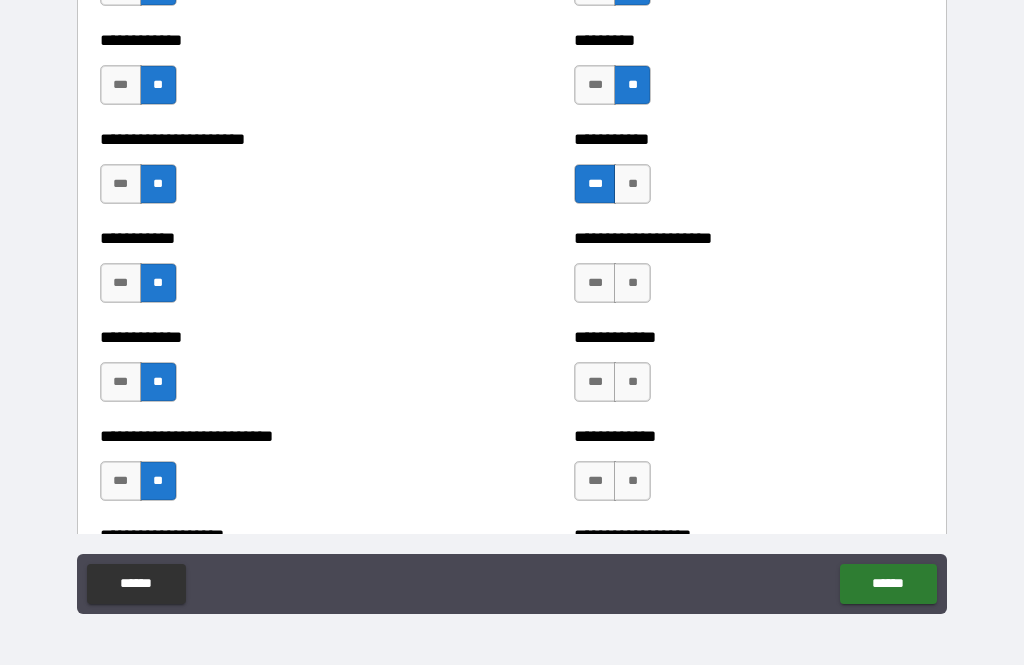 scroll, scrollTop: 5243, scrollLeft: 0, axis: vertical 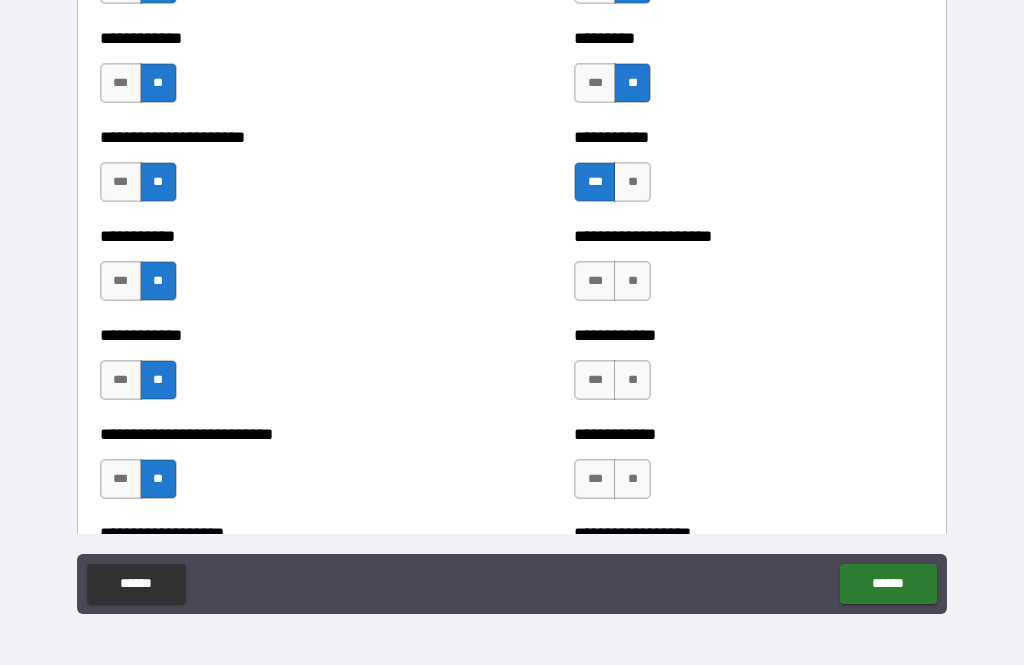 click on "**" at bounding box center [632, 281] 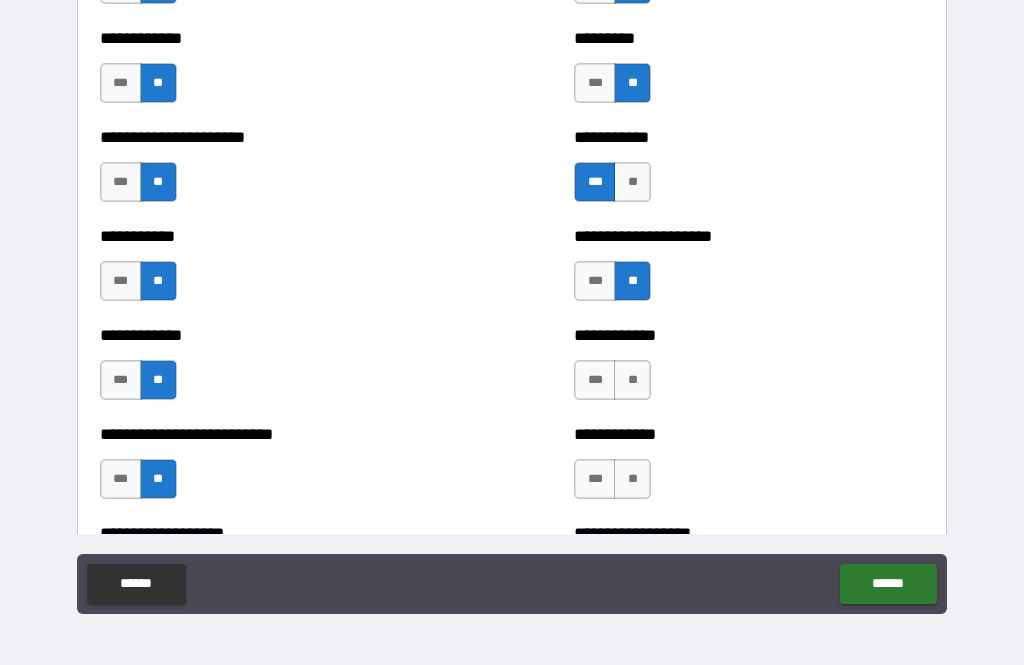 click on "**" at bounding box center (632, 380) 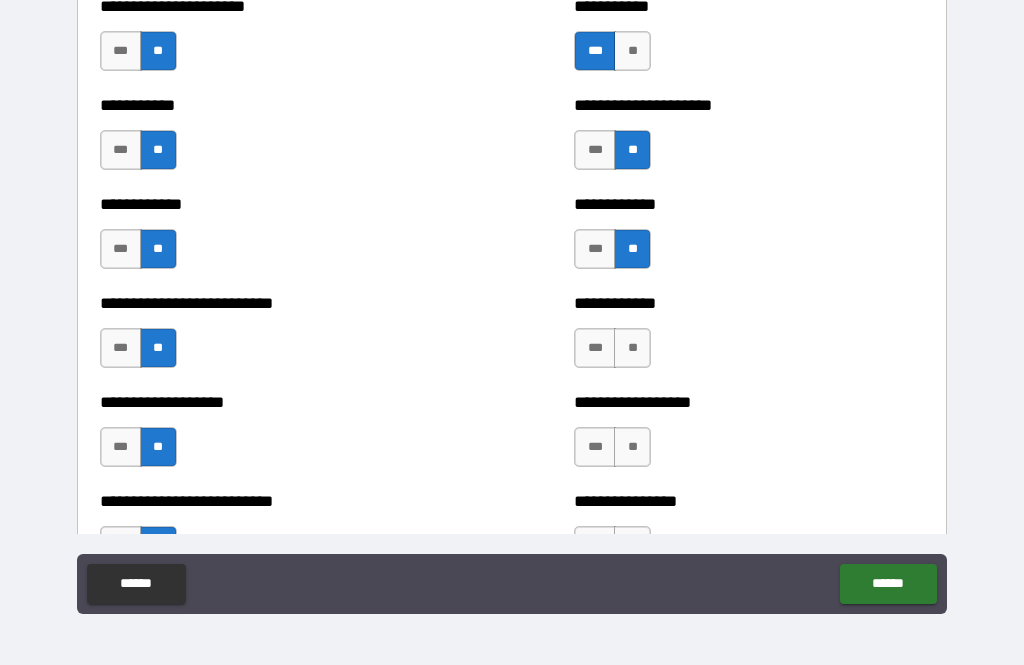 click on "**" at bounding box center (632, 348) 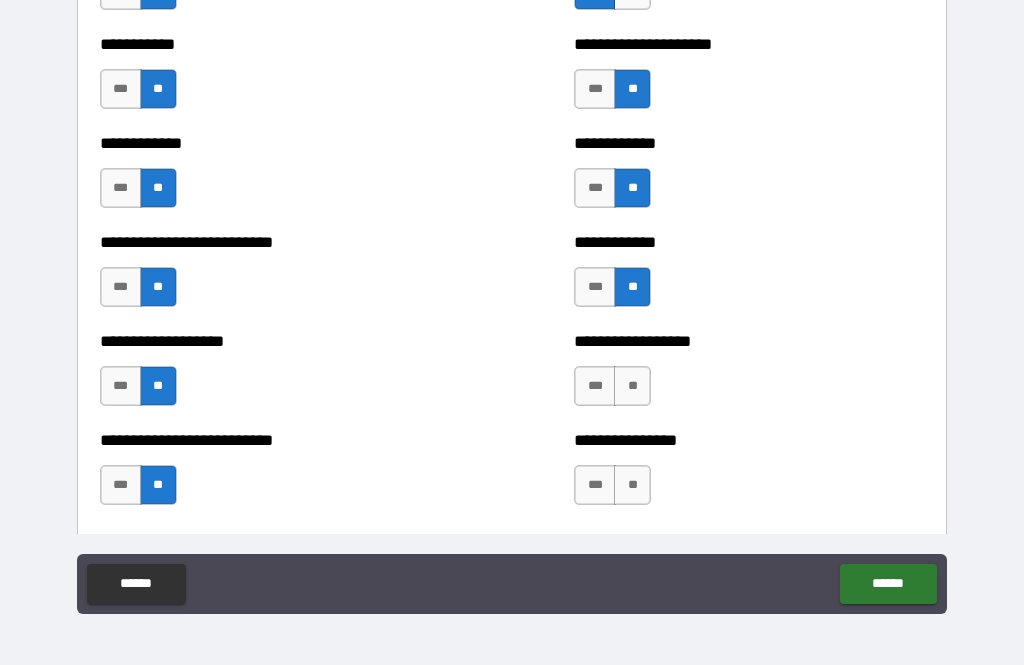 scroll, scrollTop: 5451, scrollLeft: 0, axis: vertical 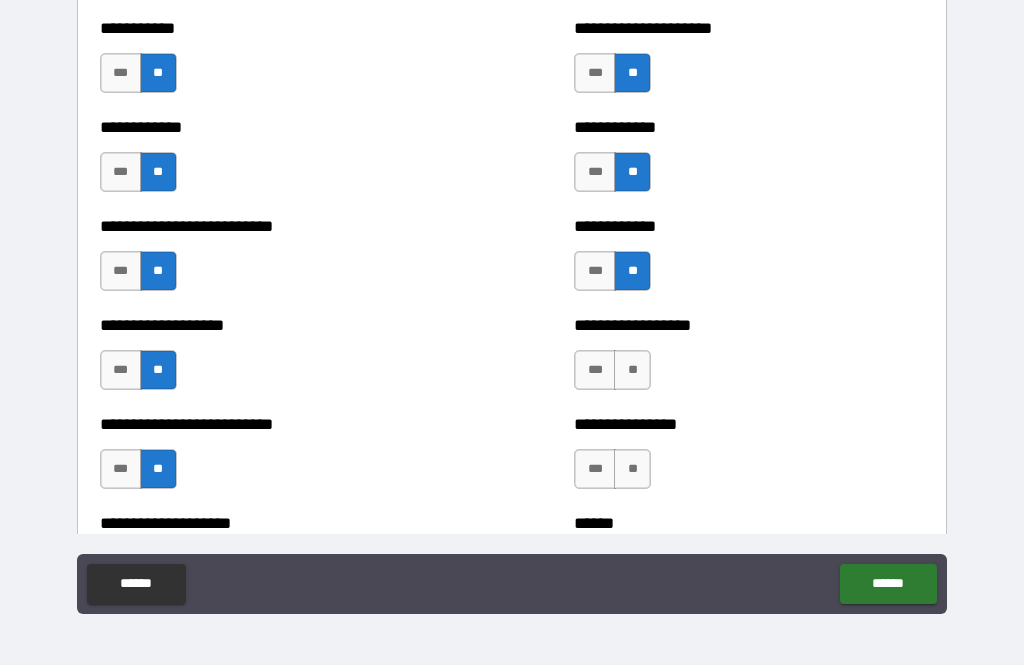 click on "**" at bounding box center (632, 370) 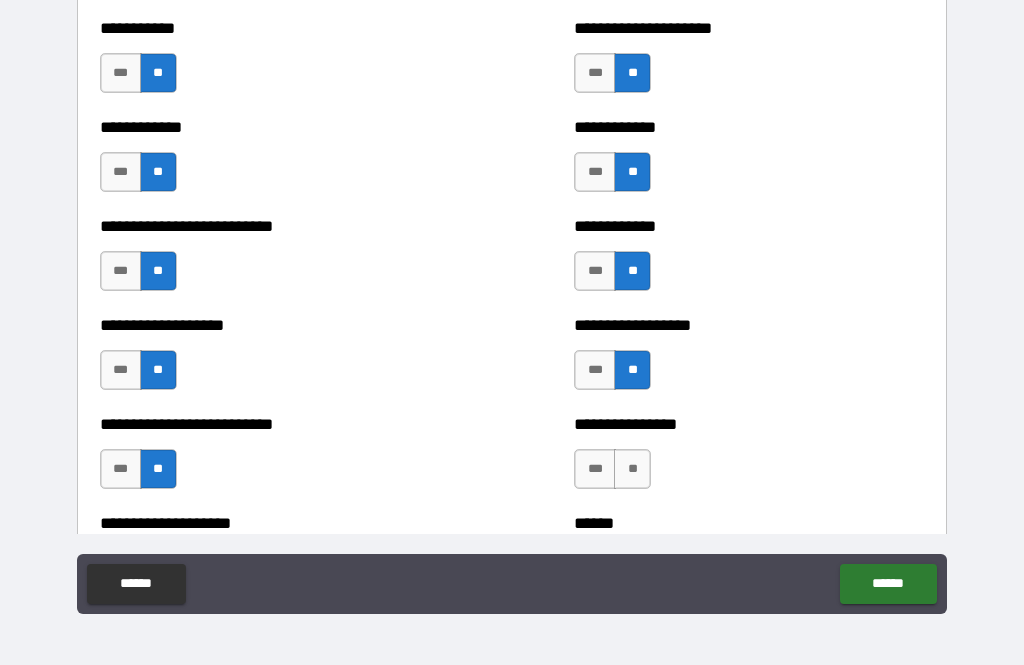 click on "**" at bounding box center (632, 469) 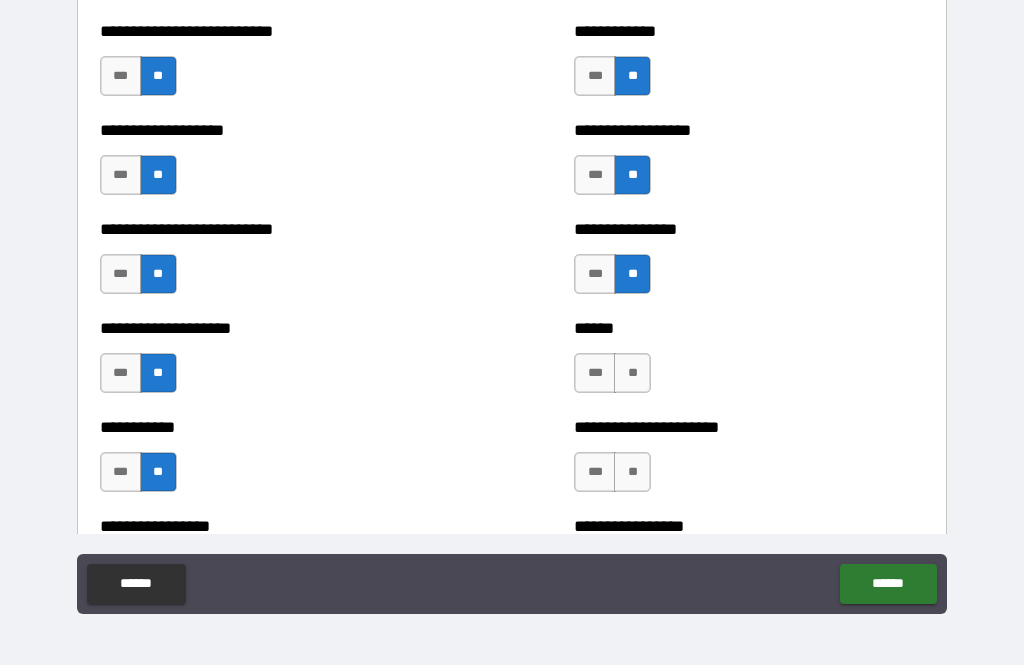 click on "**" at bounding box center (632, 373) 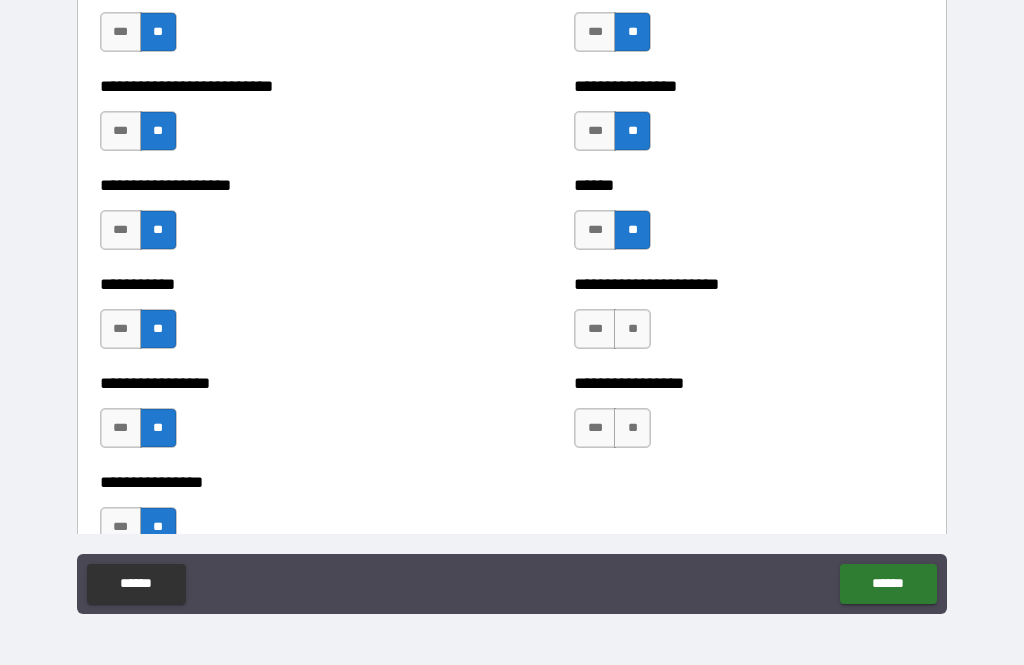 scroll, scrollTop: 5789, scrollLeft: 0, axis: vertical 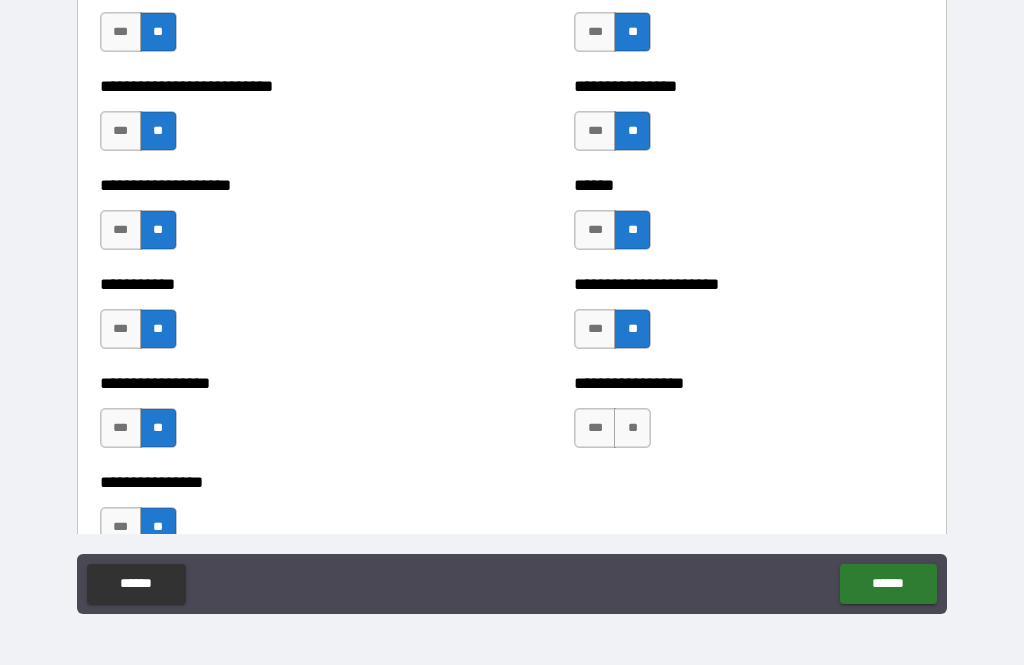 click on "**" at bounding box center (632, 428) 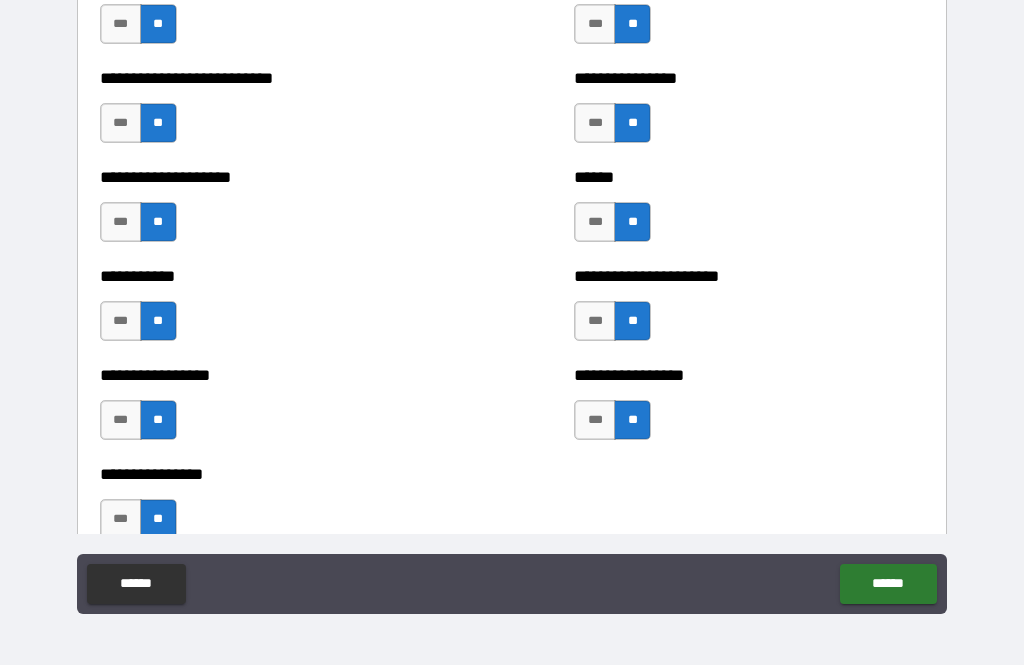 scroll, scrollTop: 5799, scrollLeft: 0, axis: vertical 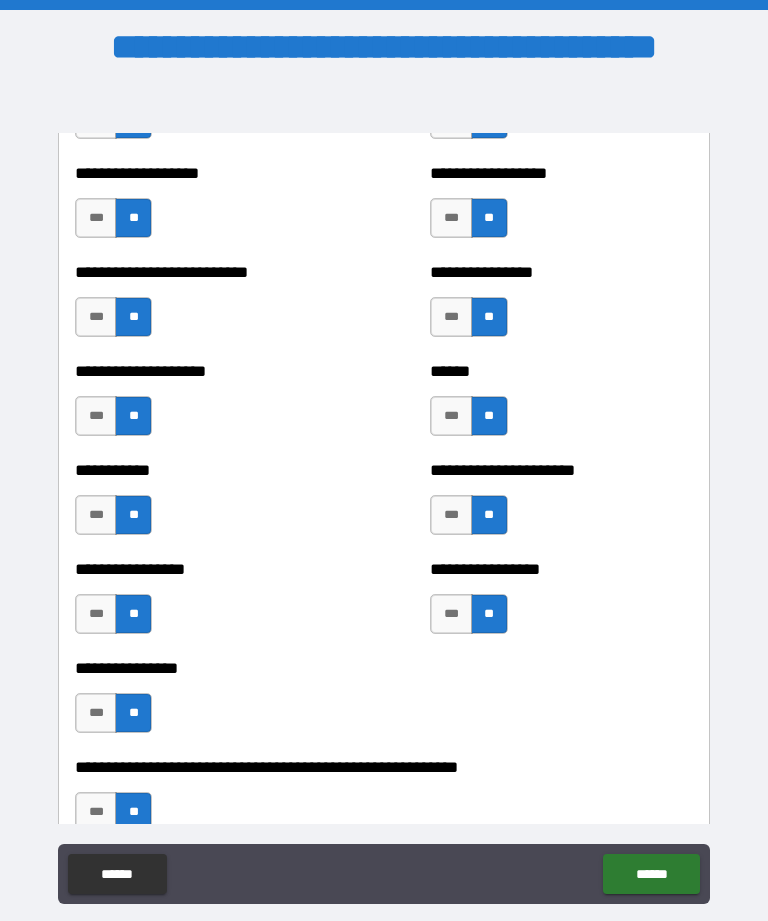 click on "**********" at bounding box center [206, 668] 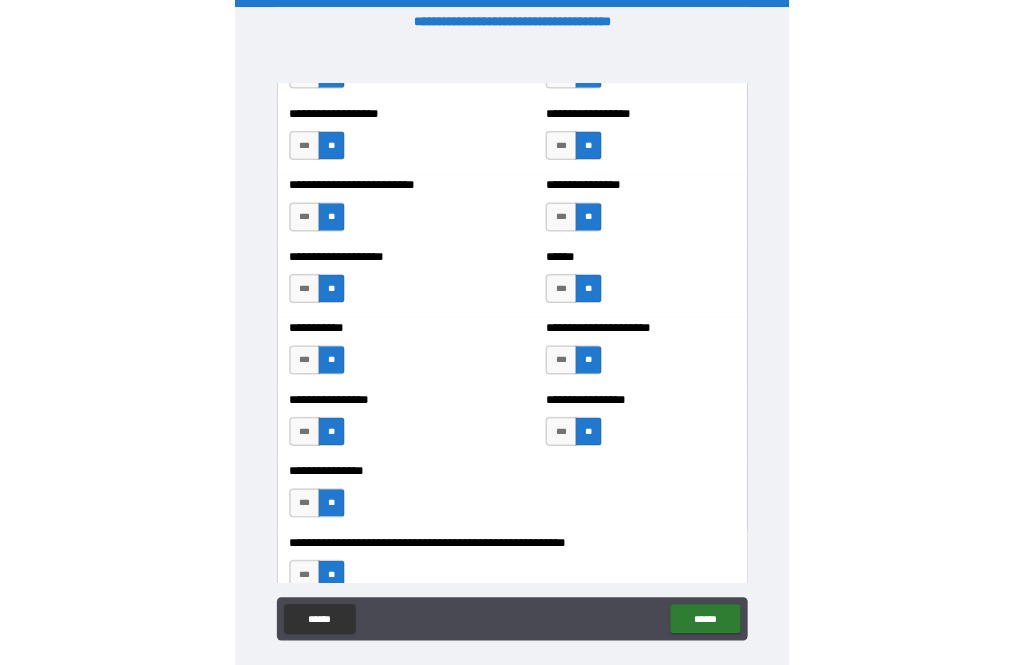 scroll, scrollTop: 64, scrollLeft: 0, axis: vertical 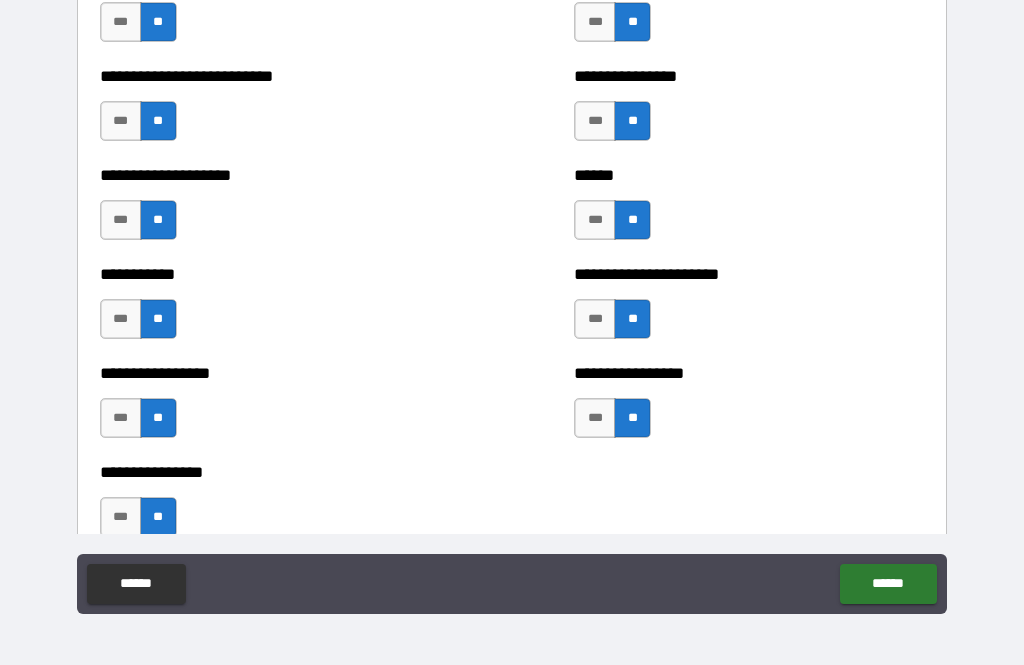 click on "******" at bounding box center (888, 584) 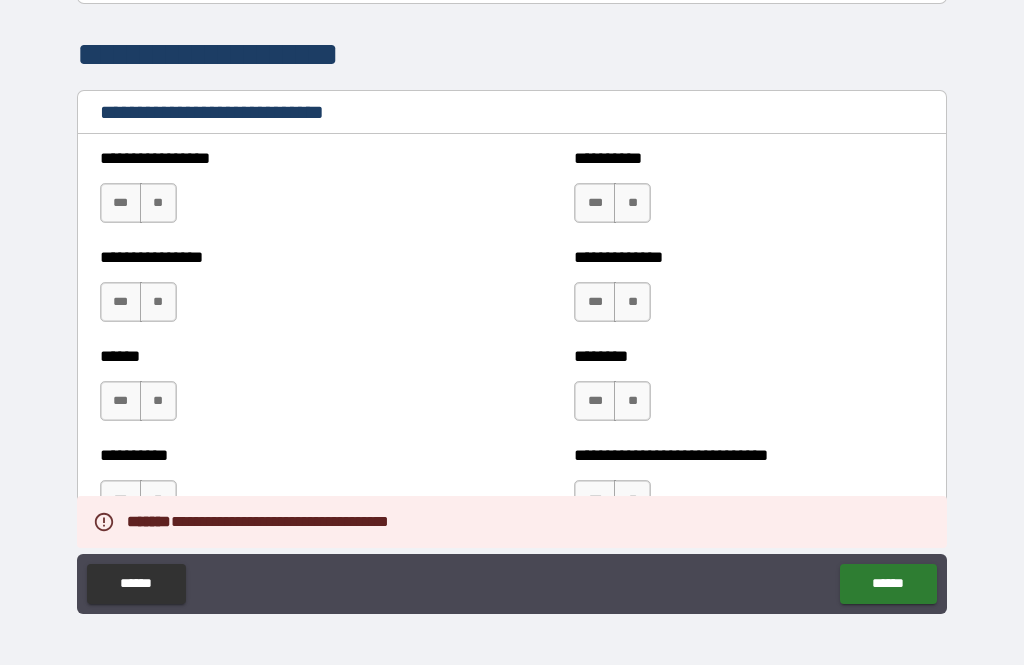 scroll, scrollTop: 6648, scrollLeft: 0, axis: vertical 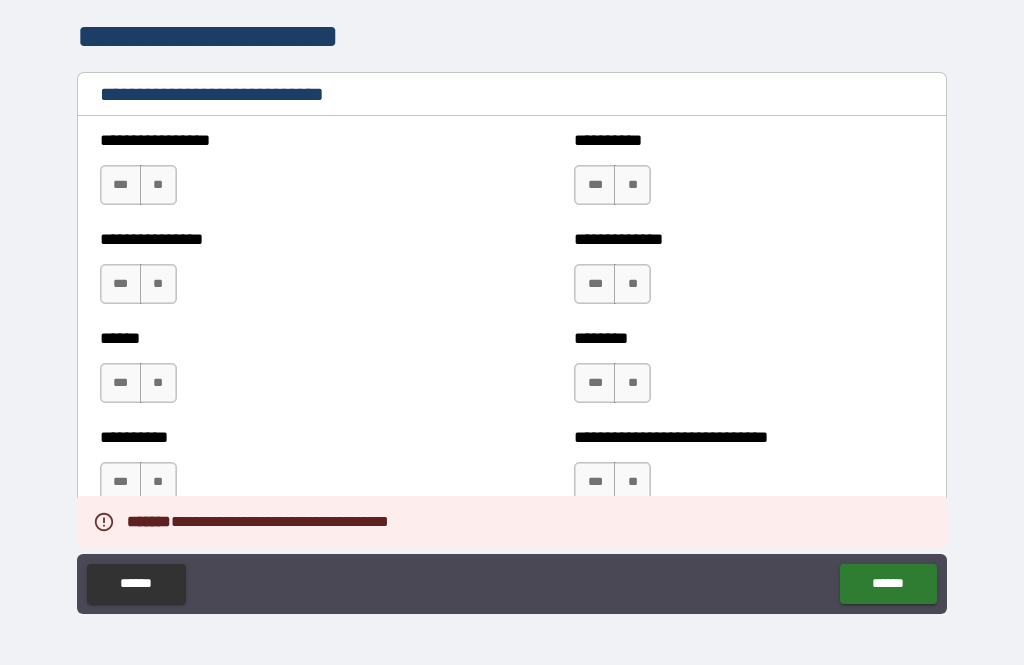 click on "**" at bounding box center (158, 185) 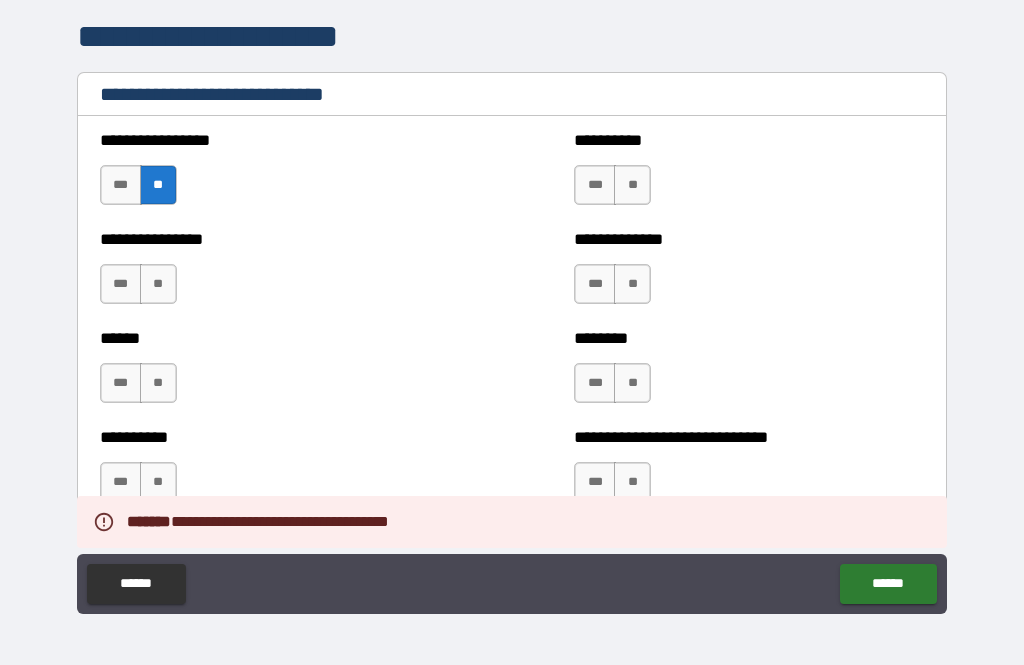 click on "***" at bounding box center (121, 284) 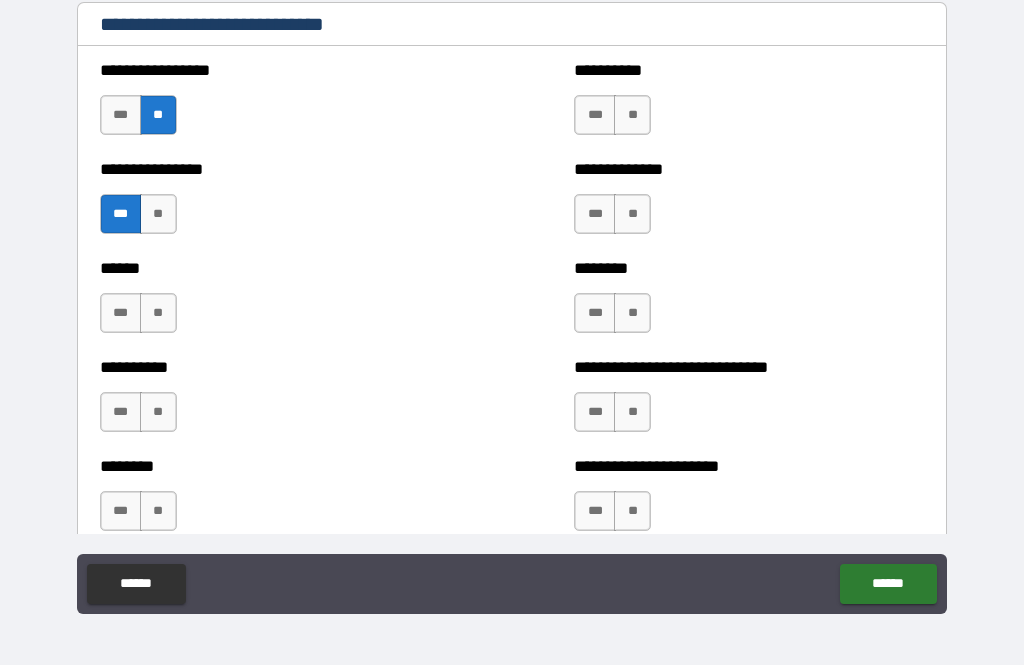 click on "***" at bounding box center [121, 313] 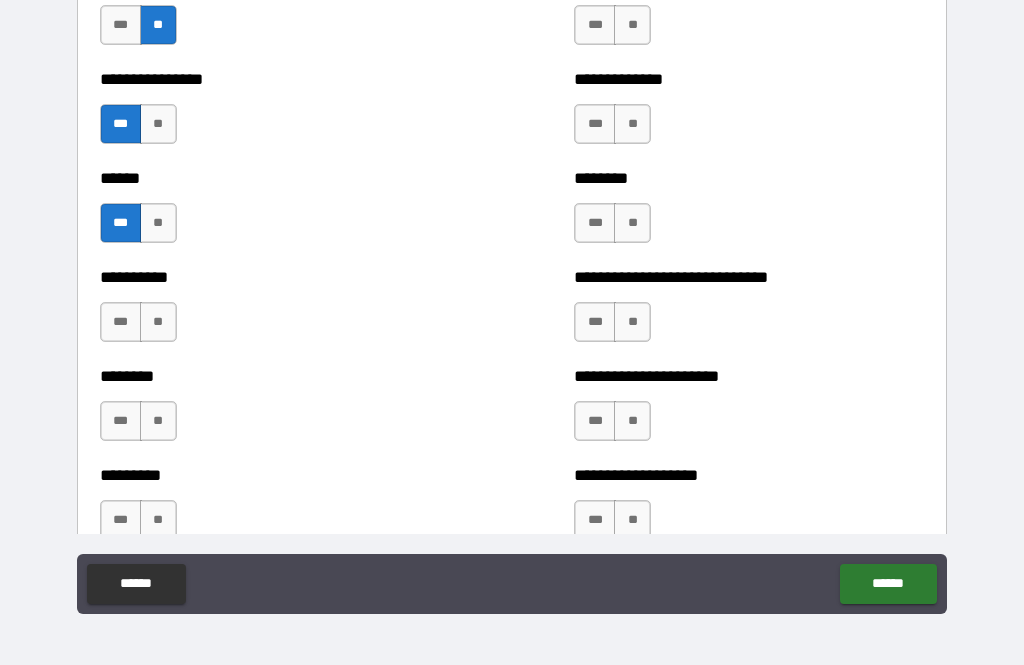 click on "**" at bounding box center [158, 322] 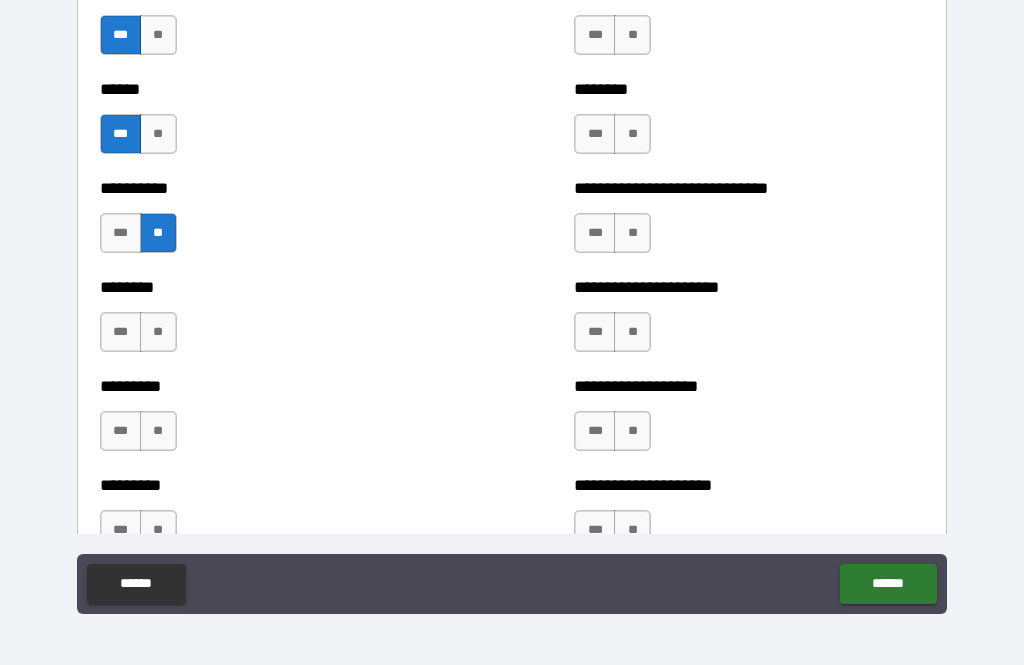 click on "**" at bounding box center (158, 332) 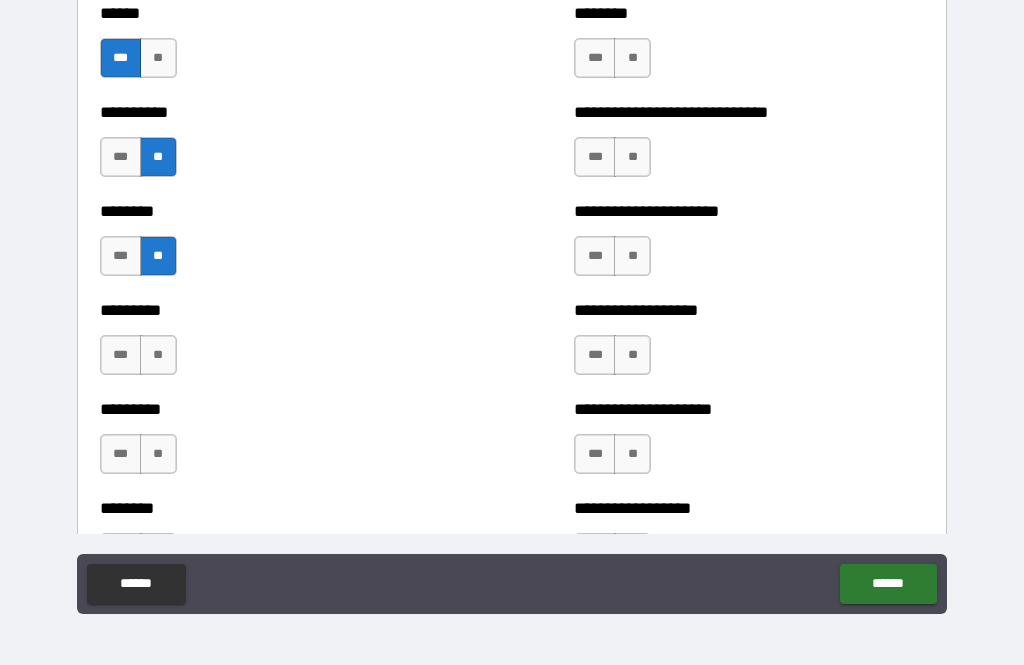 click on "**" at bounding box center [158, 355] 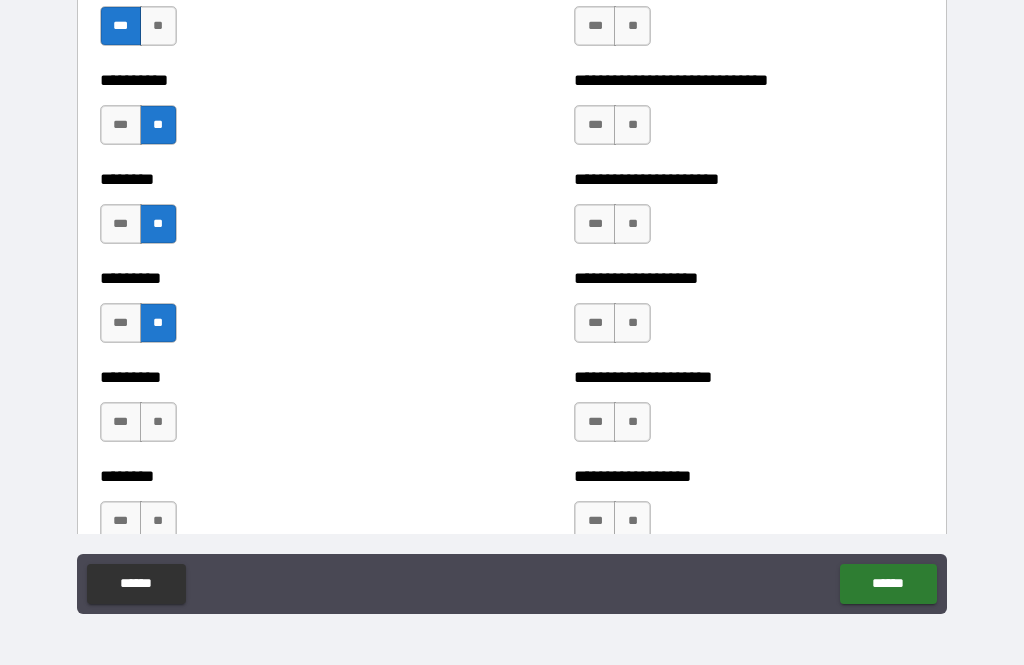 click on "***" at bounding box center (121, 422) 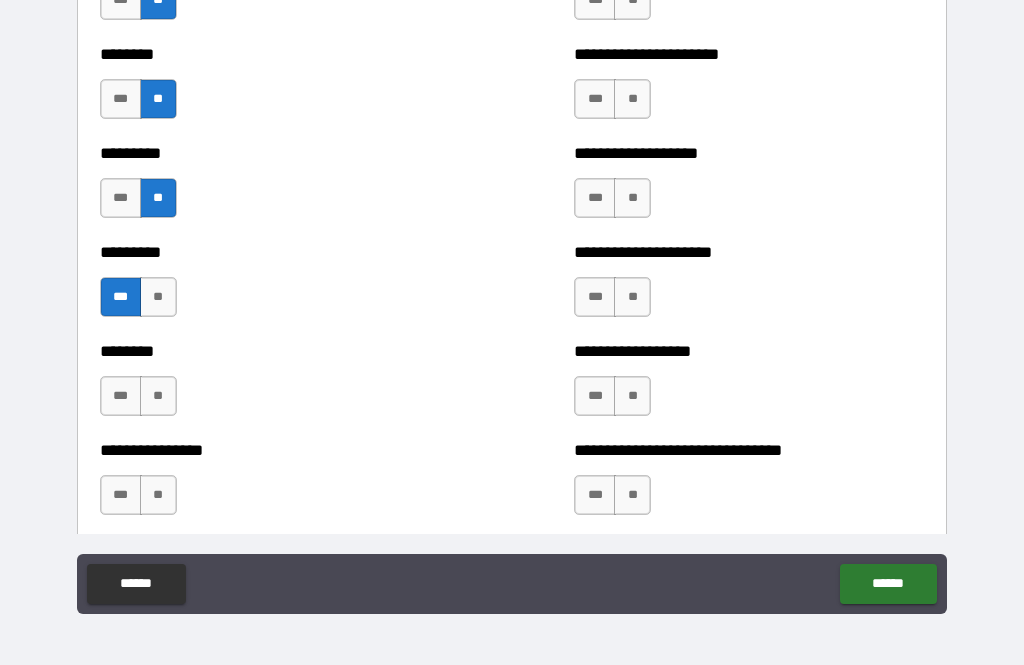 click on "***" at bounding box center [121, 396] 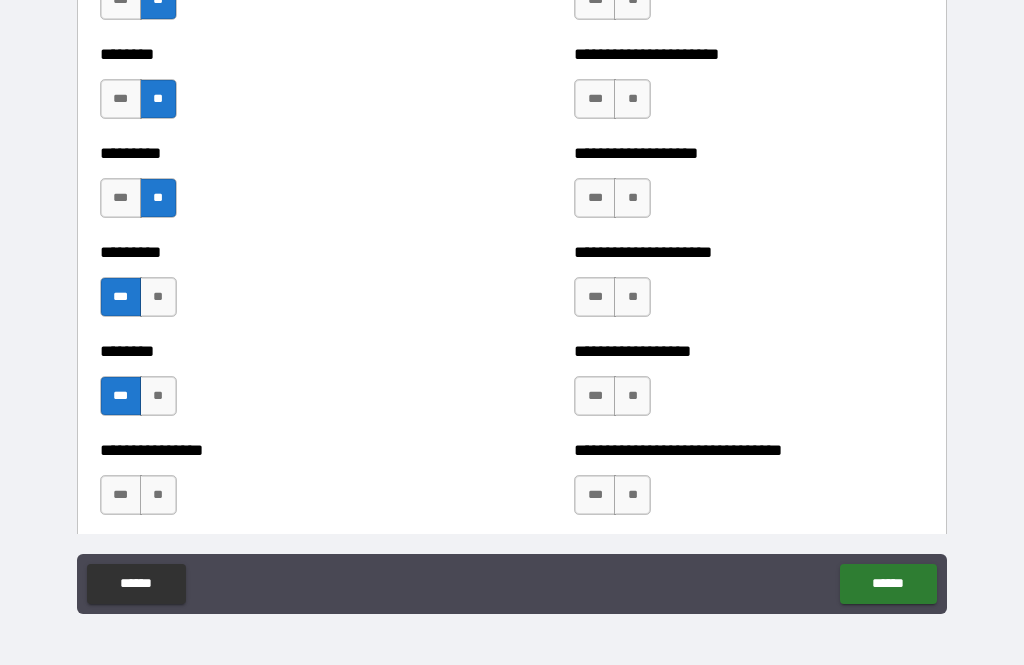scroll, scrollTop: 7262, scrollLeft: 0, axis: vertical 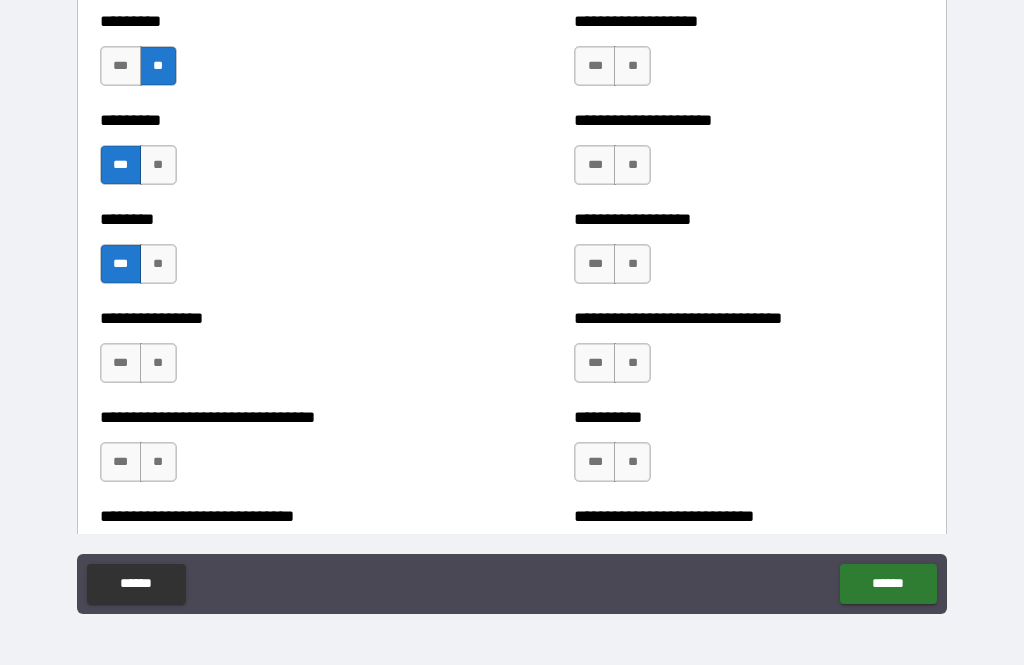 click on "**" at bounding box center [158, 363] 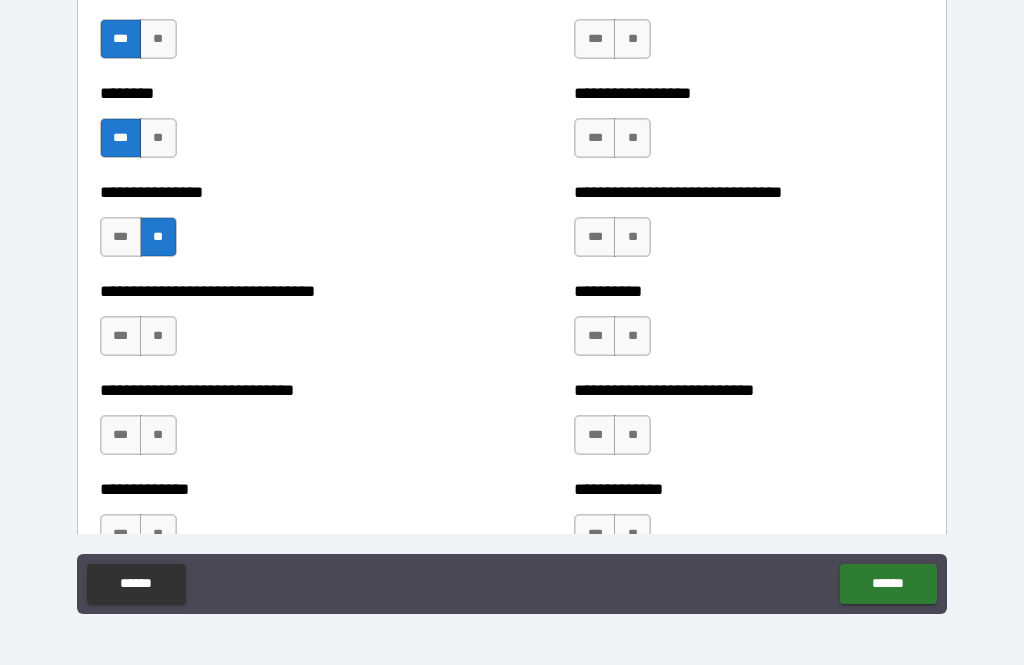 scroll, scrollTop: 7391, scrollLeft: 0, axis: vertical 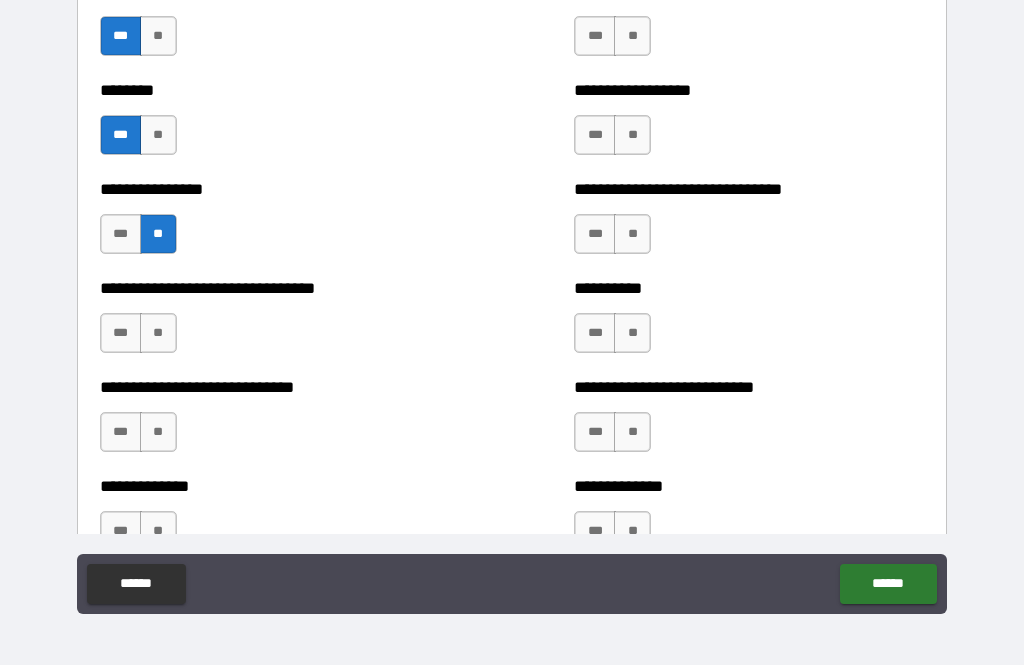 click on "**" at bounding box center (158, 333) 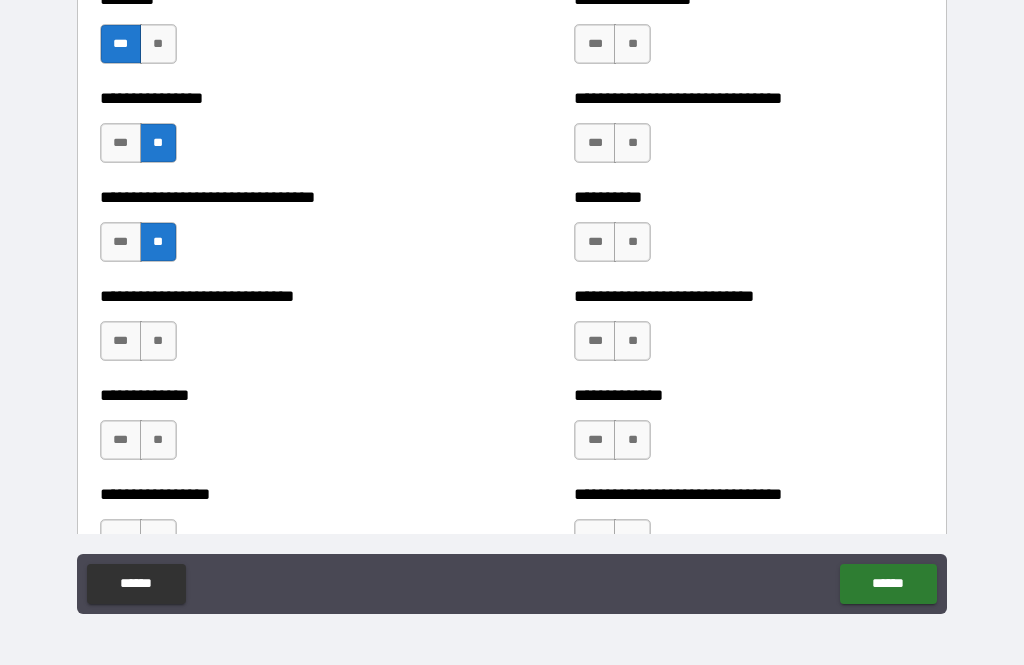 scroll, scrollTop: 7483, scrollLeft: 0, axis: vertical 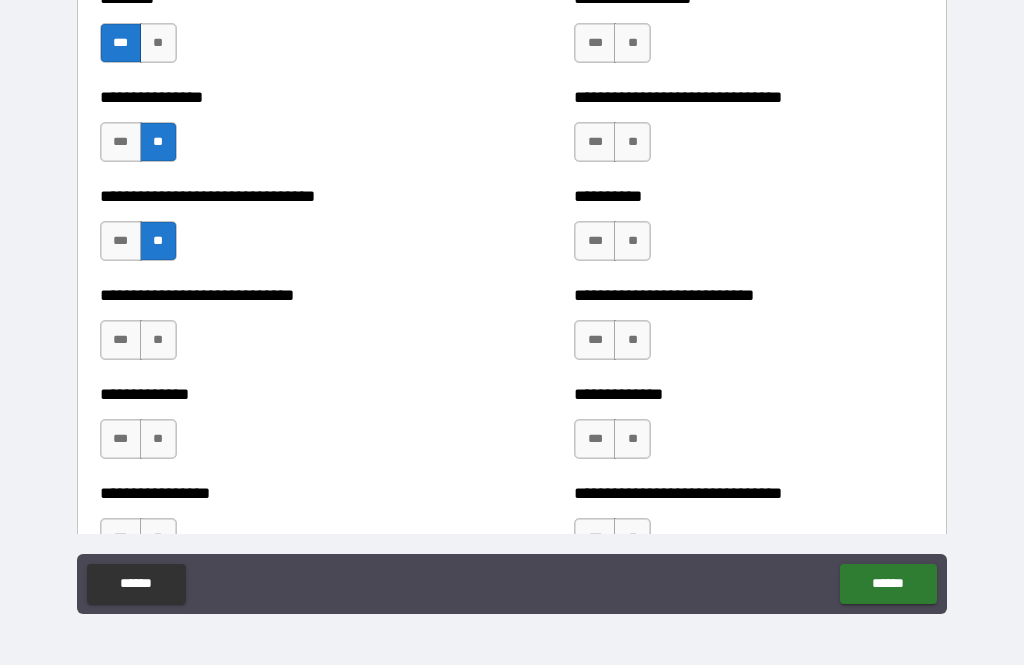 click on "**" at bounding box center (158, 340) 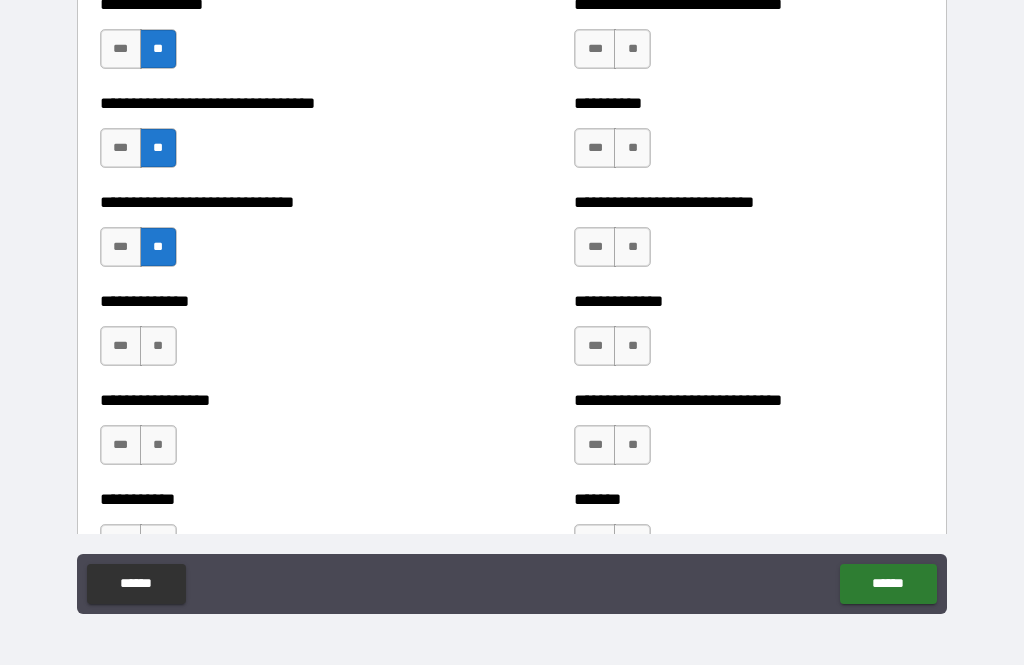 click on "**" at bounding box center (158, 346) 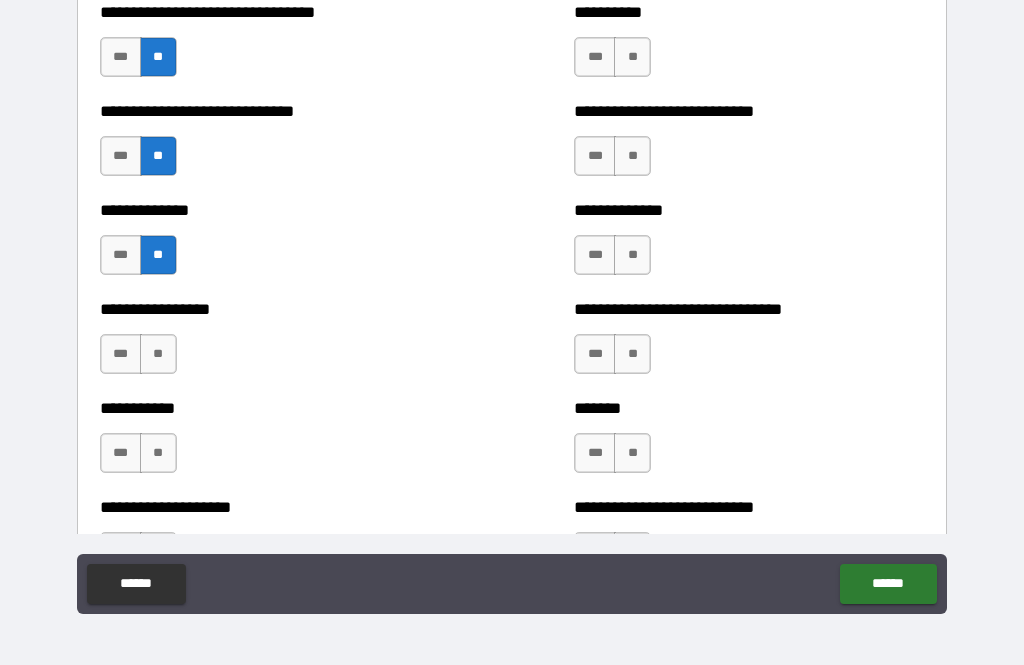 click on "**" at bounding box center (158, 354) 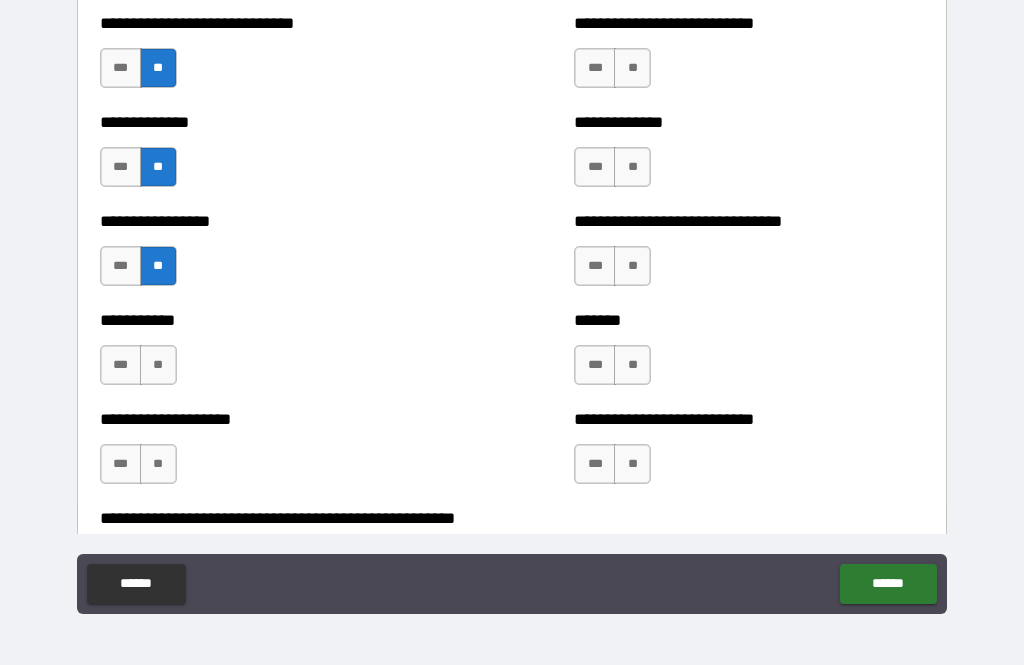 click on "**" at bounding box center [158, 365] 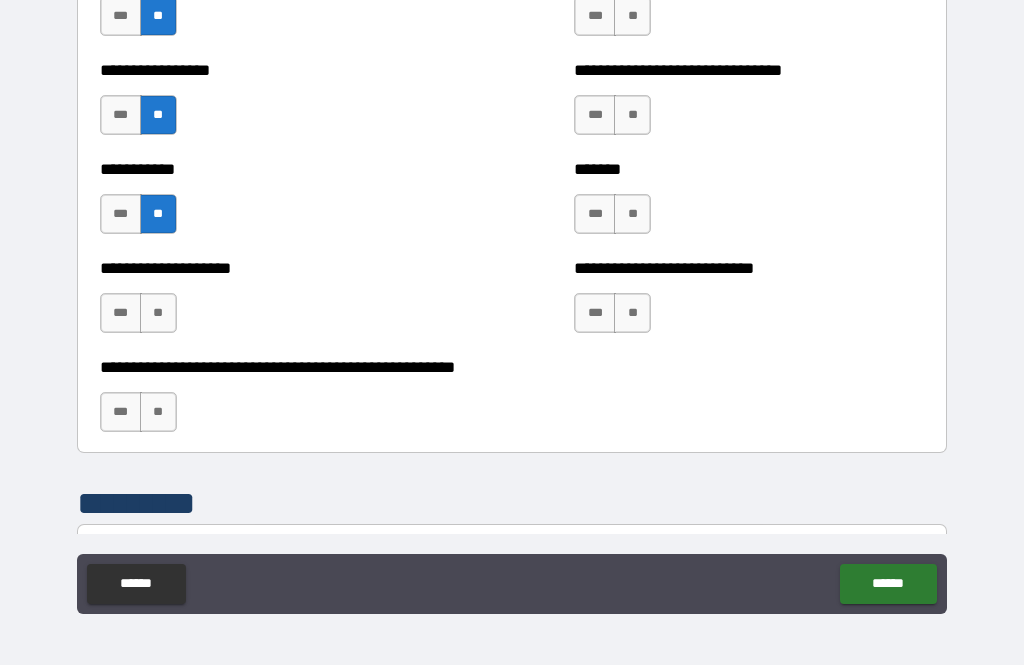 scroll, scrollTop: 7906, scrollLeft: 0, axis: vertical 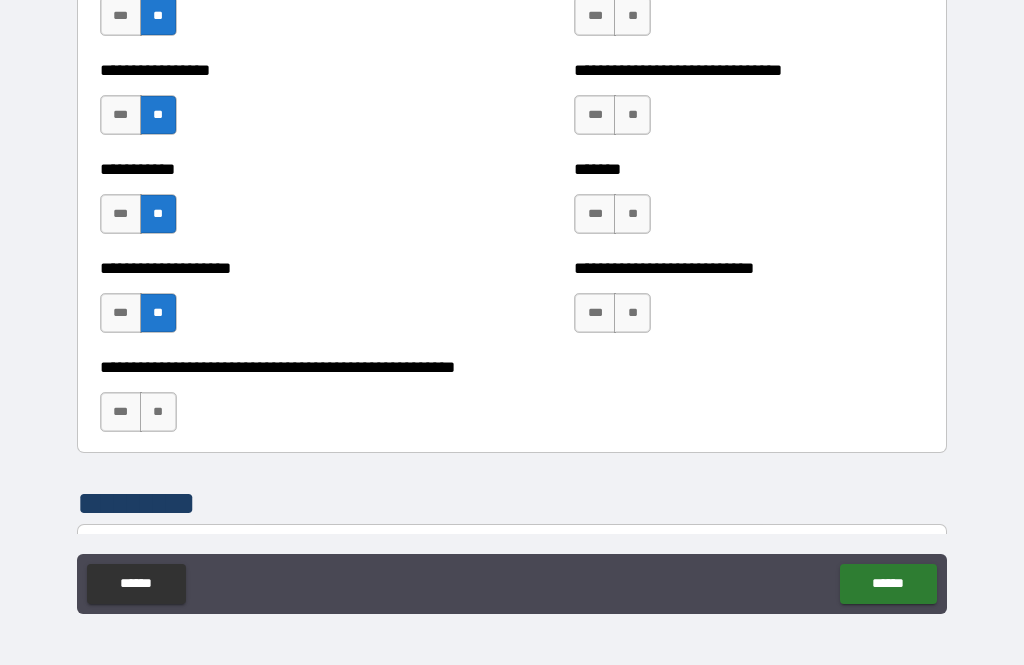 click on "**" at bounding box center [158, 412] 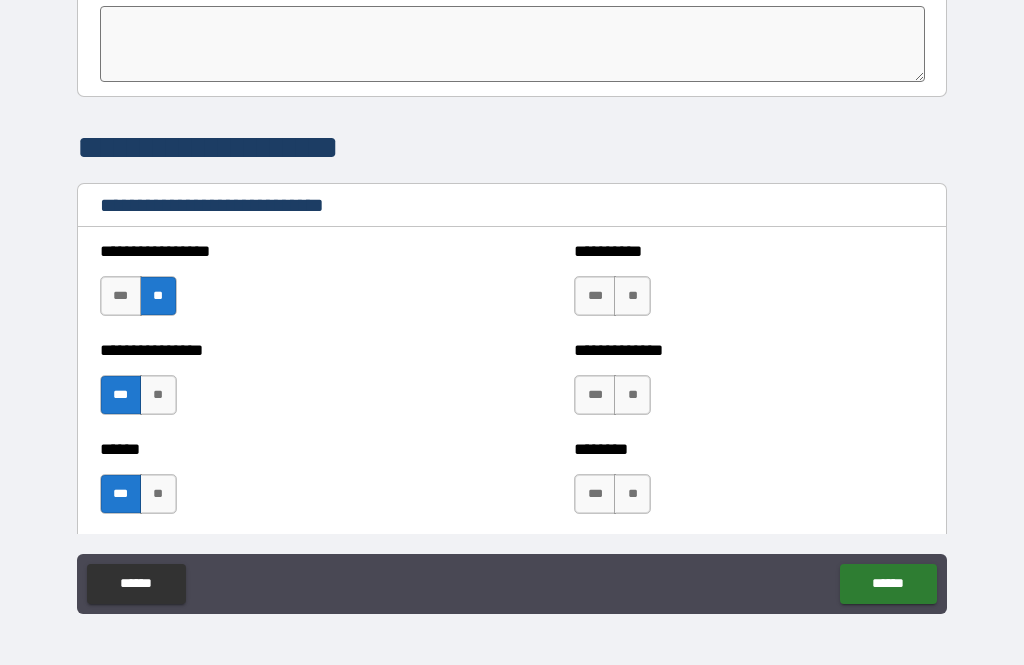 scroll, scrollTop: 6541, scrollLeft: 0, axis: vertical 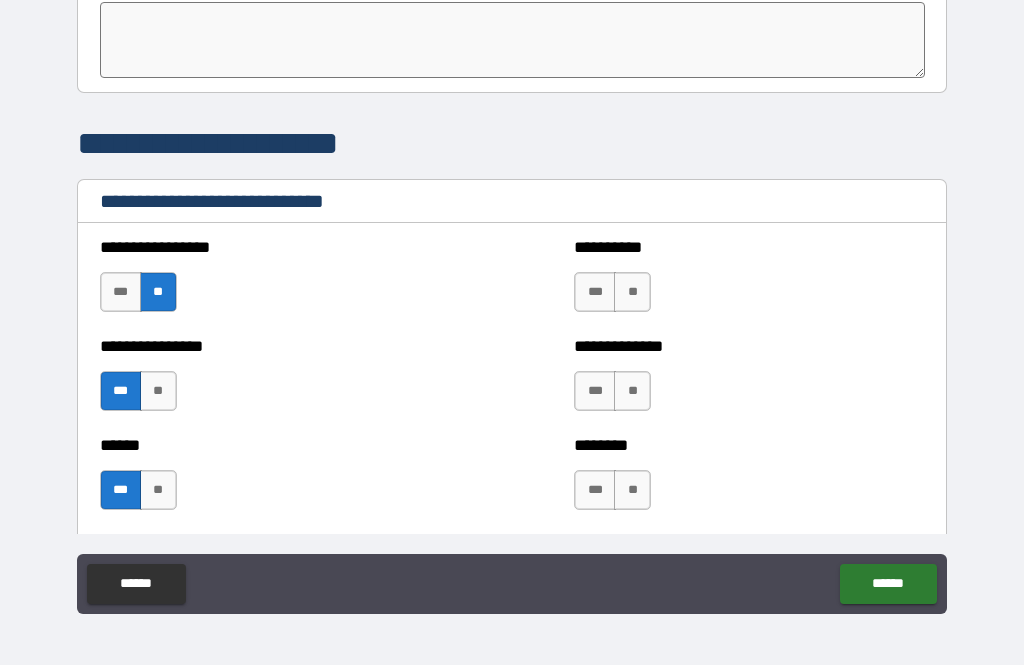 click on "**" at bounding box center (632, 292) 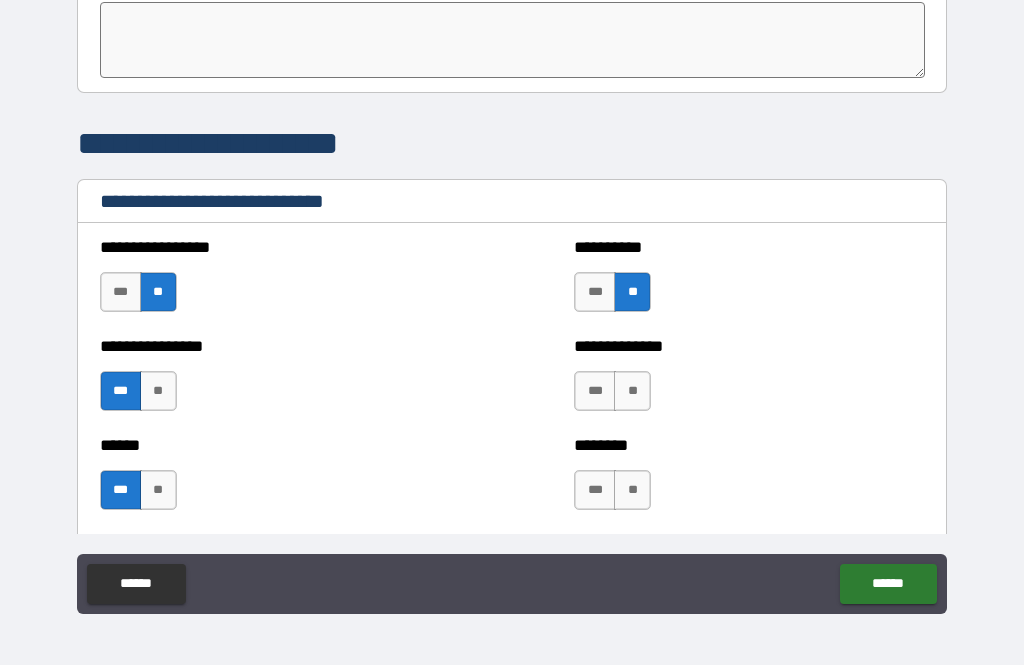 click on "***" at bounding box center (595, 391) 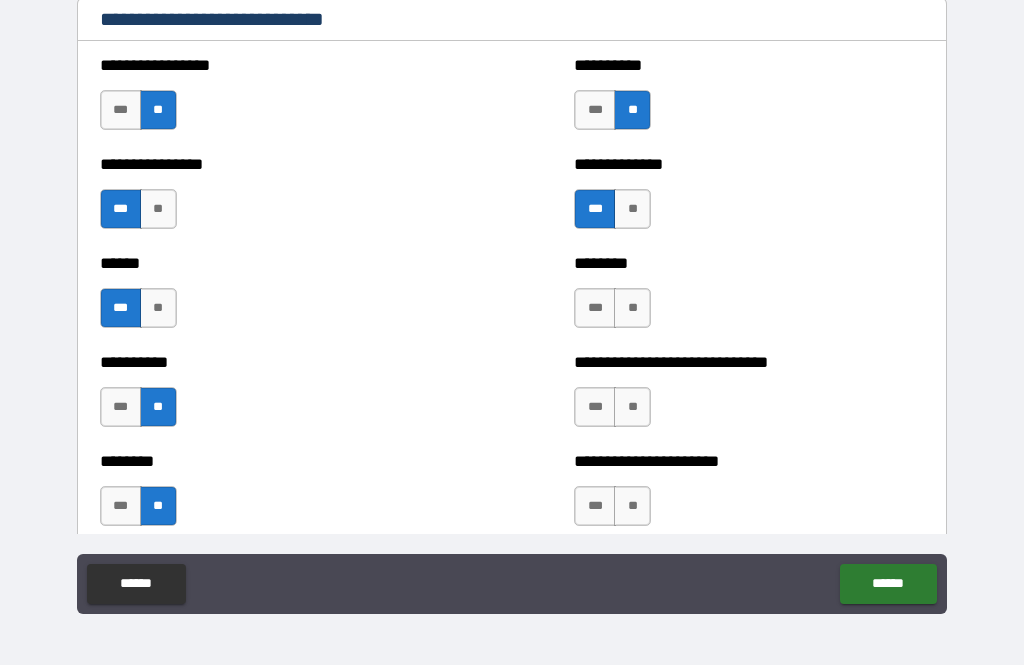 click on "***" at bounding box center [595, 308] 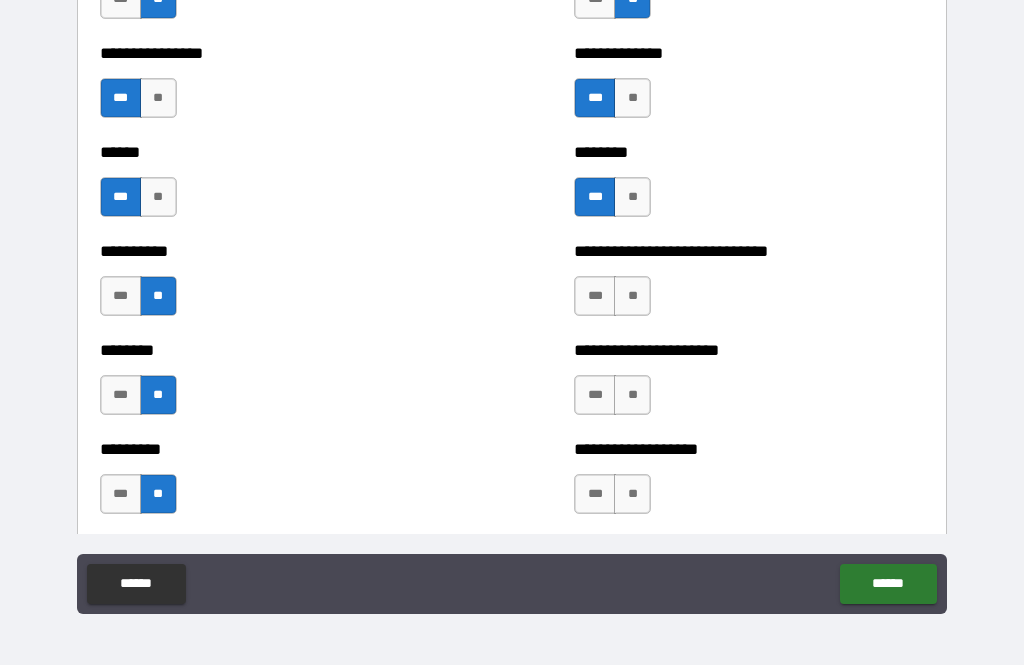 click on "***" at bounding box center (595, 296) 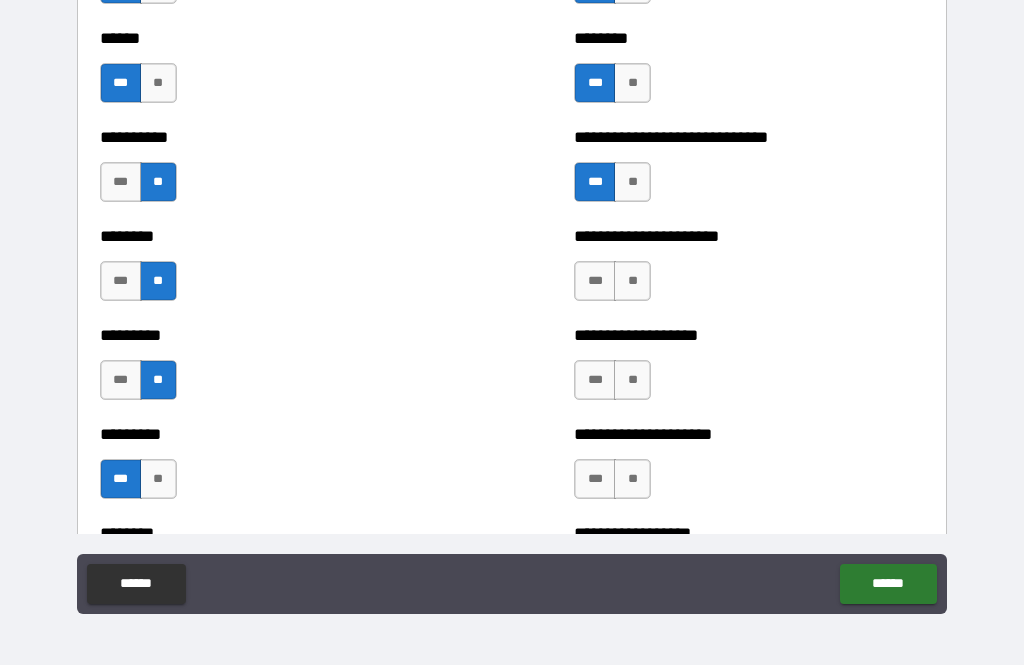 scroll, scrollTop: 6951, scrollLeft: 0, axis: vertical 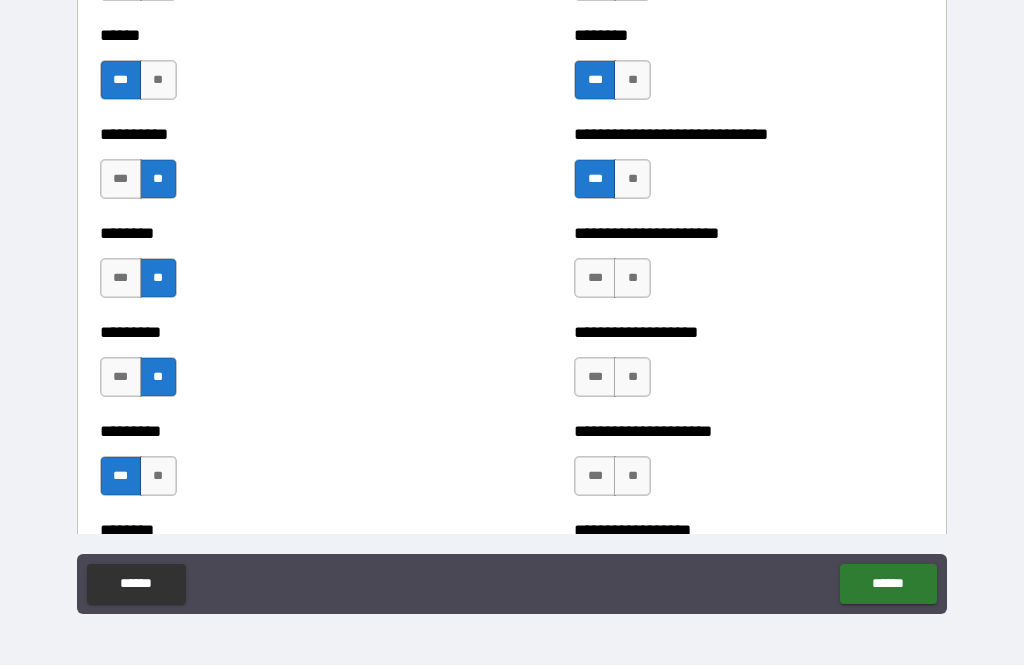 click on "**" at bounding box center (632, 278) 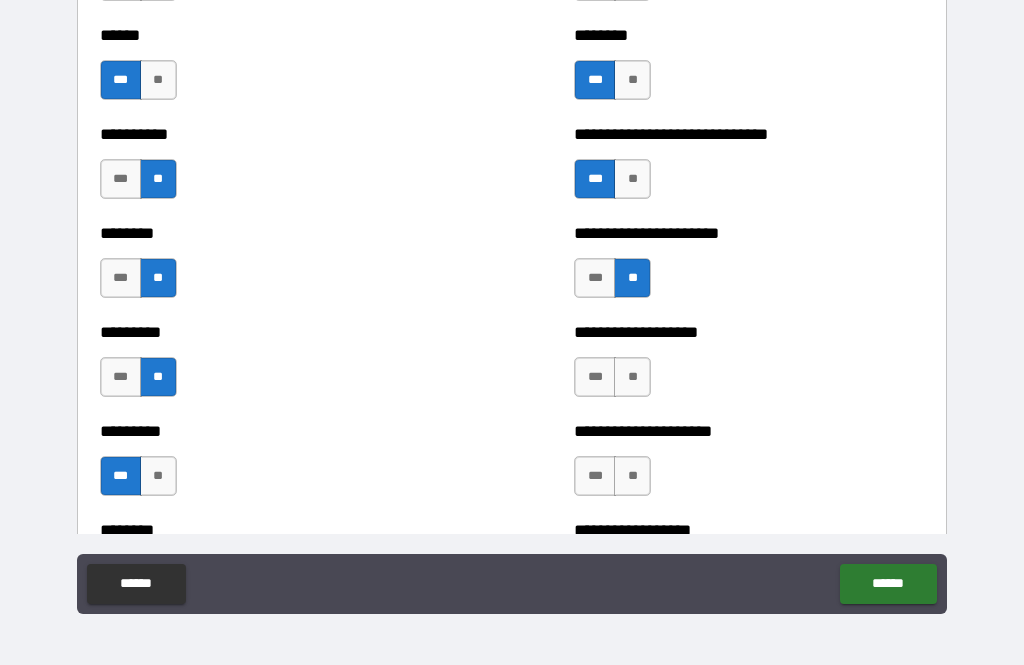 click on "**" at bounding box center (632, 377) 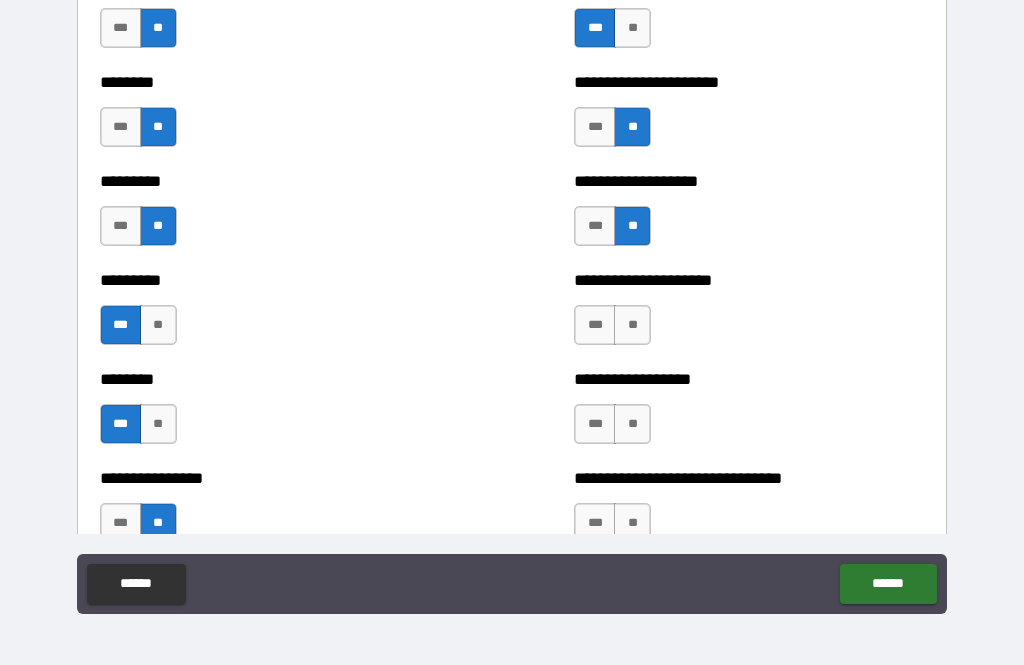 scroll, scrollTop: 7107, scrollLeft: 0, axis: vertical 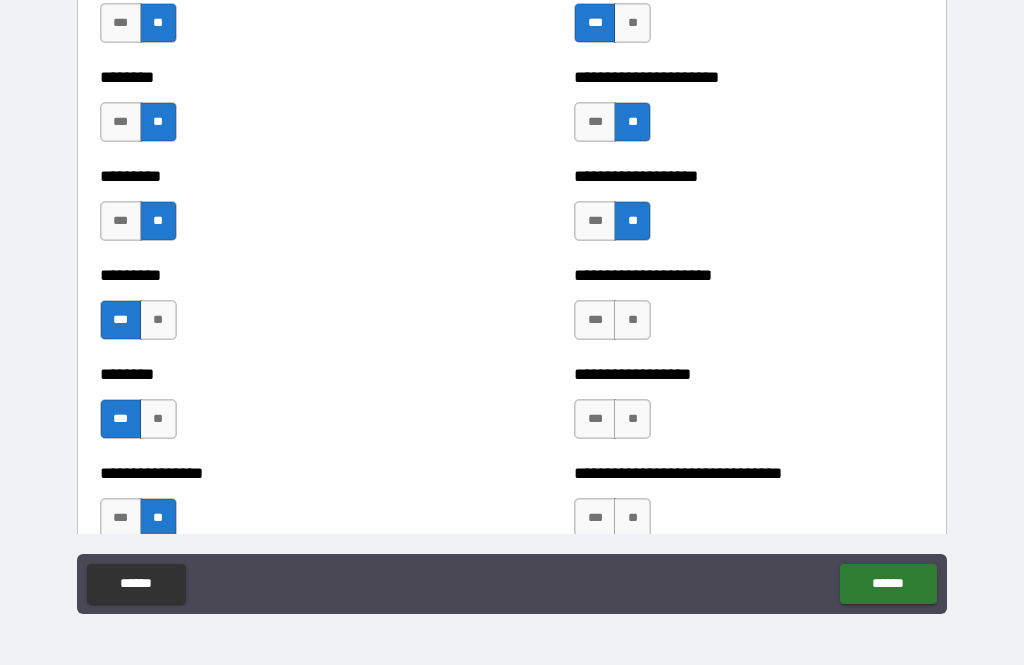 click on "**********" at bounding box center (749, 310) 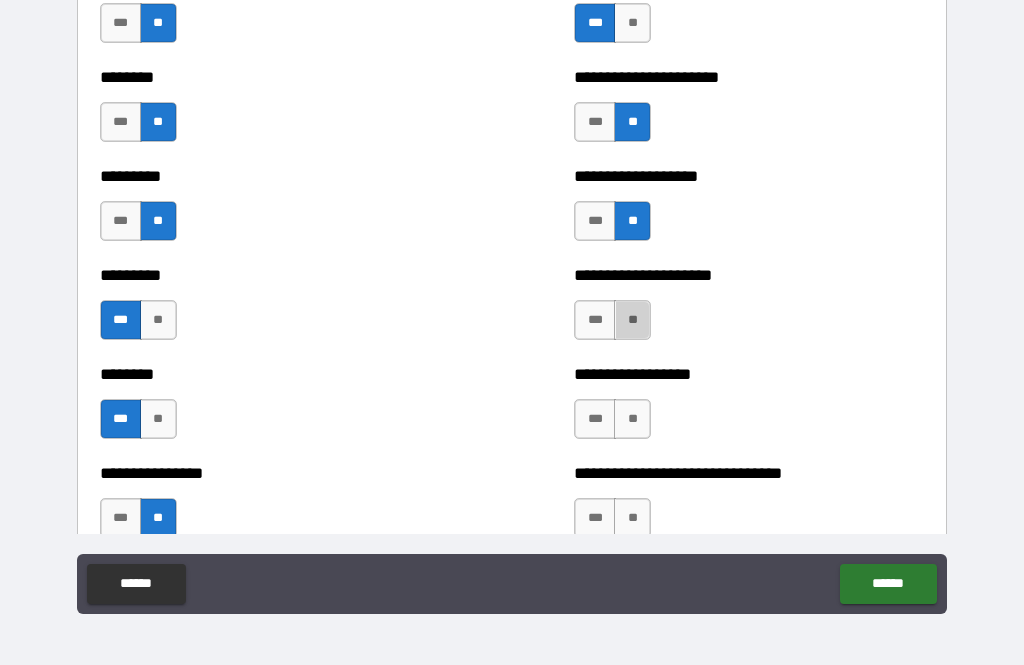 click on "**" at bounding box center [632, 320] 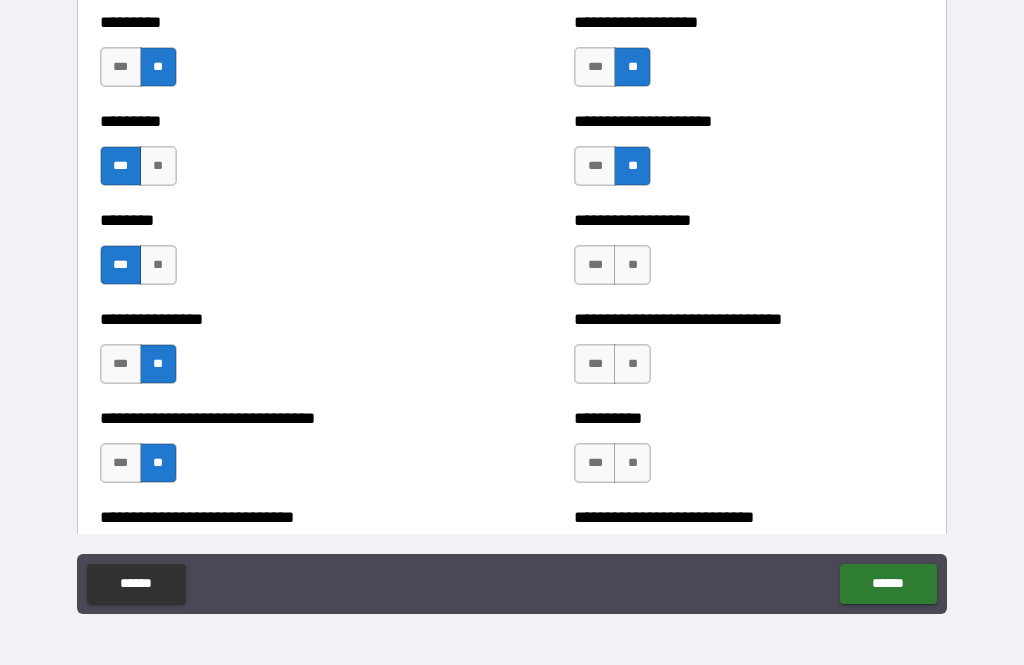 click on "**" at bounding box center (632, 265) 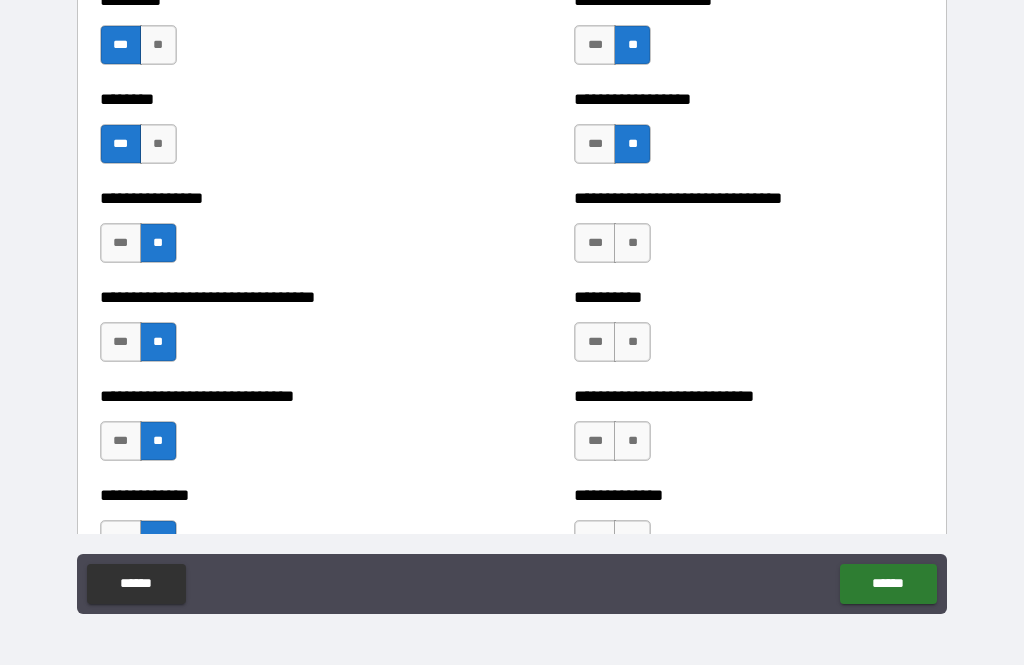 scroll, scrollTop: 7383, scrollLeft: 0, axis: vertical 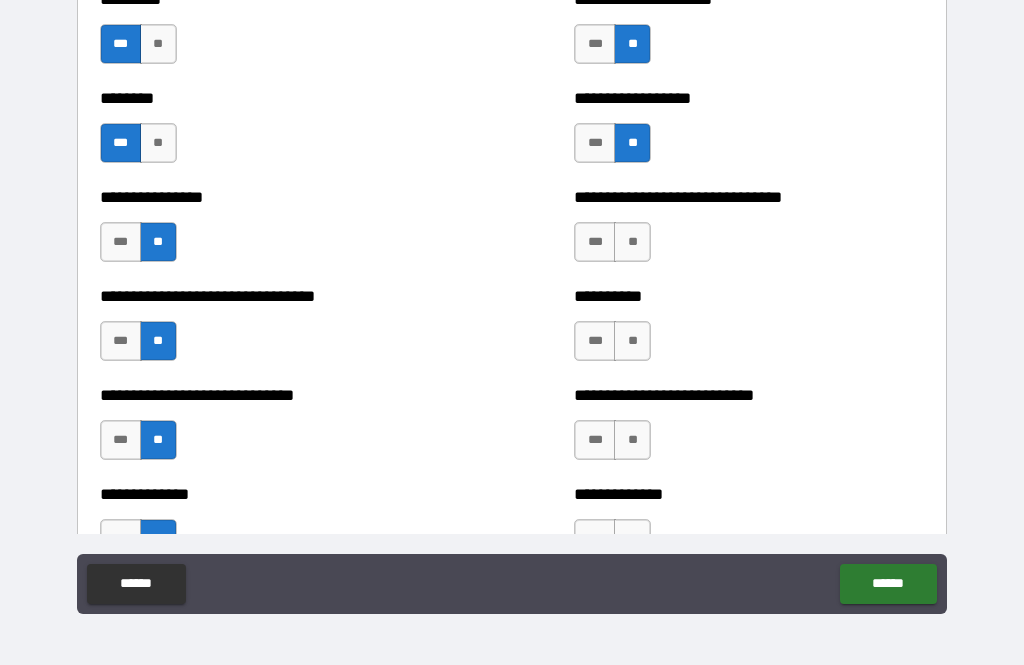click on "**" at bounding box center [632, 242] 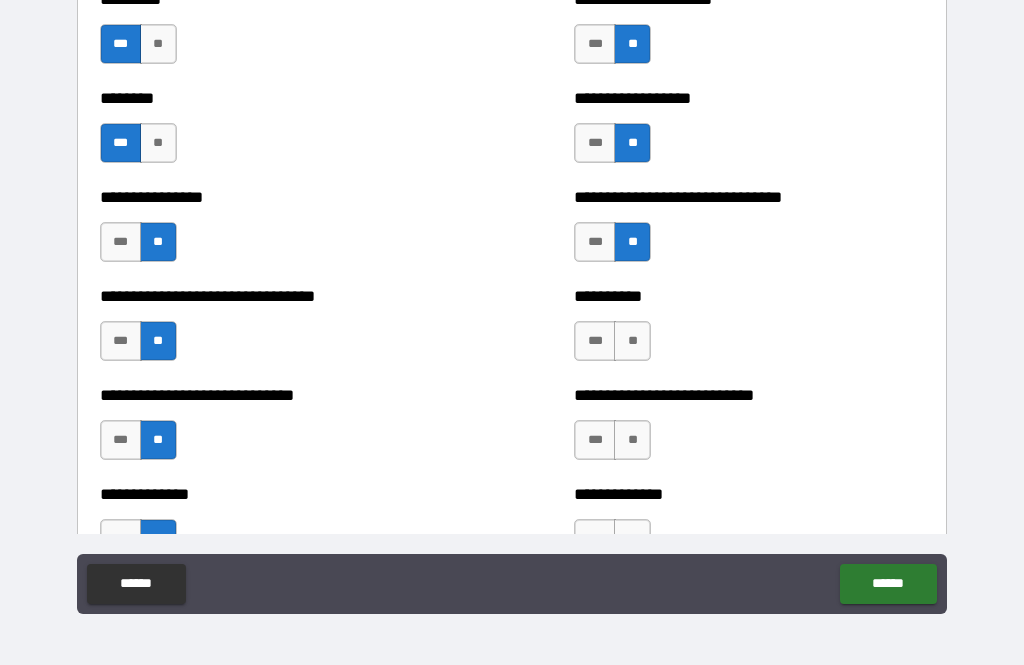 click on "**" at bounding box center [632, 341] 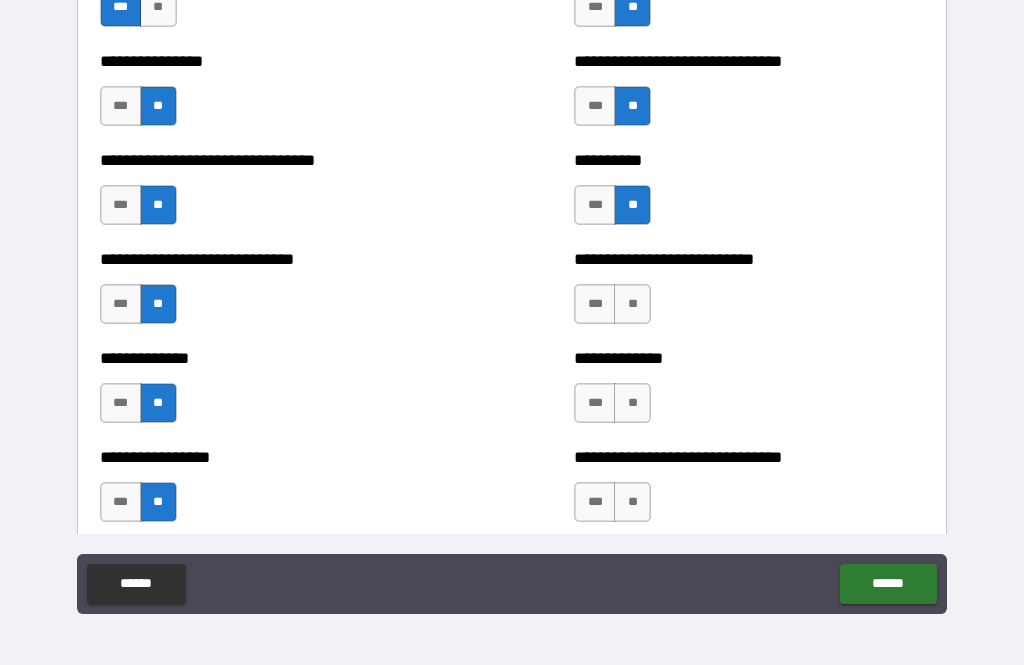 scroll, scrollTop: 7522, scrollLeft: 0, axis: vertical 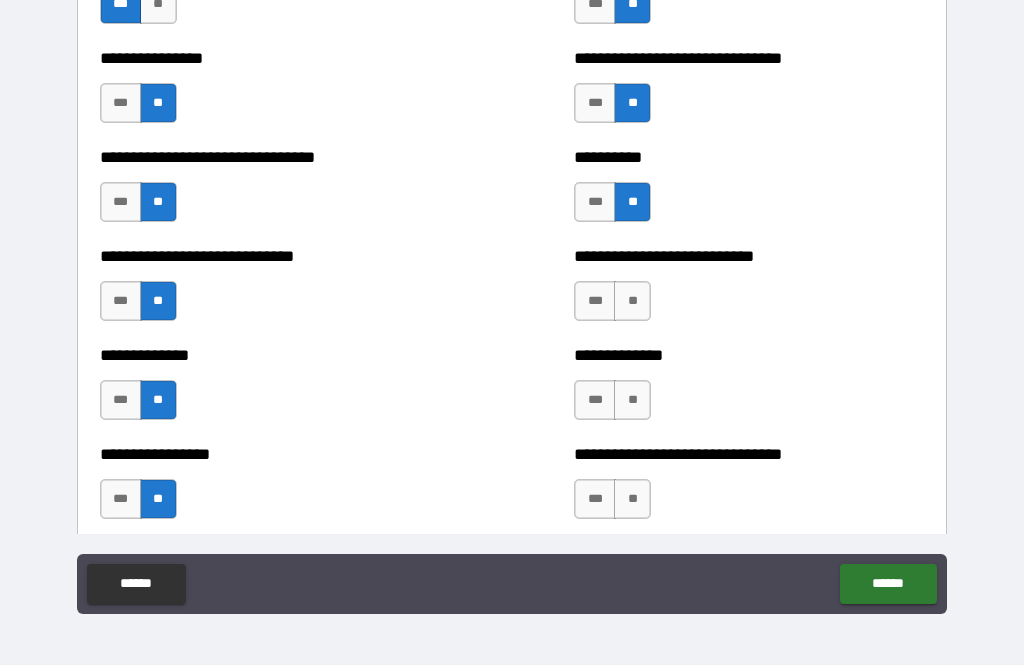 click on "**" at bounding box center (632, 301) 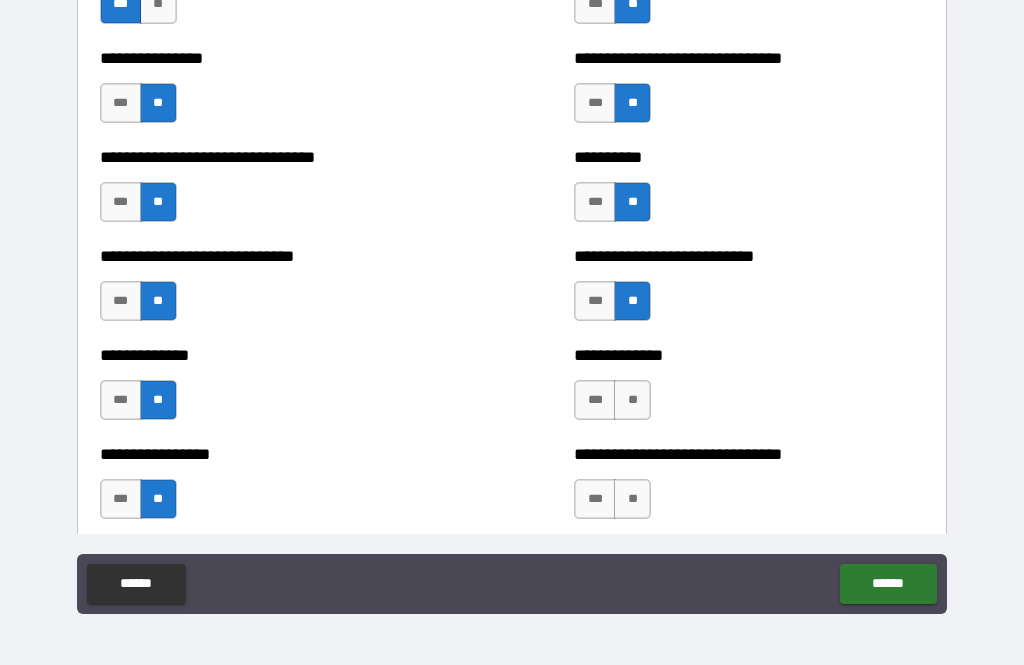 click on "**" at bounding box center (632, 400) 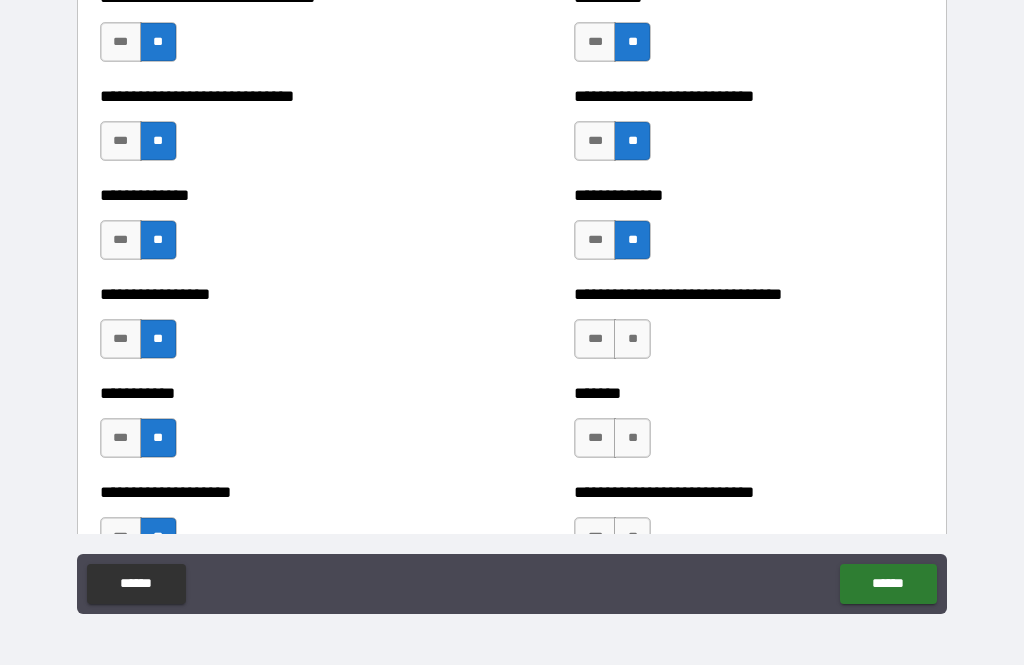 click on "***" at bounding box center (595, 339) 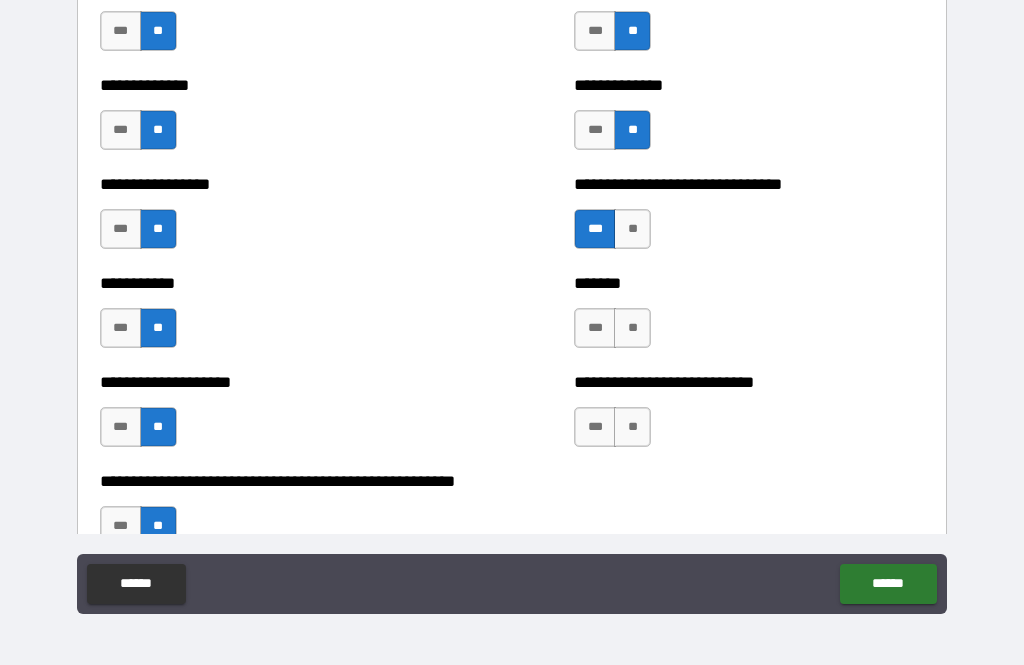 scroll, scrollTop: 7792, scrollLeft: 0, axis: vertical 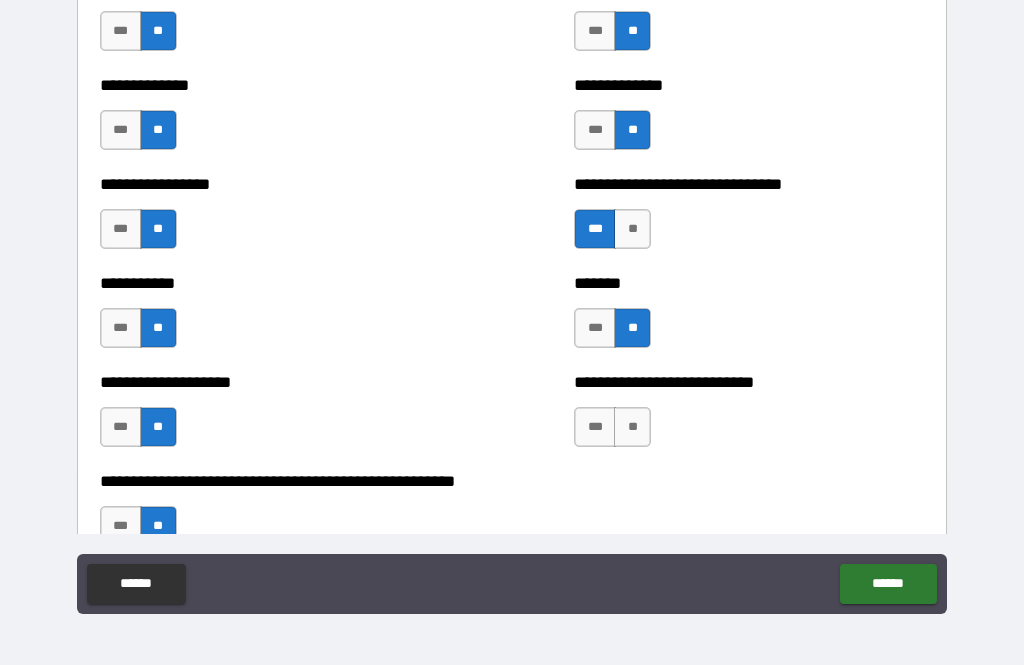 click on "**" at bounding box center [632, 427] 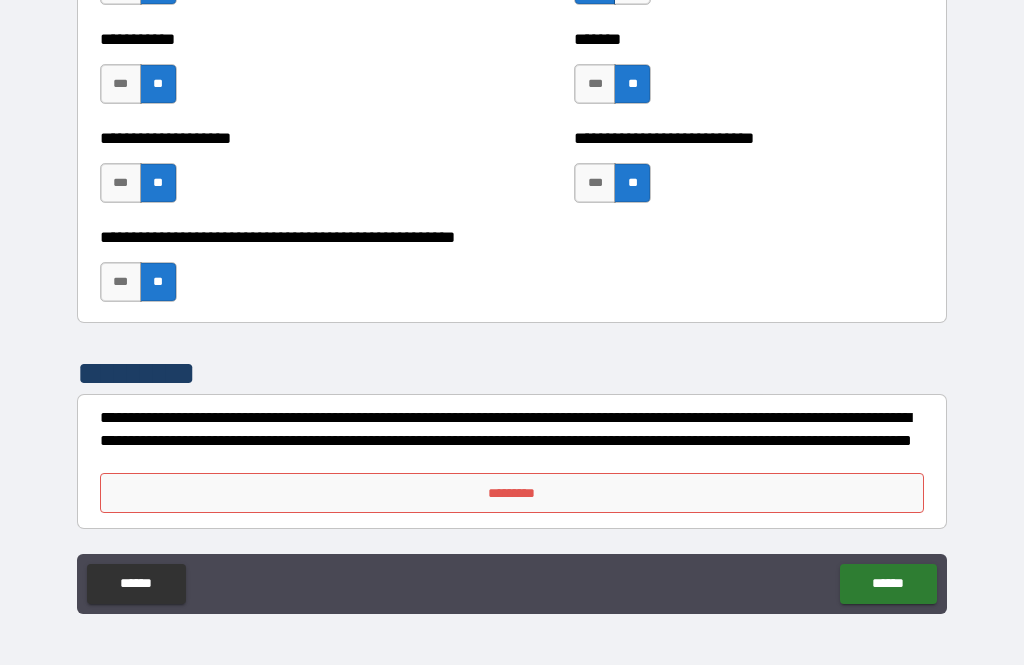 scroll, scrollTop: 8036, scrollLeft: 0, axis: vertical 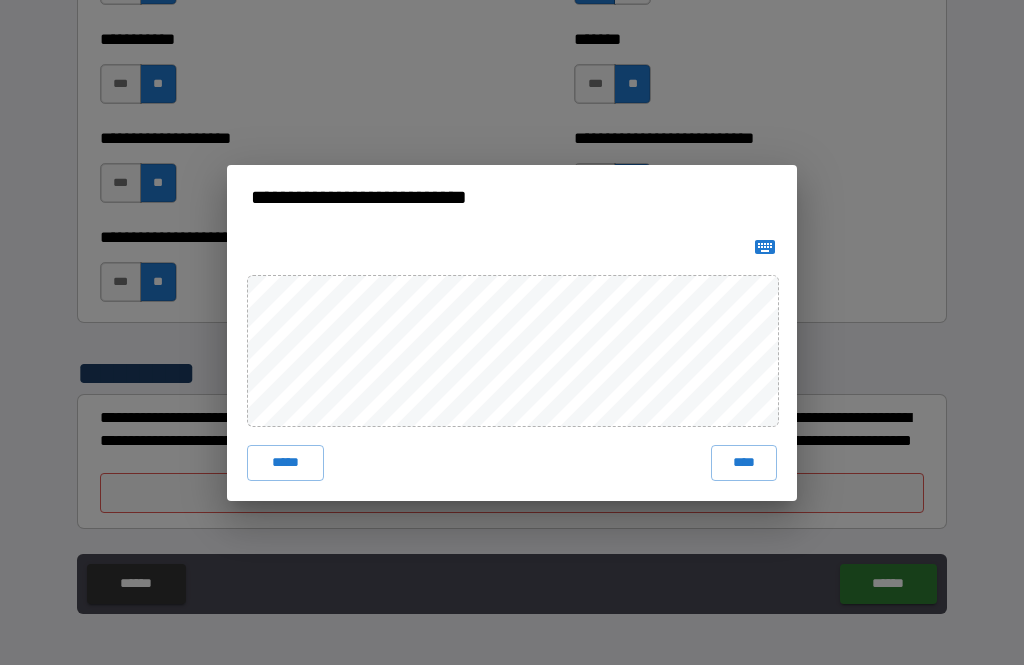 click on "****" at bounding box center (744, 463) 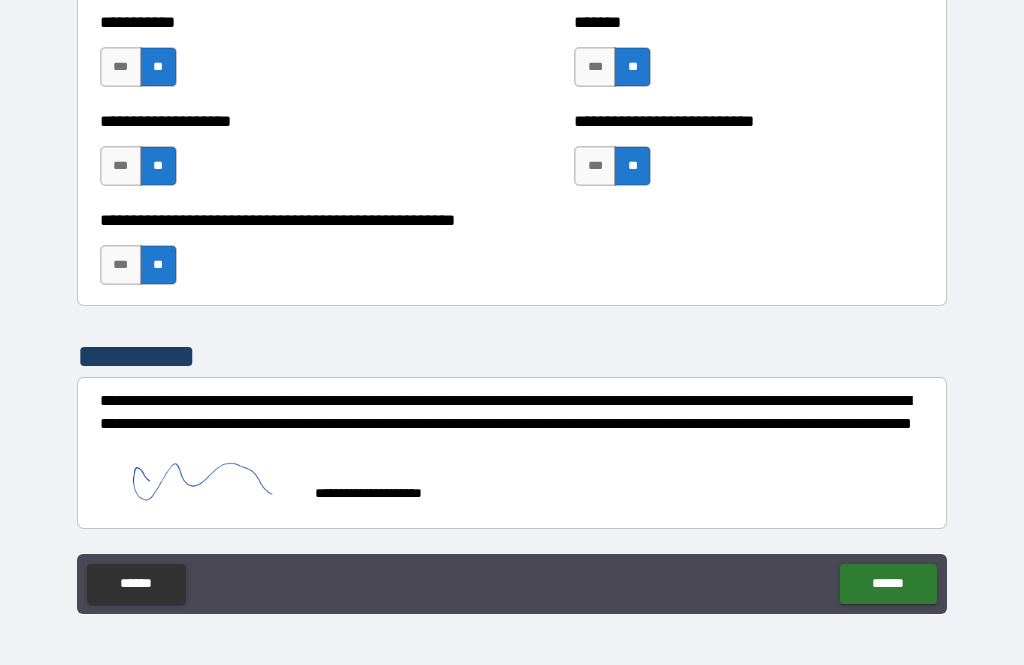 scroll, scrollTop: 8059, scrollLeft: 0, axis: vertical 